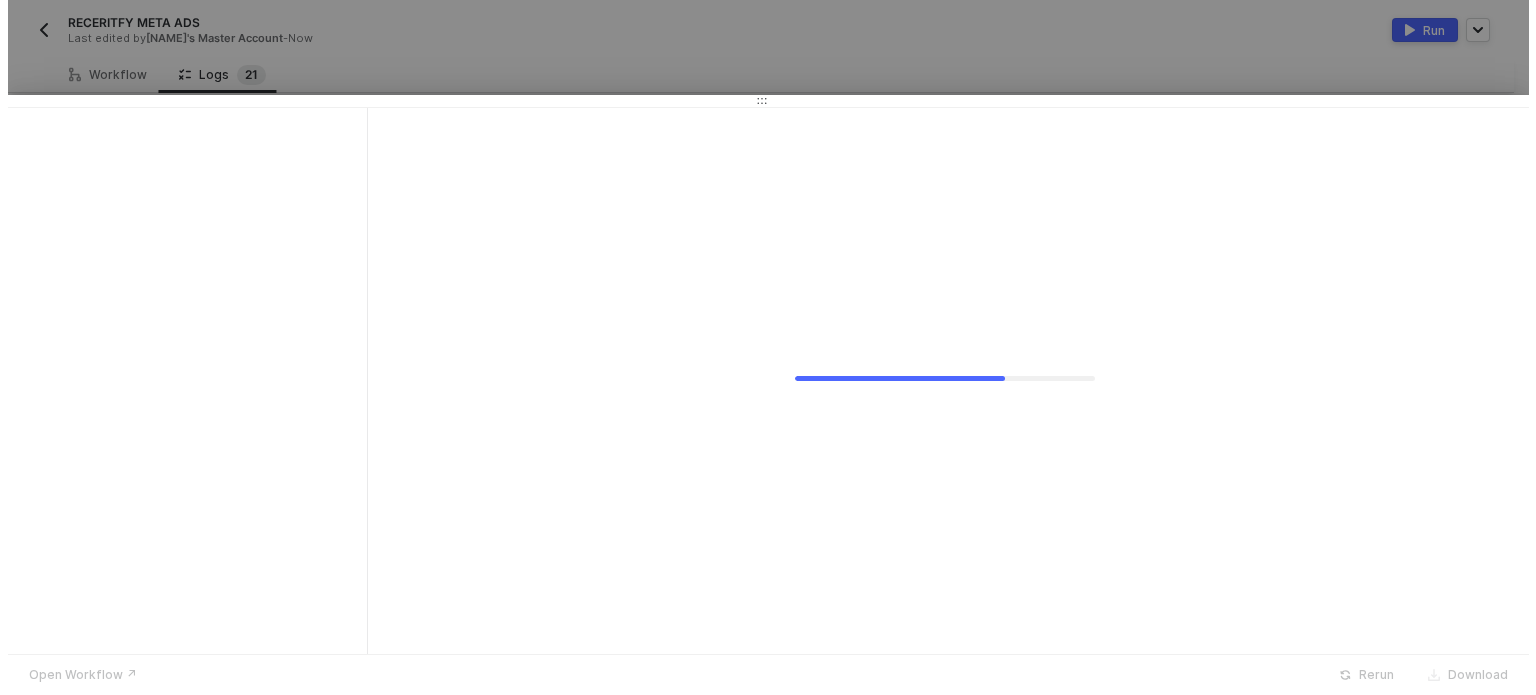scroll, scrollTop: 0, scrollLeft: 0, axis: both 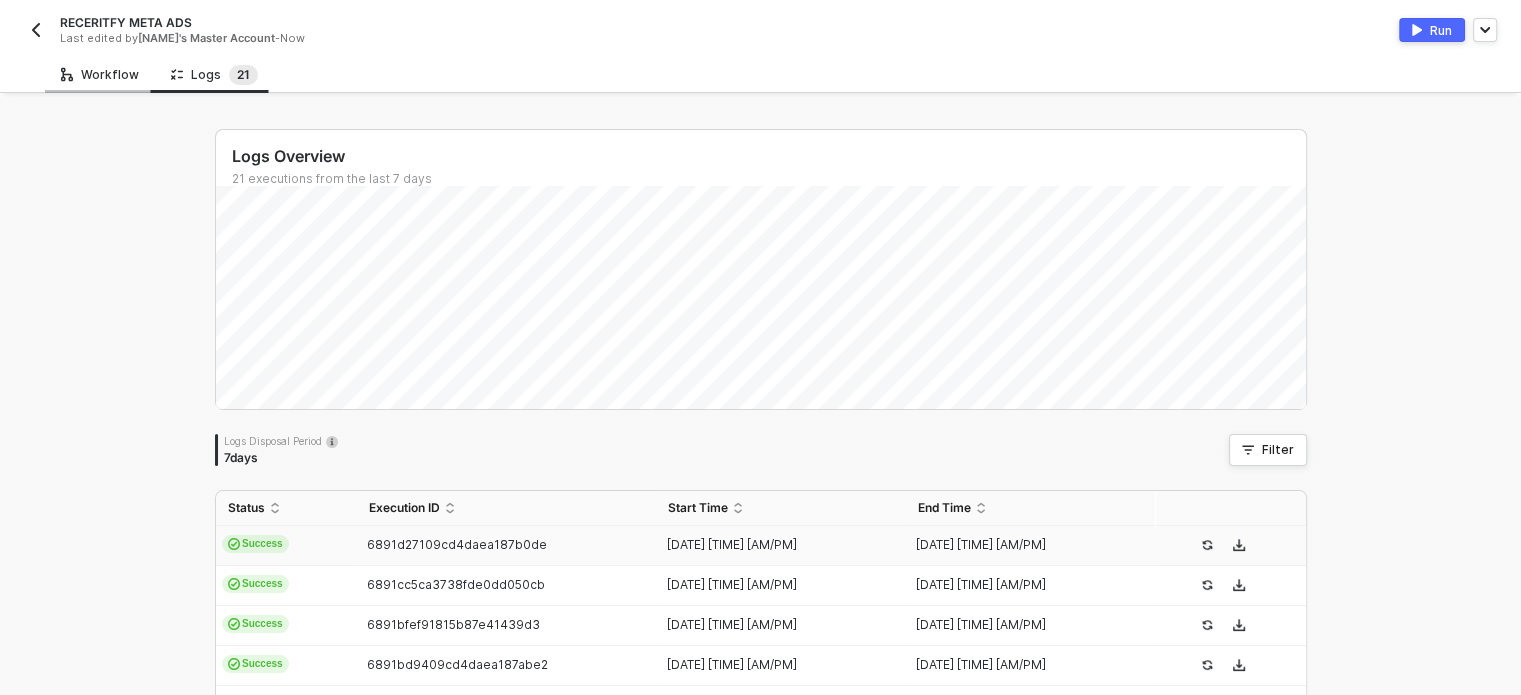 click on "Workflow" at bounding box center [100, 75] 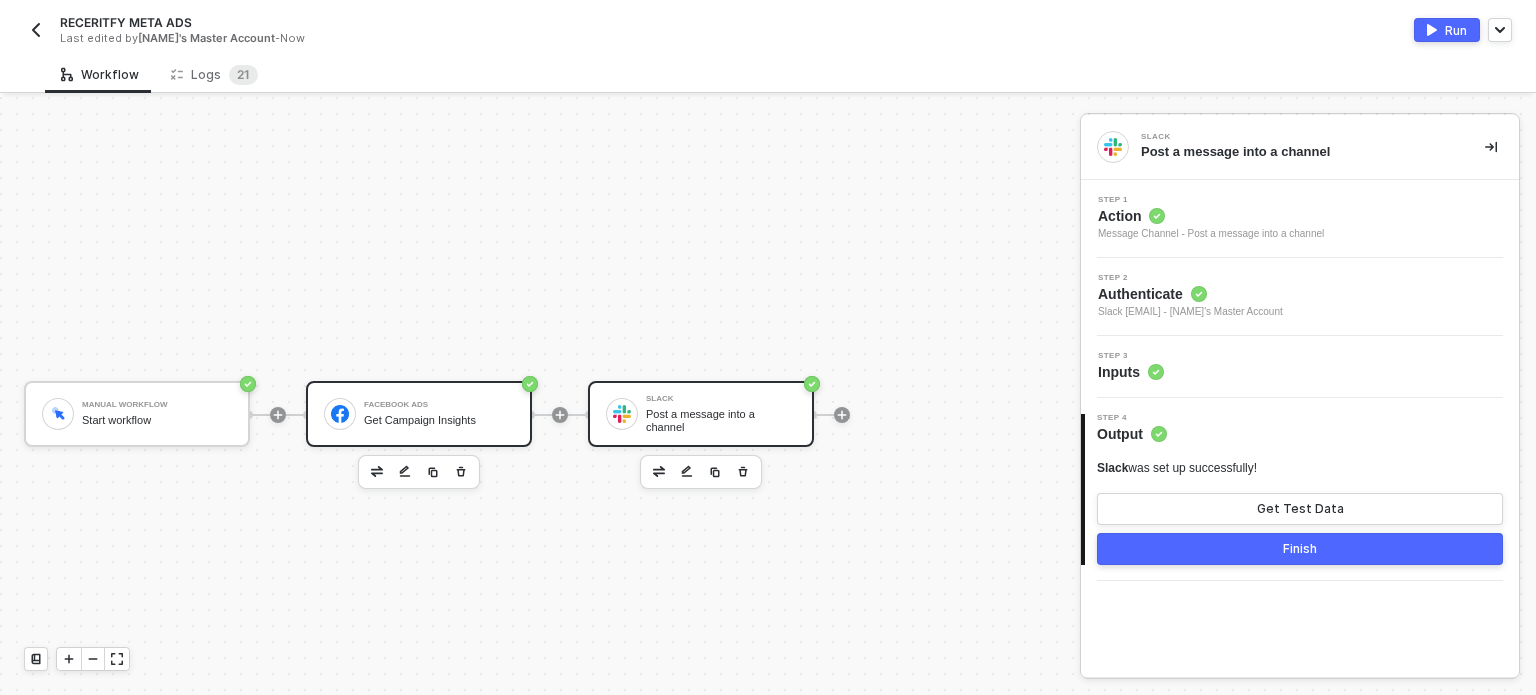 click on "Facebook Ads Get Campaign Insights" at bounding box center (439, 414) 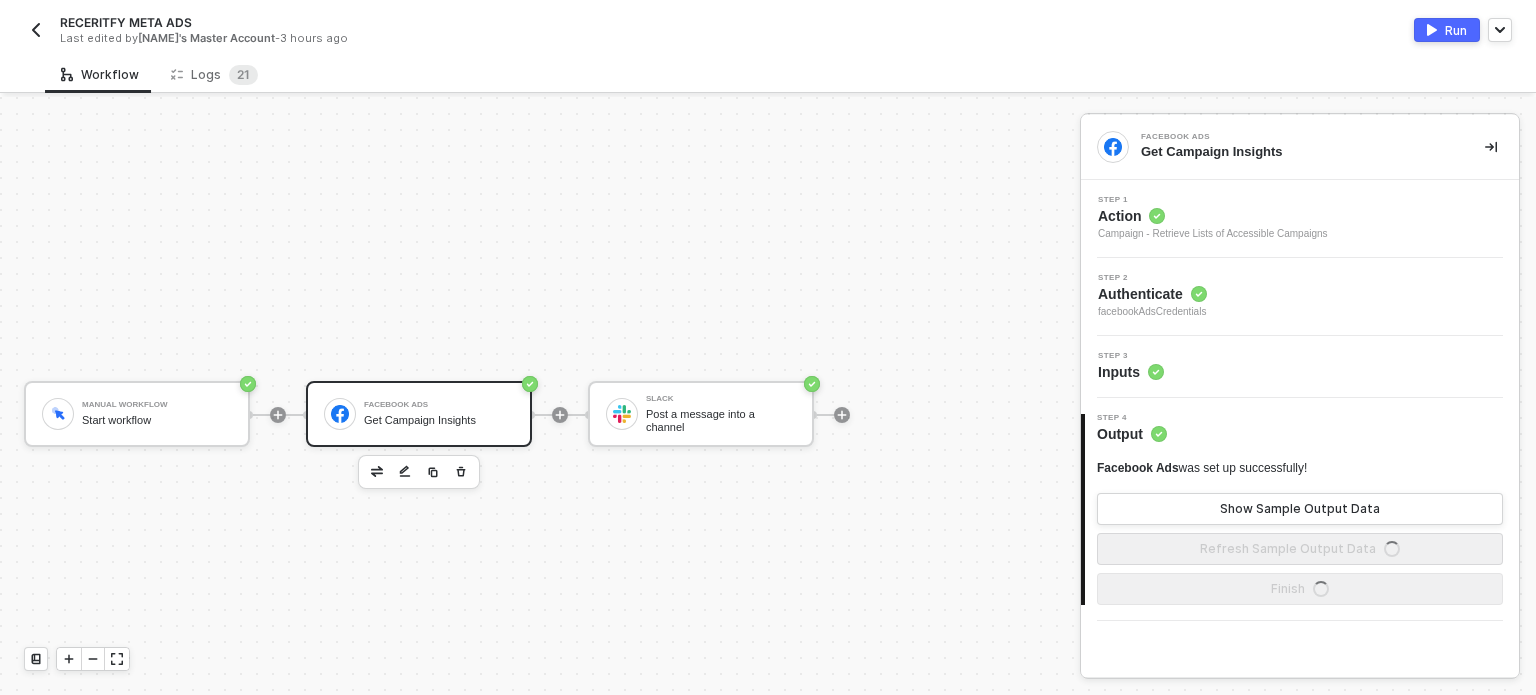click on "Inputs" at bounding box center [1131, 372] 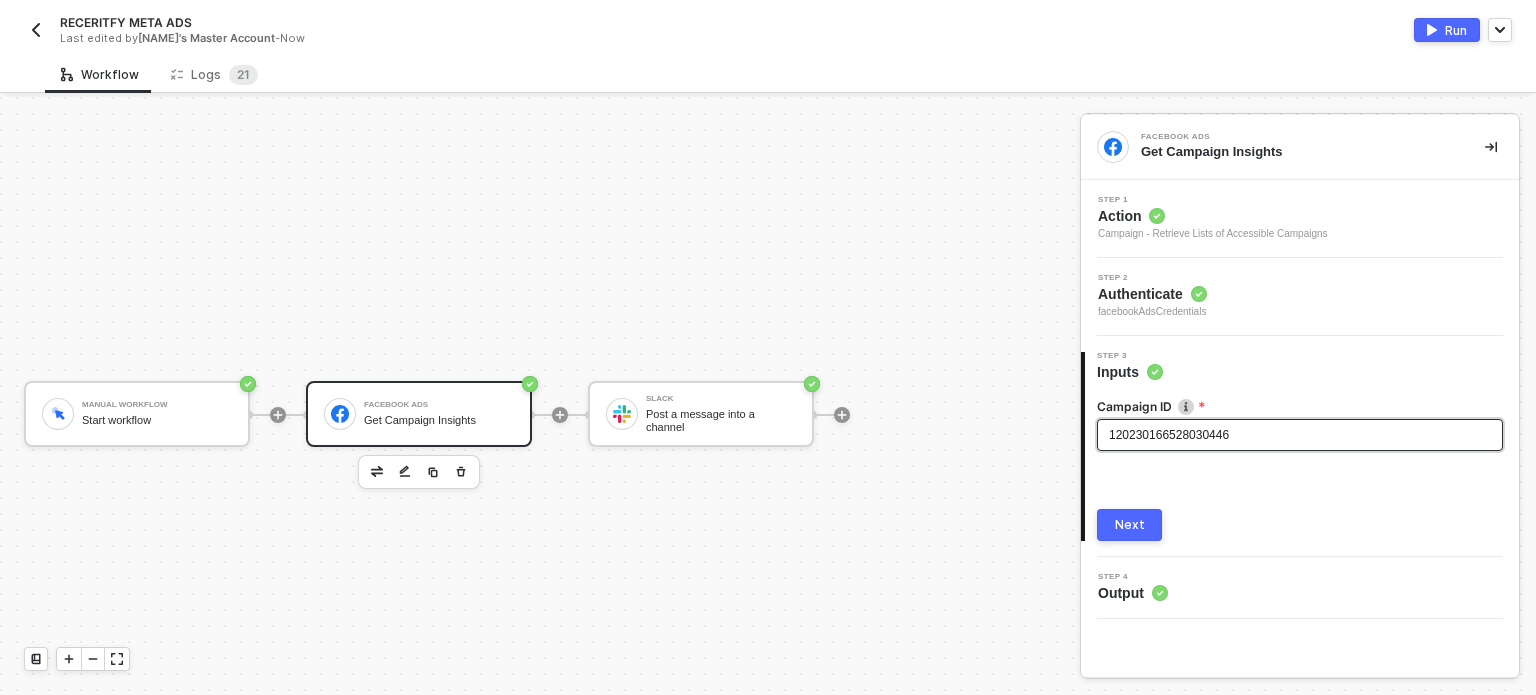 click on "120230166528030446" at bounding box center [1300, 435] 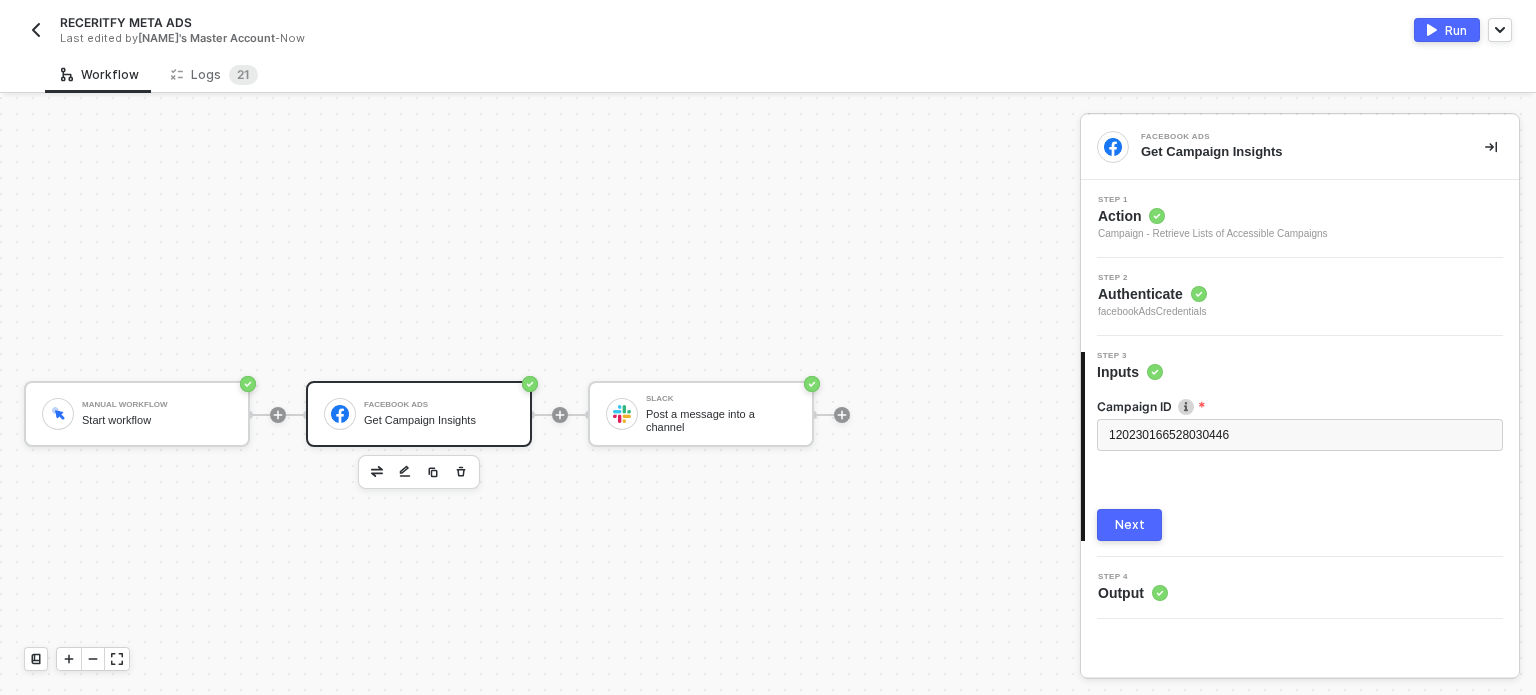 drag, startPoint x: 1120, startPoint y: 215, endPoint x: 1203, endPoint y: 233, distance: 84.92938 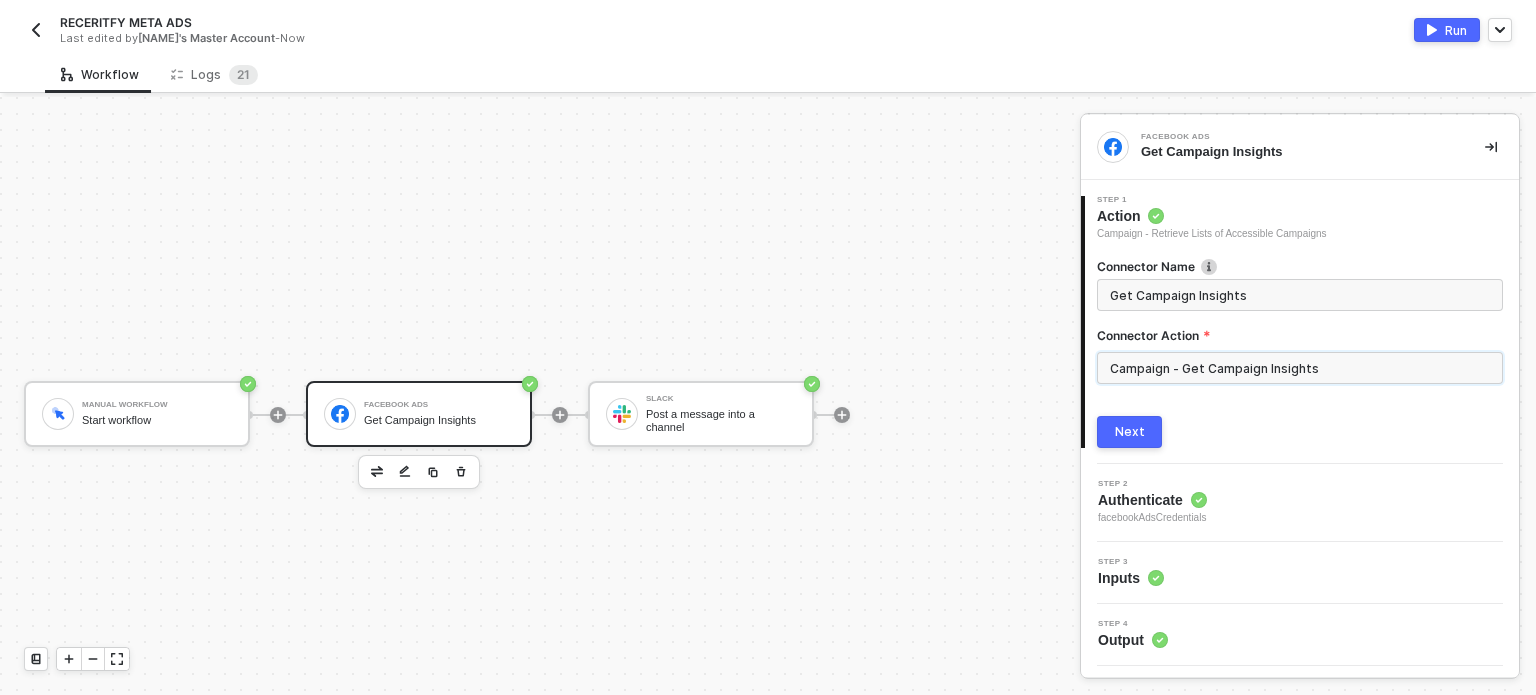 click on "Campaign - Get Campaign Insights" at bounding box center [1300, 368] 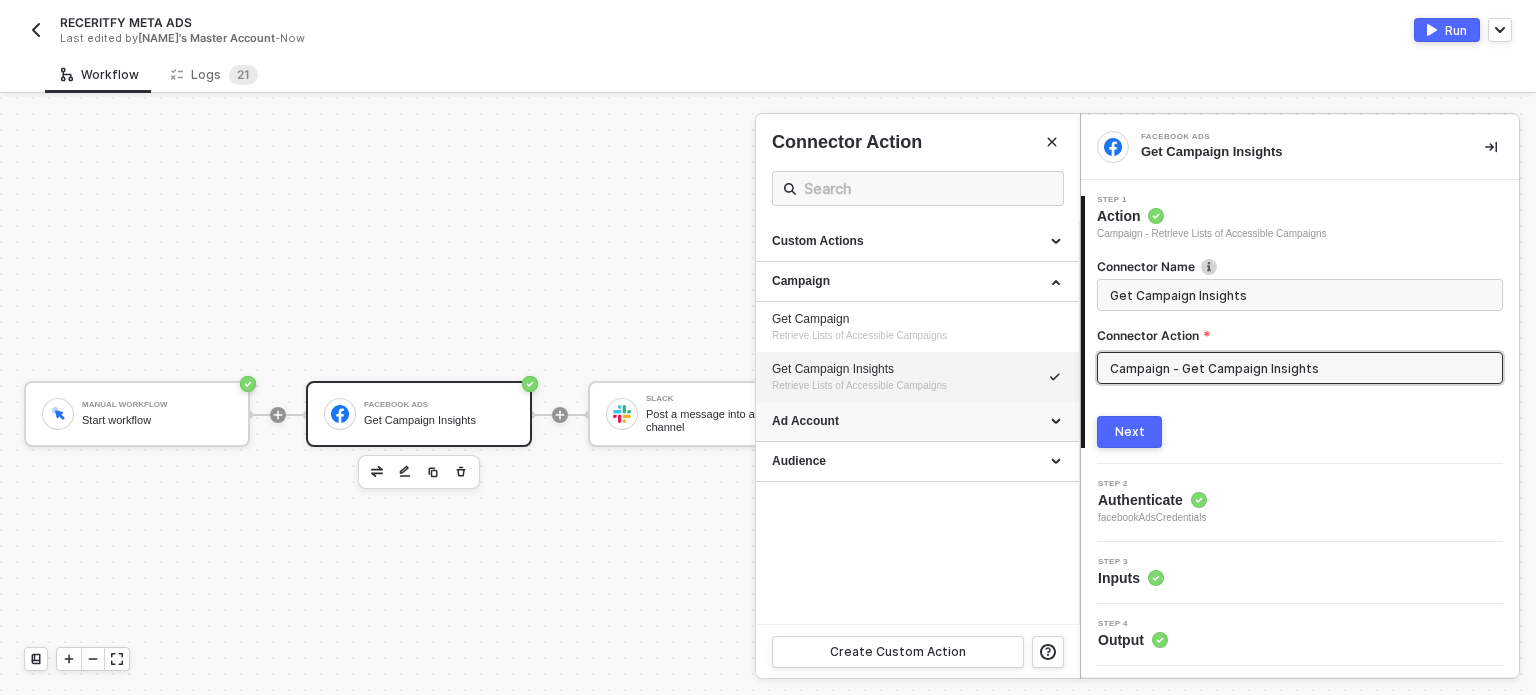 click on "Ad Account" at bounding box center (917, 421) 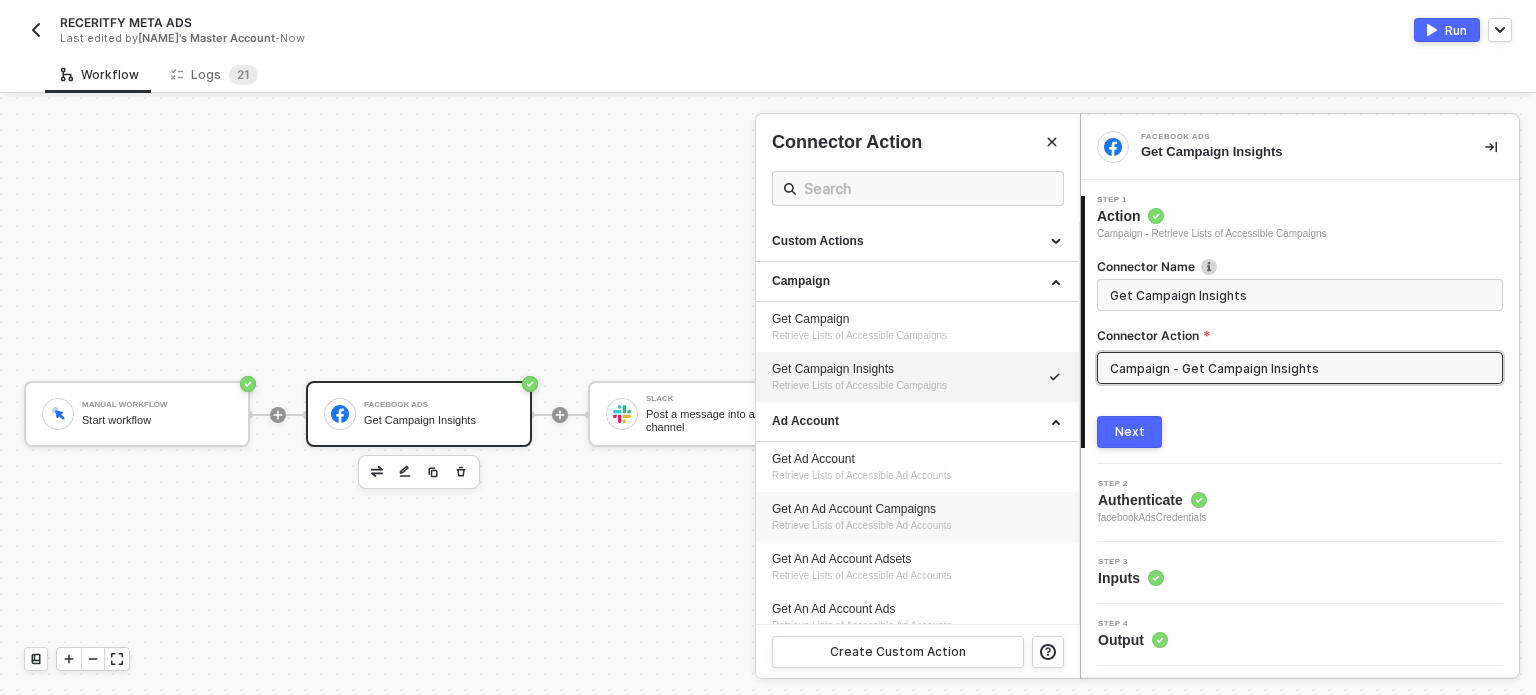 click on "Get An Ad Account Campaigns" at bounding box center [917, 509] 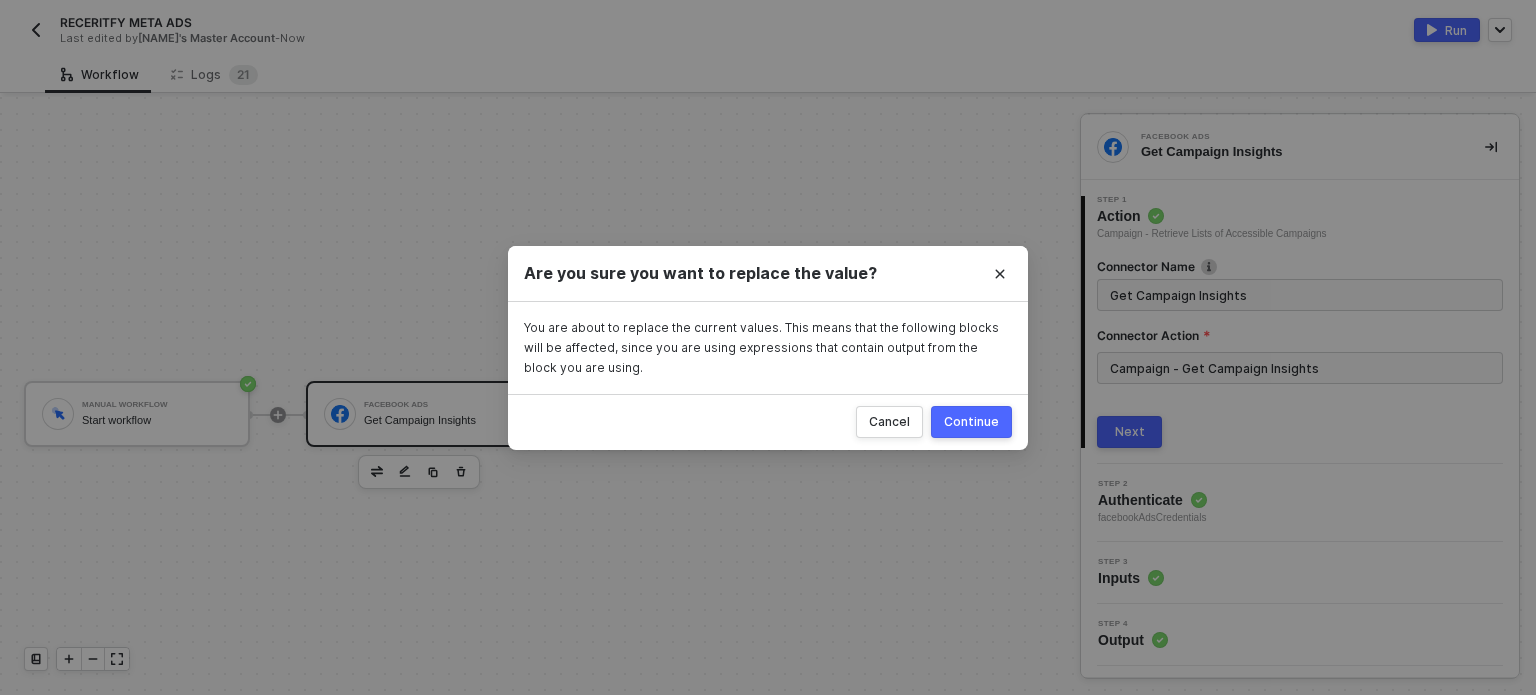 click on "Continue" at bounding box center [971, 422] 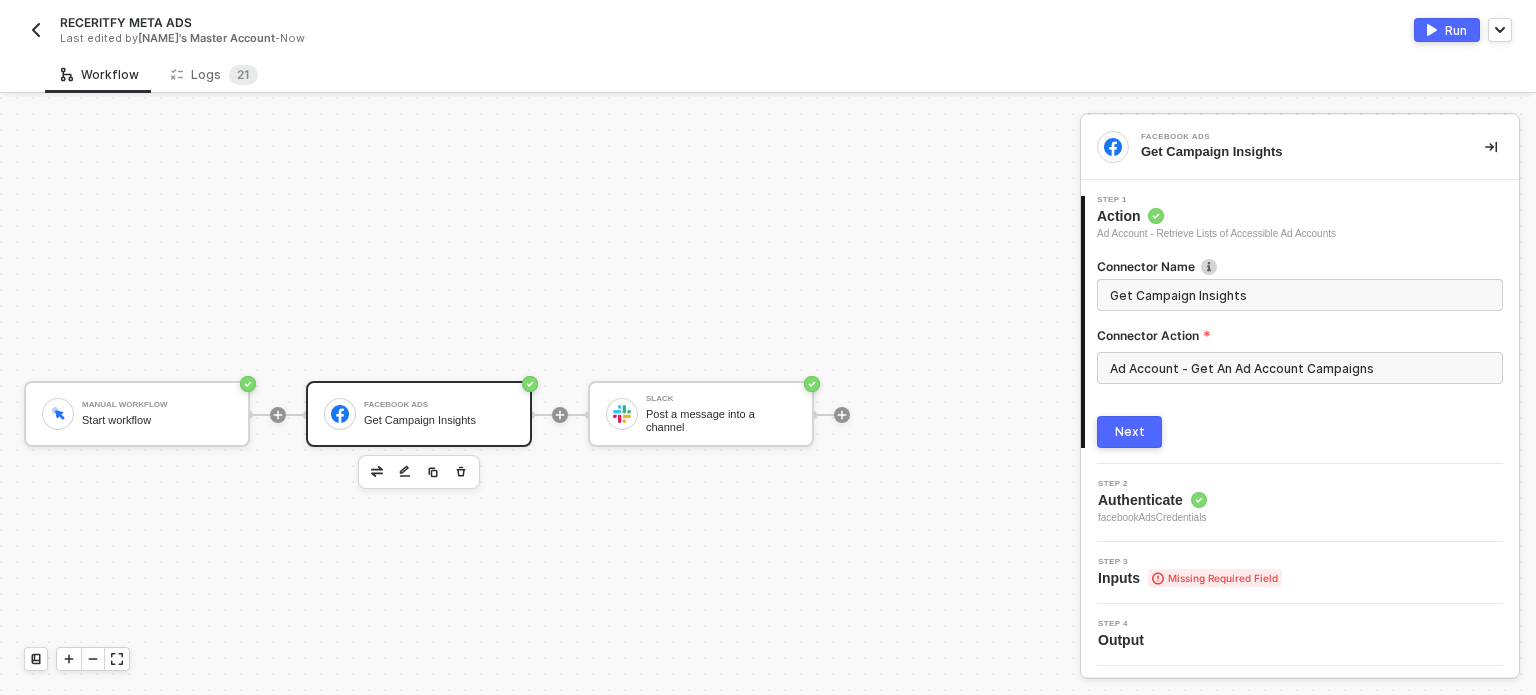 click on "Next" at bounding box center [1130, 432] 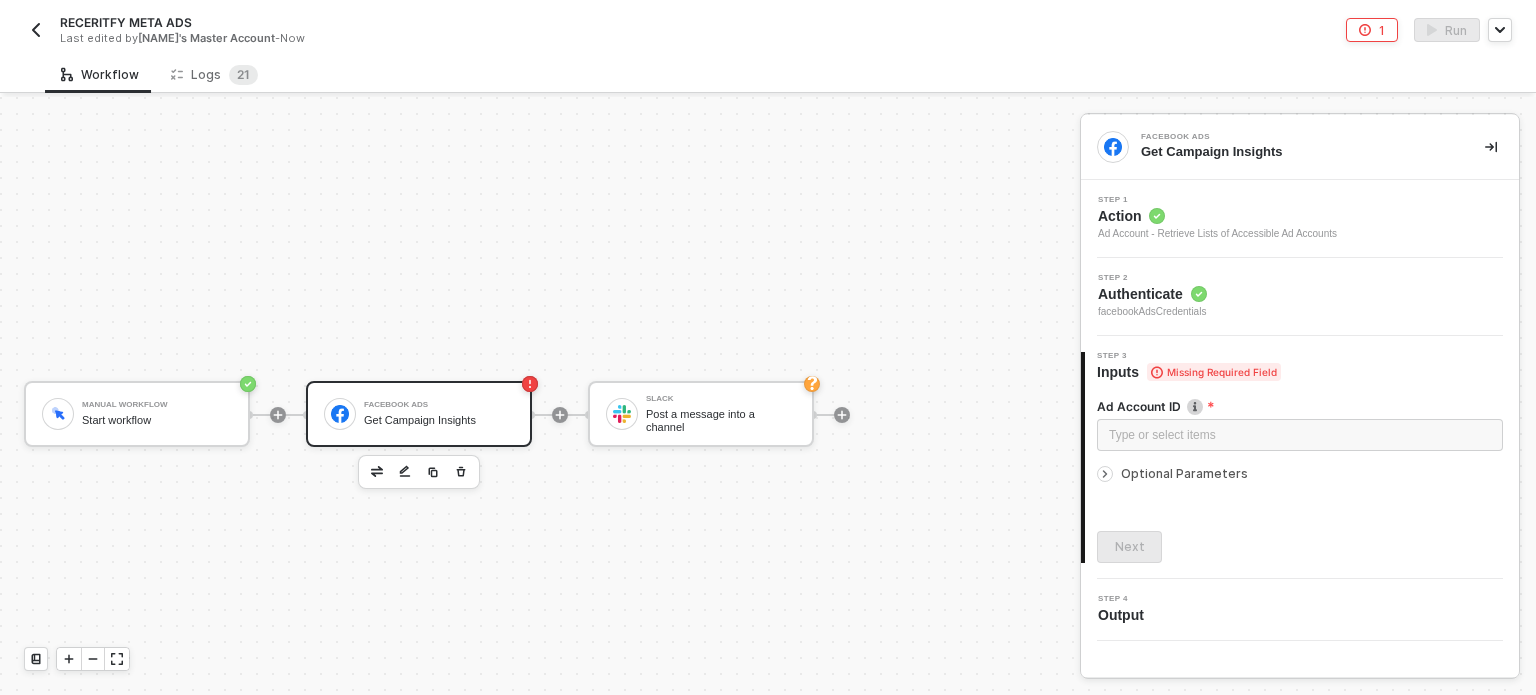 click on "Optional Parameters" at bounding box center [1184, 473] 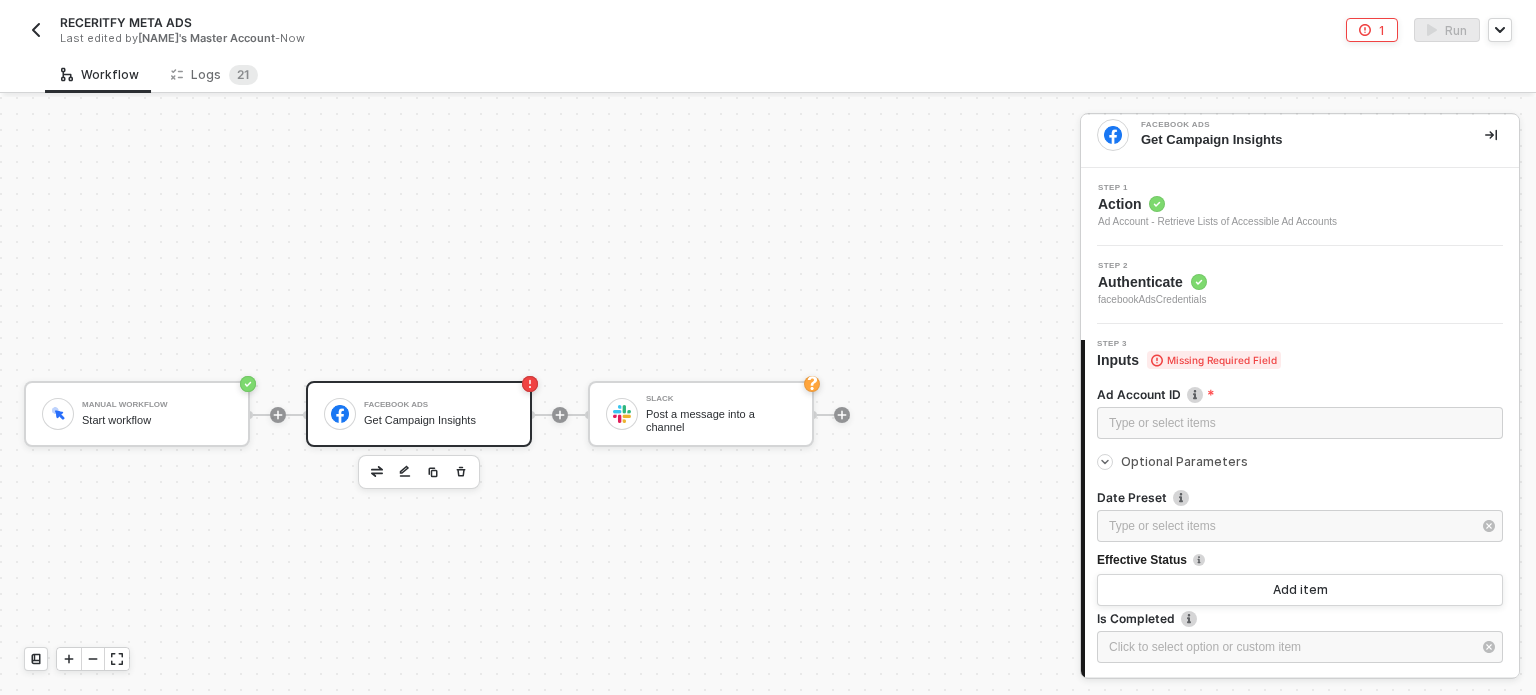 scroll, scrollTop: 0, scrollLeft: 0, axis: both 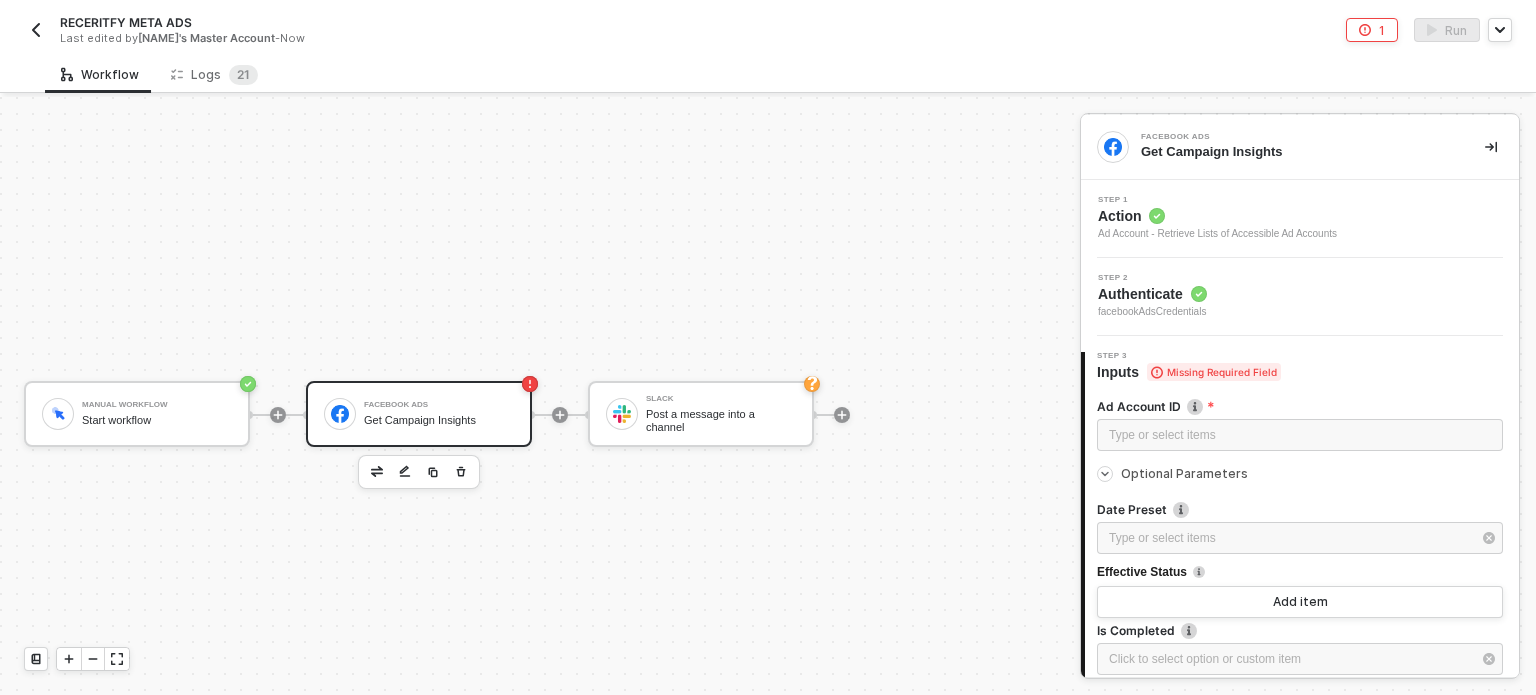 click on "Facebook Ads Get Campaign Insights" at bounding box center [1300, 147] 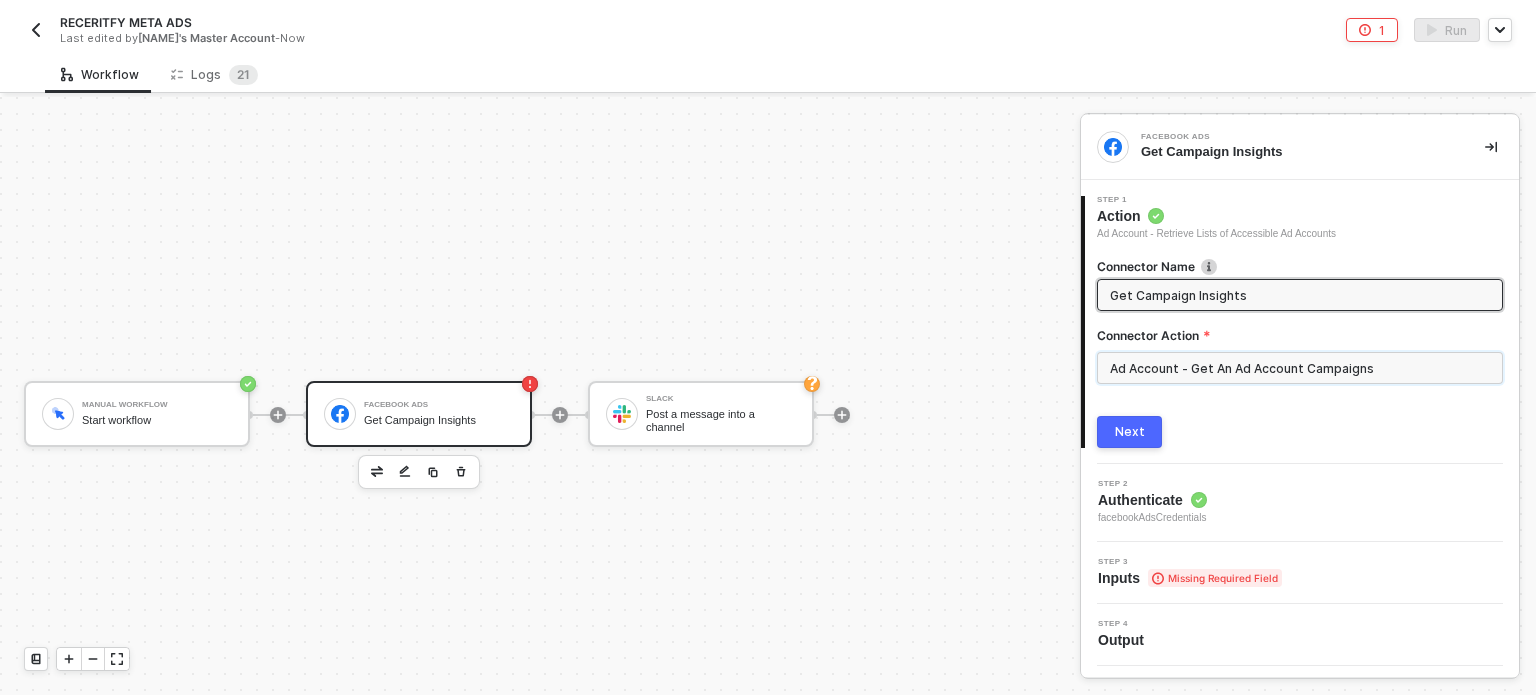 click on "Ad Account - Get An Ad Account Campaigns" at bounding box center [1300, 368] 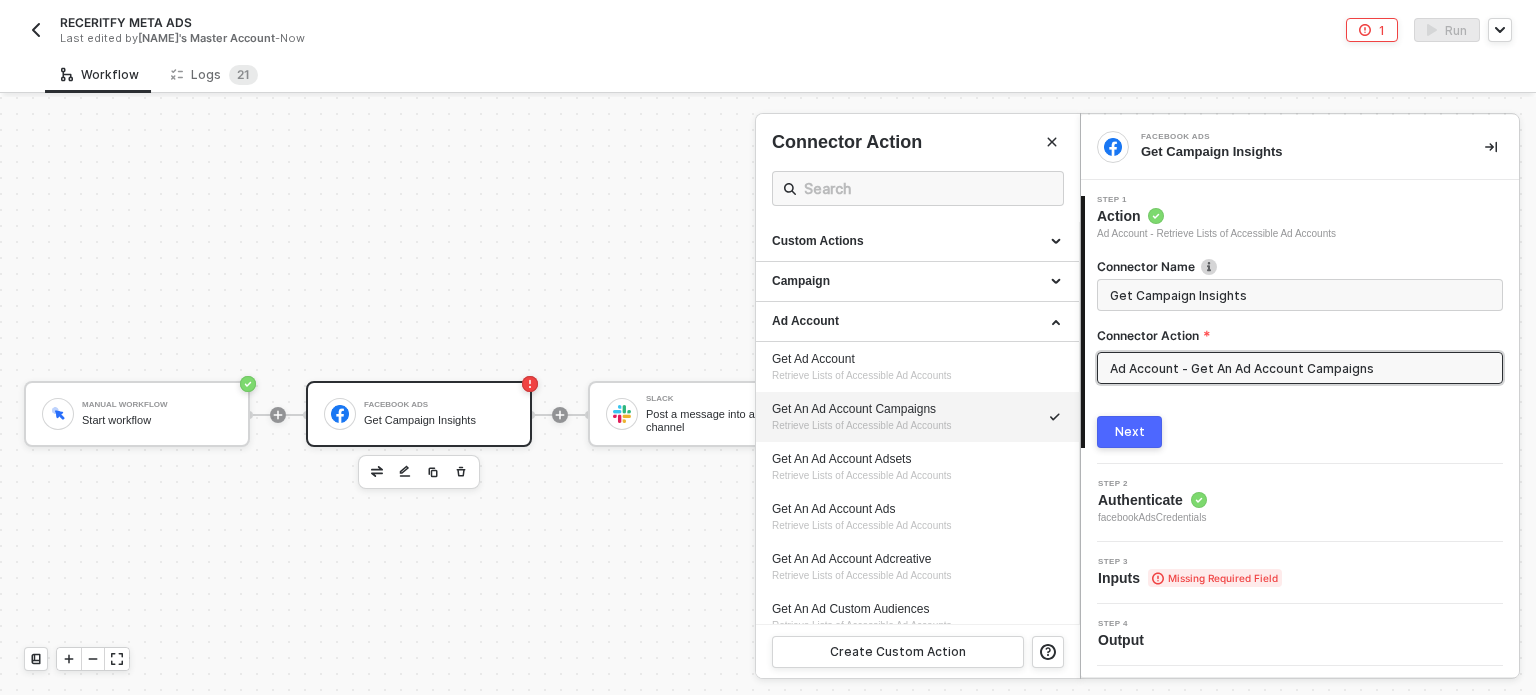 click on "Next" at bounding box center (1129, 432) 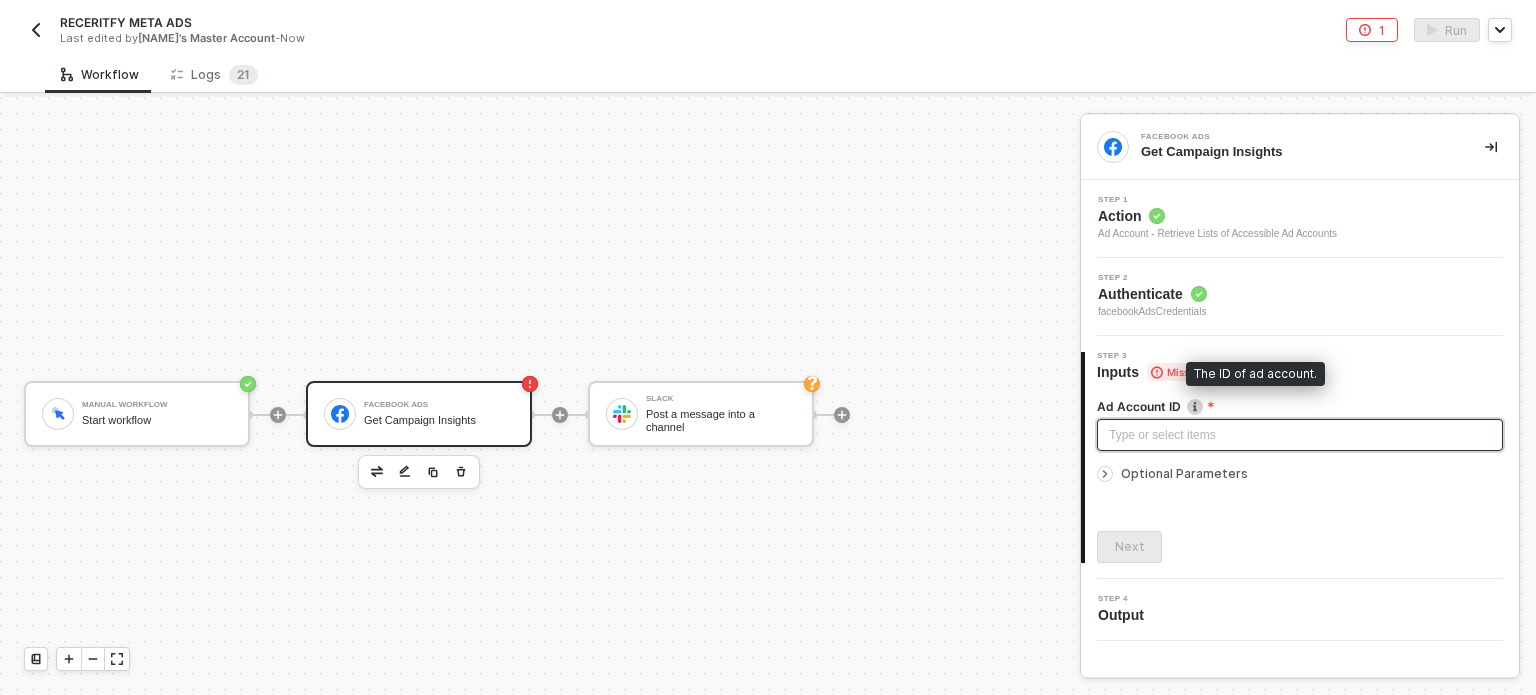 drag, startPoint x: 1189, startPoint y: 413, endPoint x: 1195, endPoint y: 440, distance: 27.658634 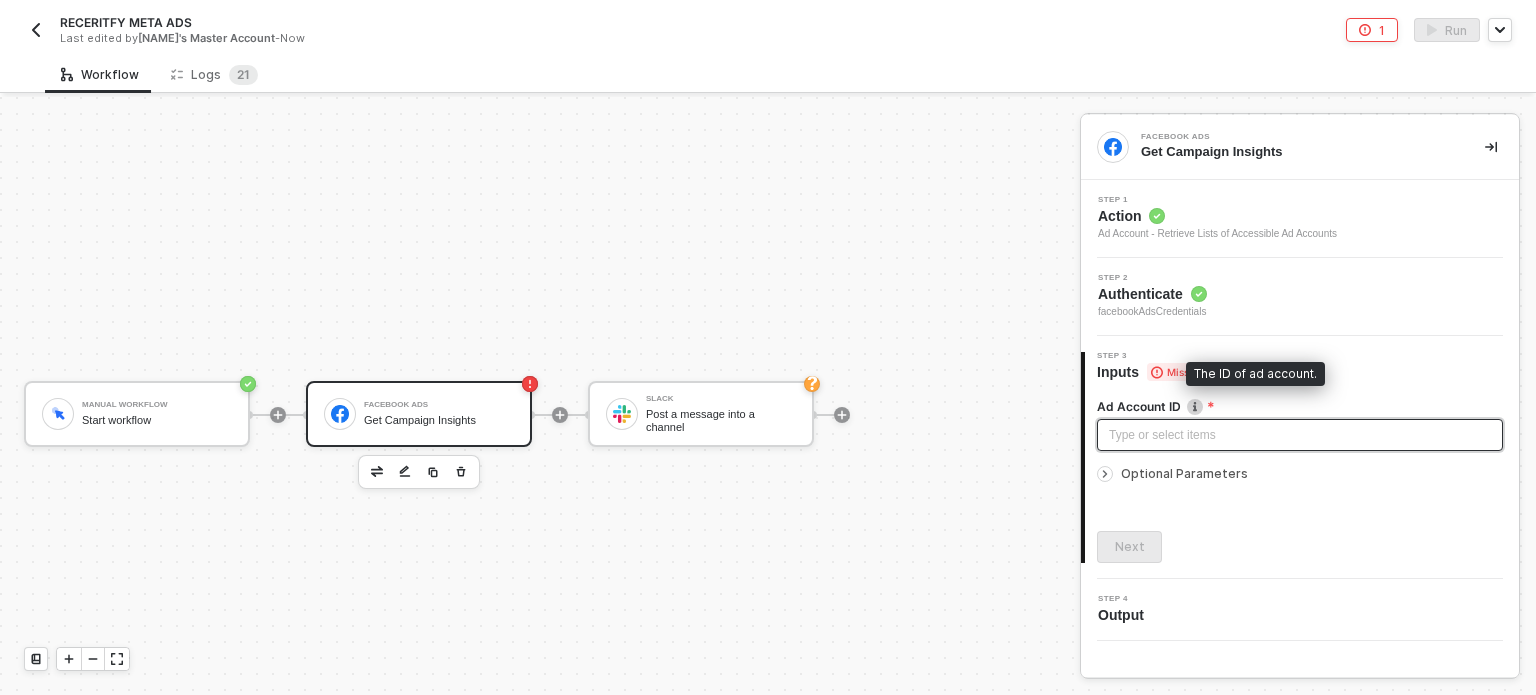 click on "Ad Account ID The ID of ad account." at bounding box center [1300, 406] 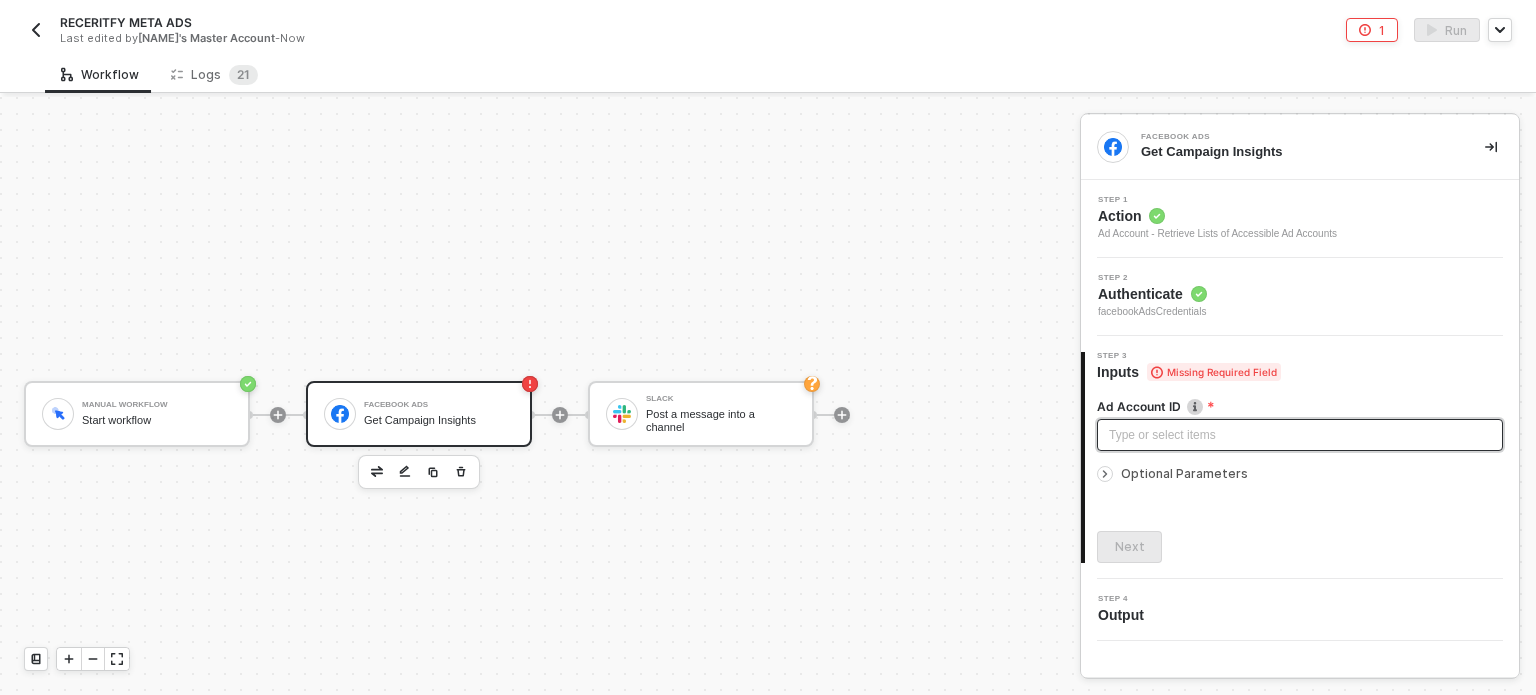 click on "Type or select items ﻿" at bounding box center [1300, 435] 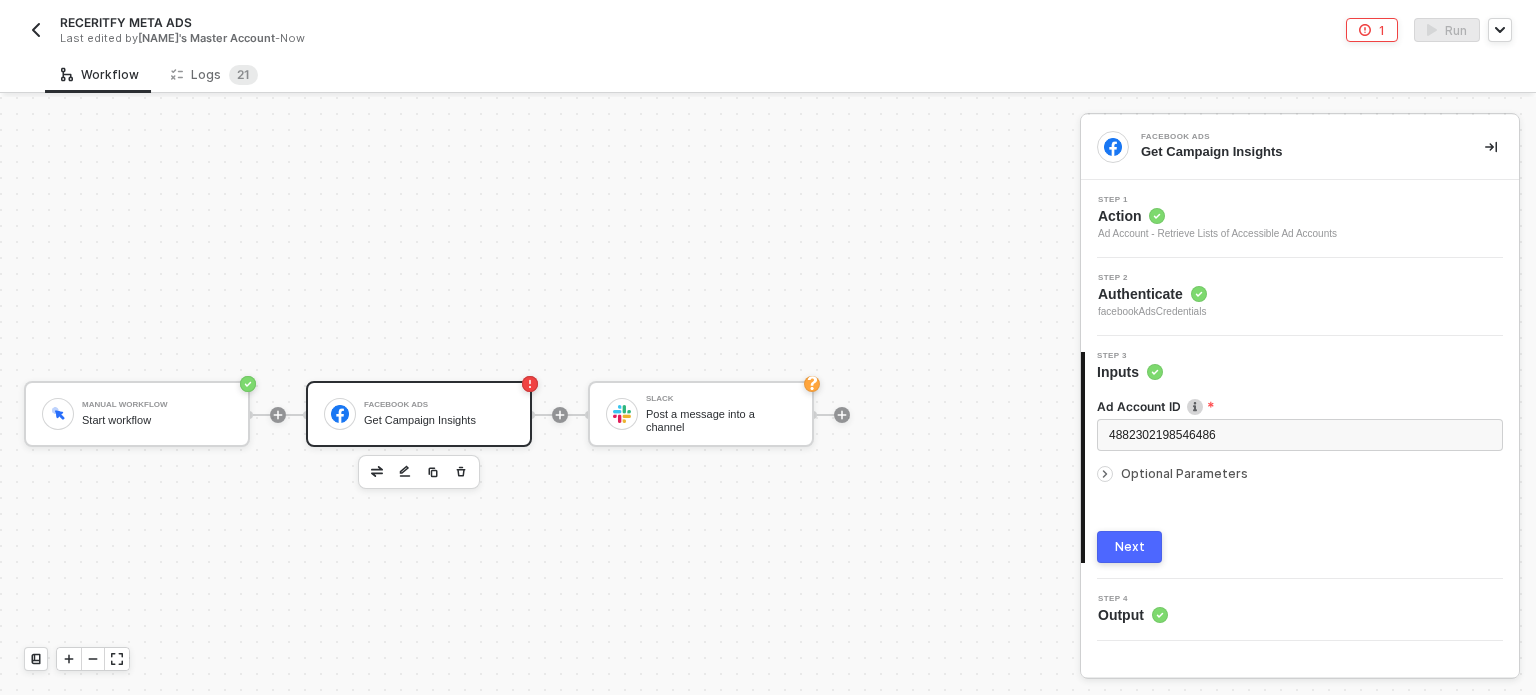 click on "Next" at bounding box center (1129, 547) 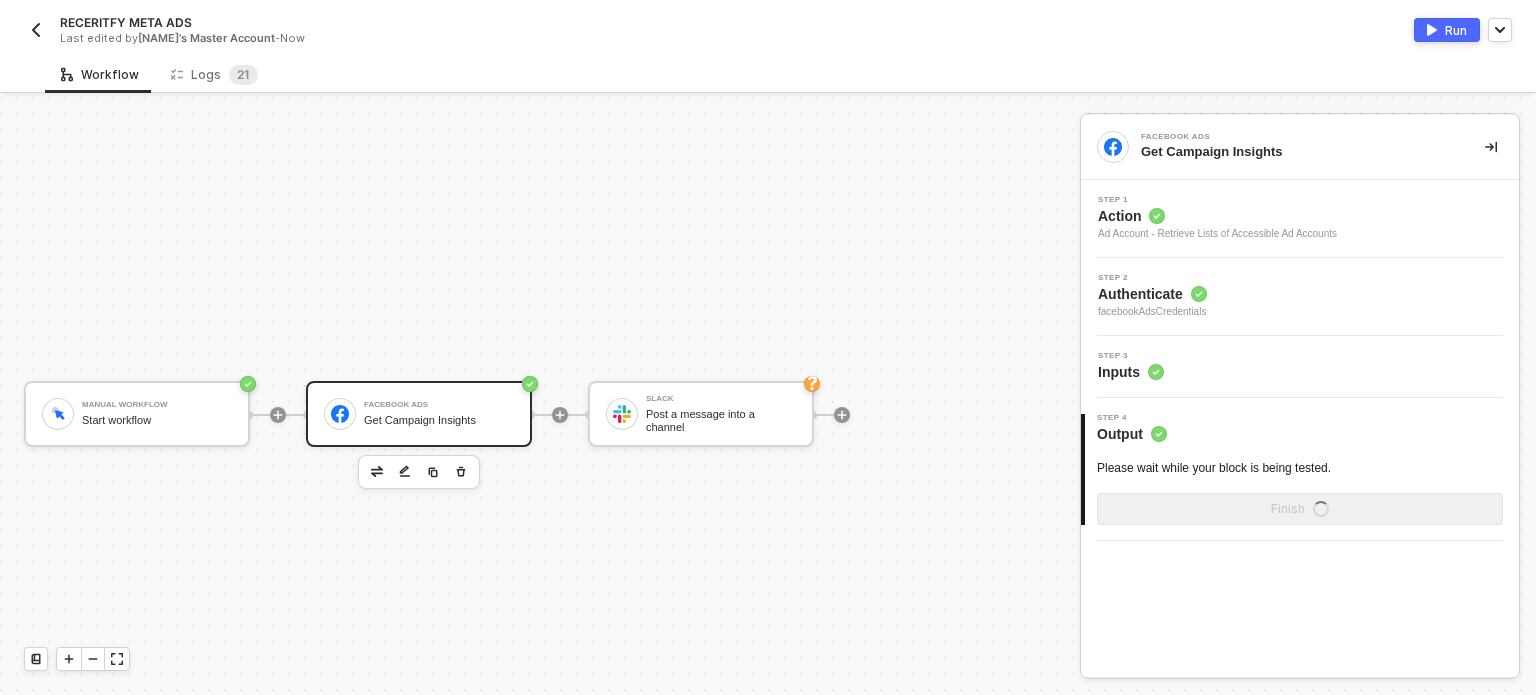 click on "Run" at bounding box center [1456, 30] 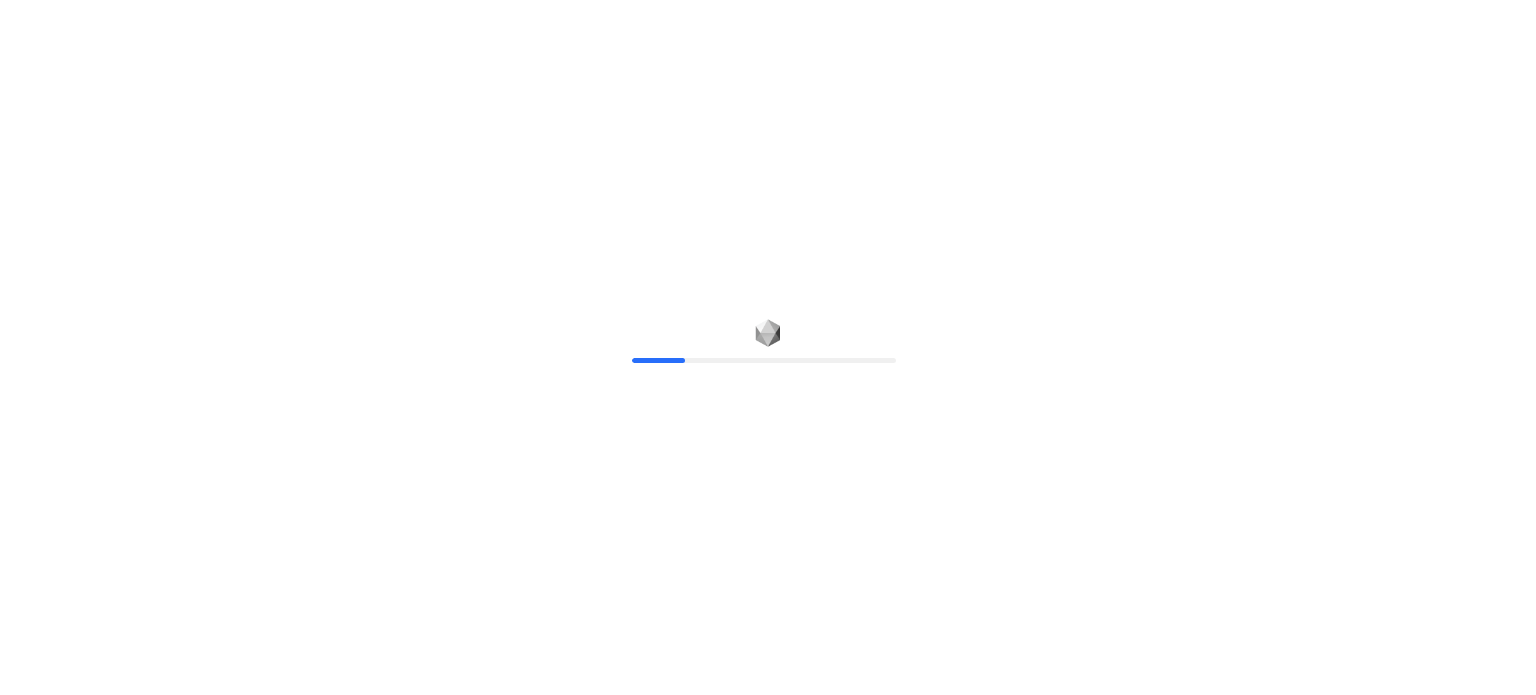 scroll, scrollTop: 0, scrollLeft: 0, axis: both 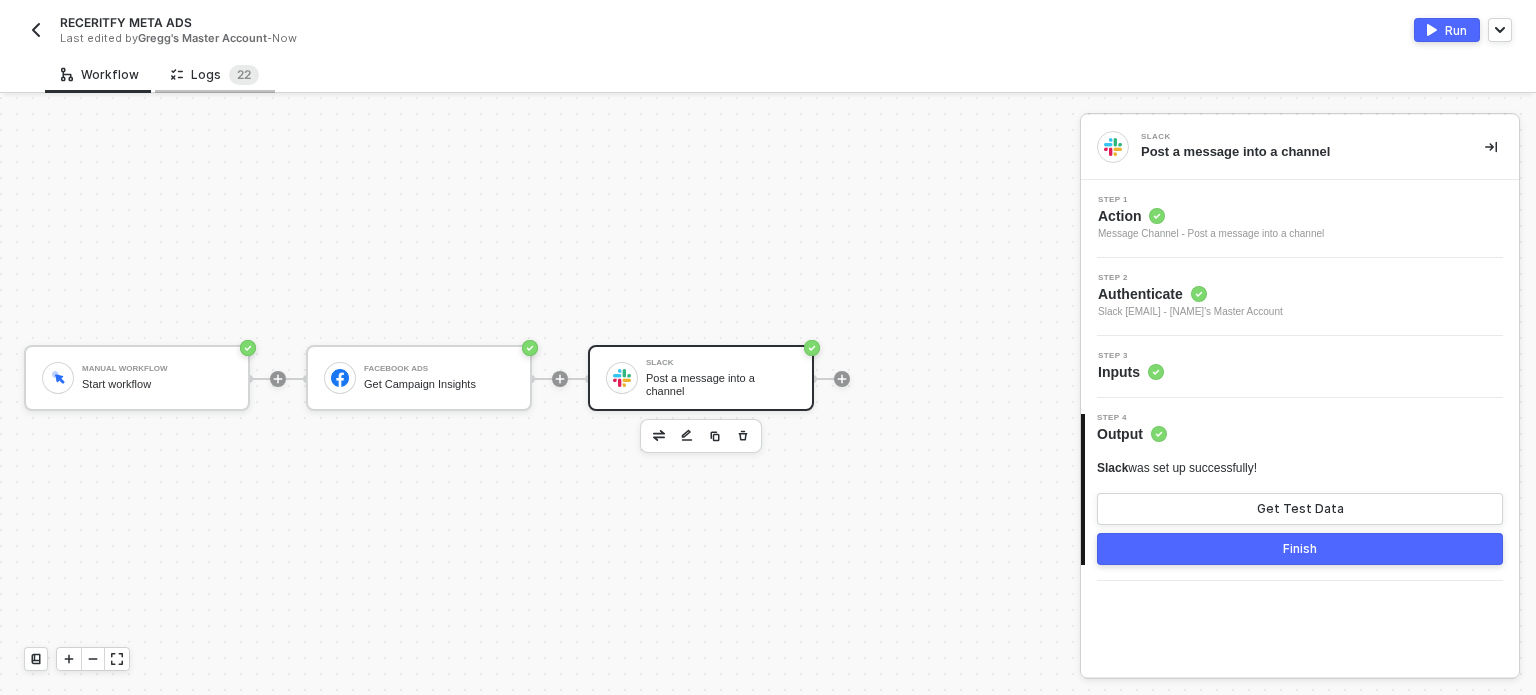 click on "Logs 2 2" at bounding box center [215, 74] 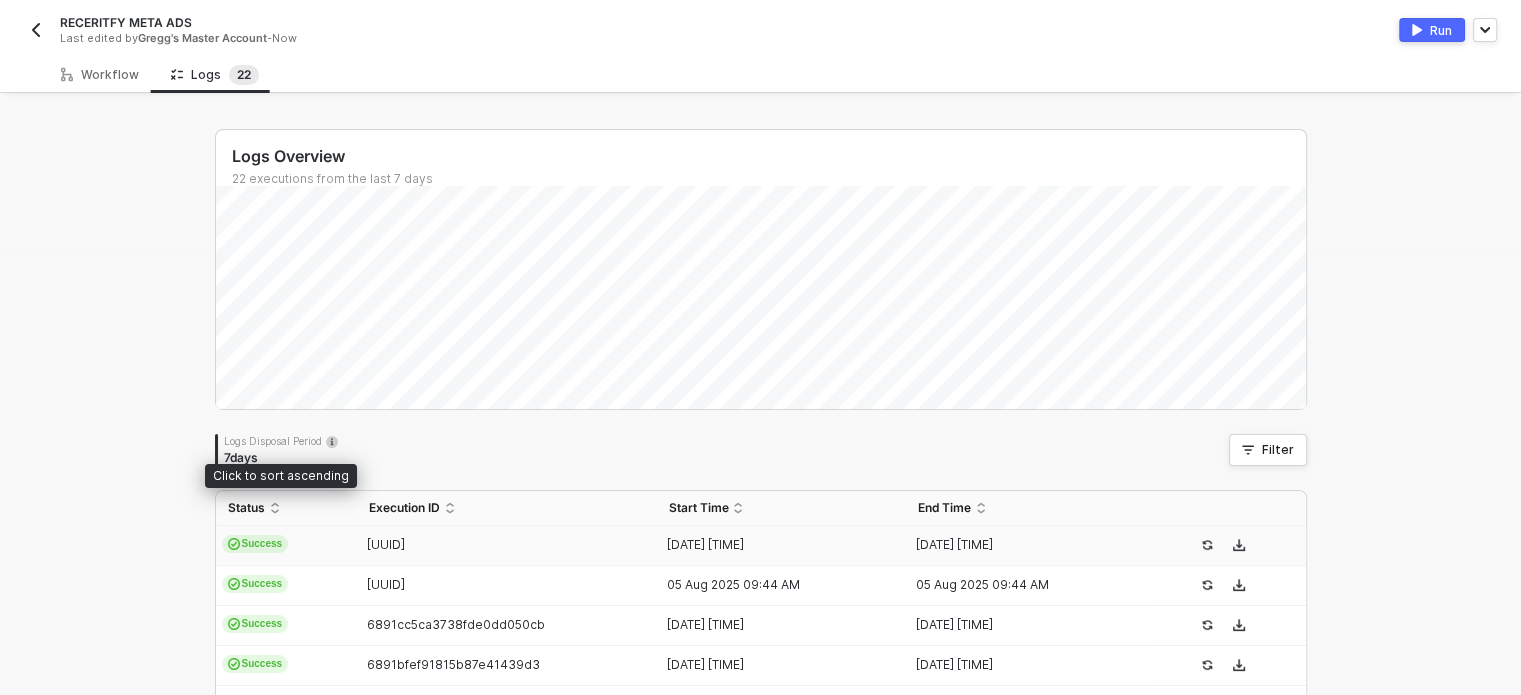 click on "Success" at bounding box center [286, 546] 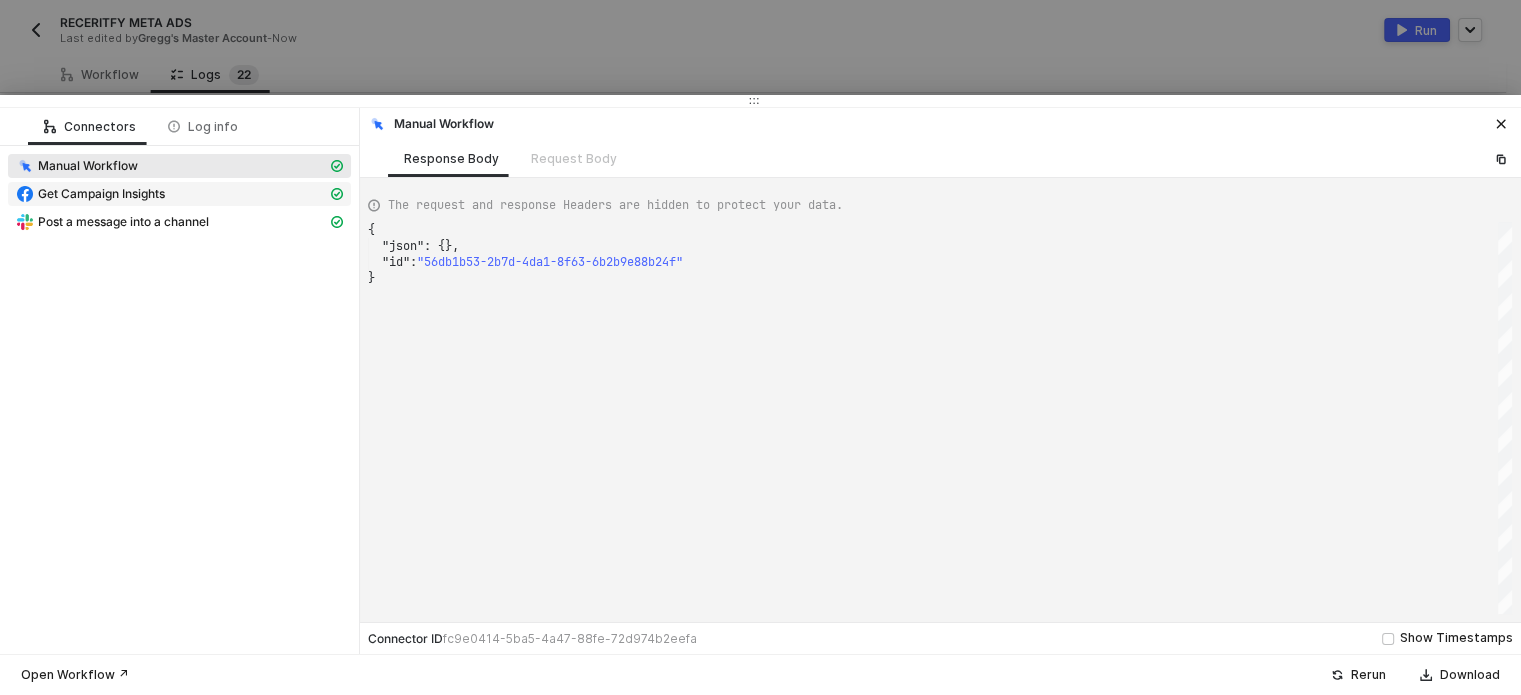 click on "Get Campaign Insights" at bounding box center [101, 194] 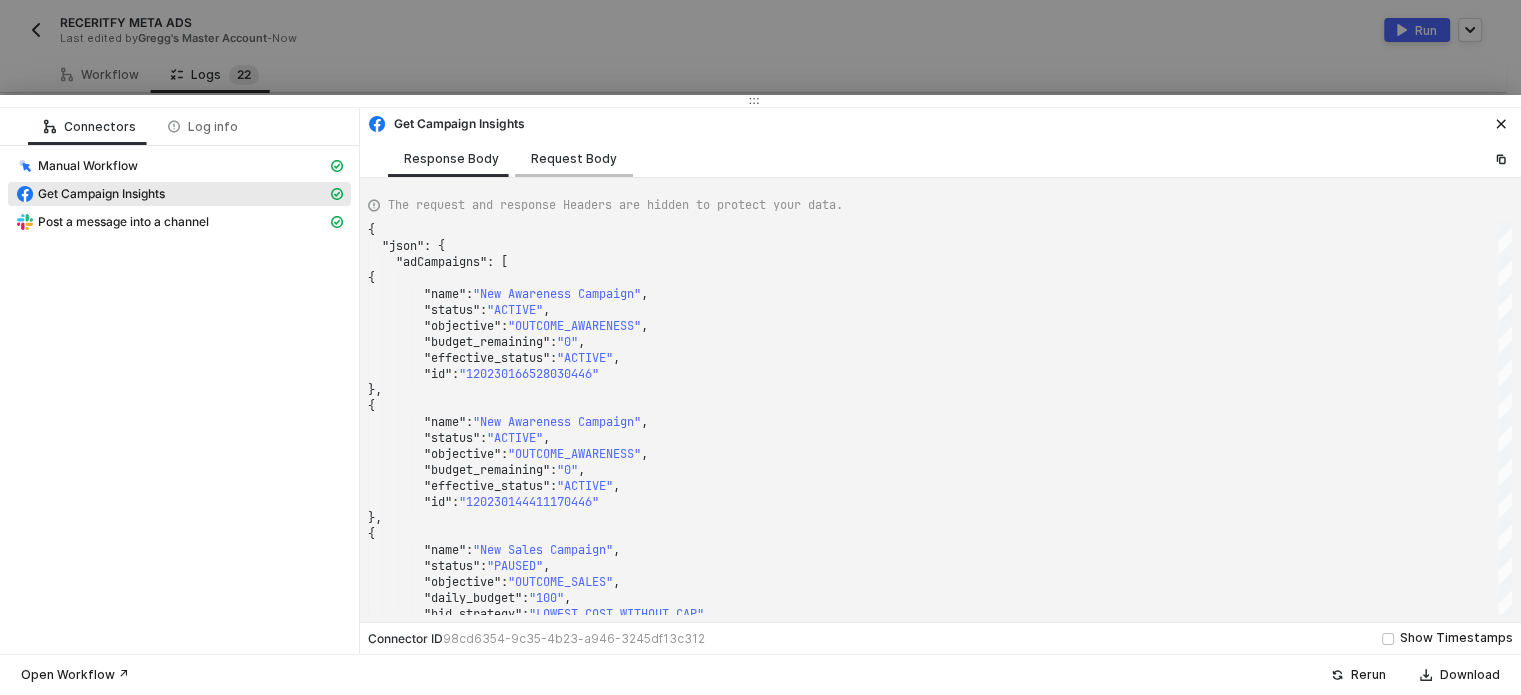 click on "Request Body" at bounding box center (574, 159) 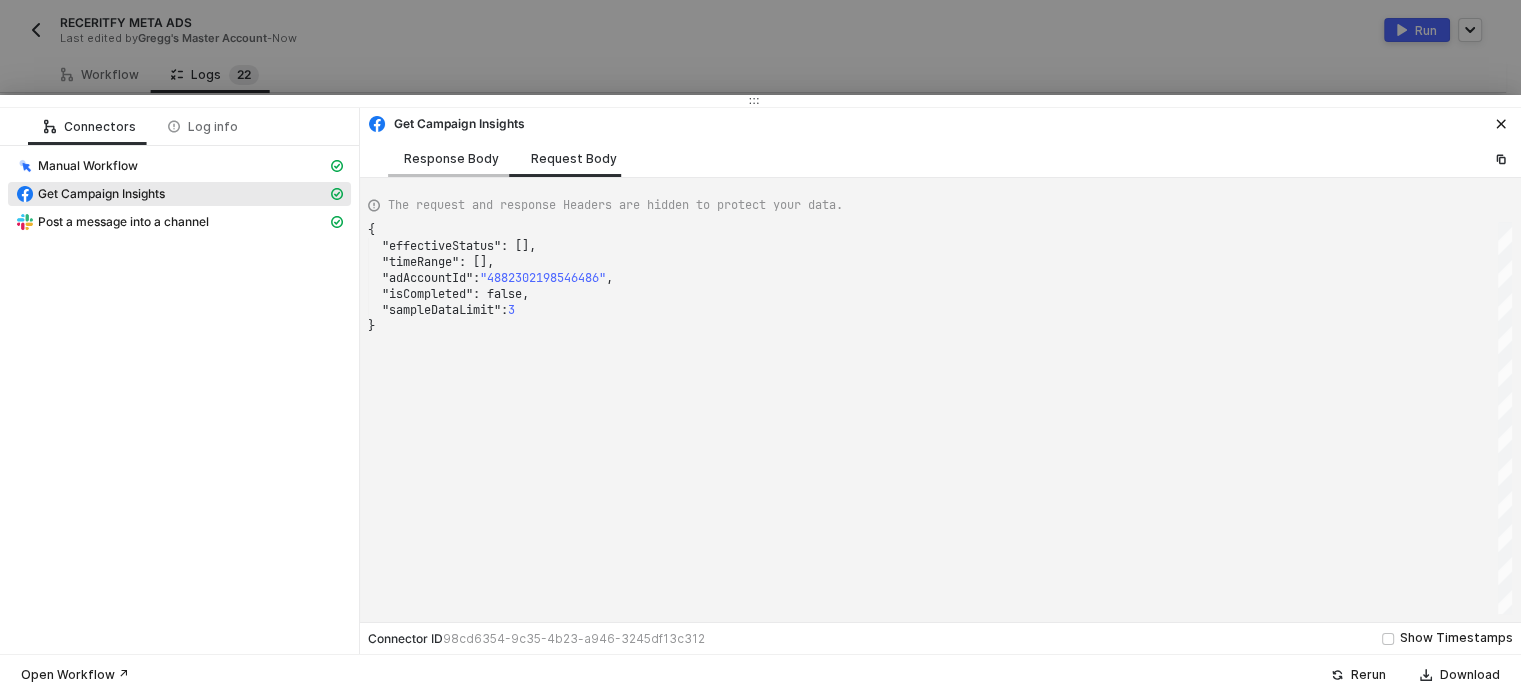 click on "Response Body" at bounding box center [451, 158] 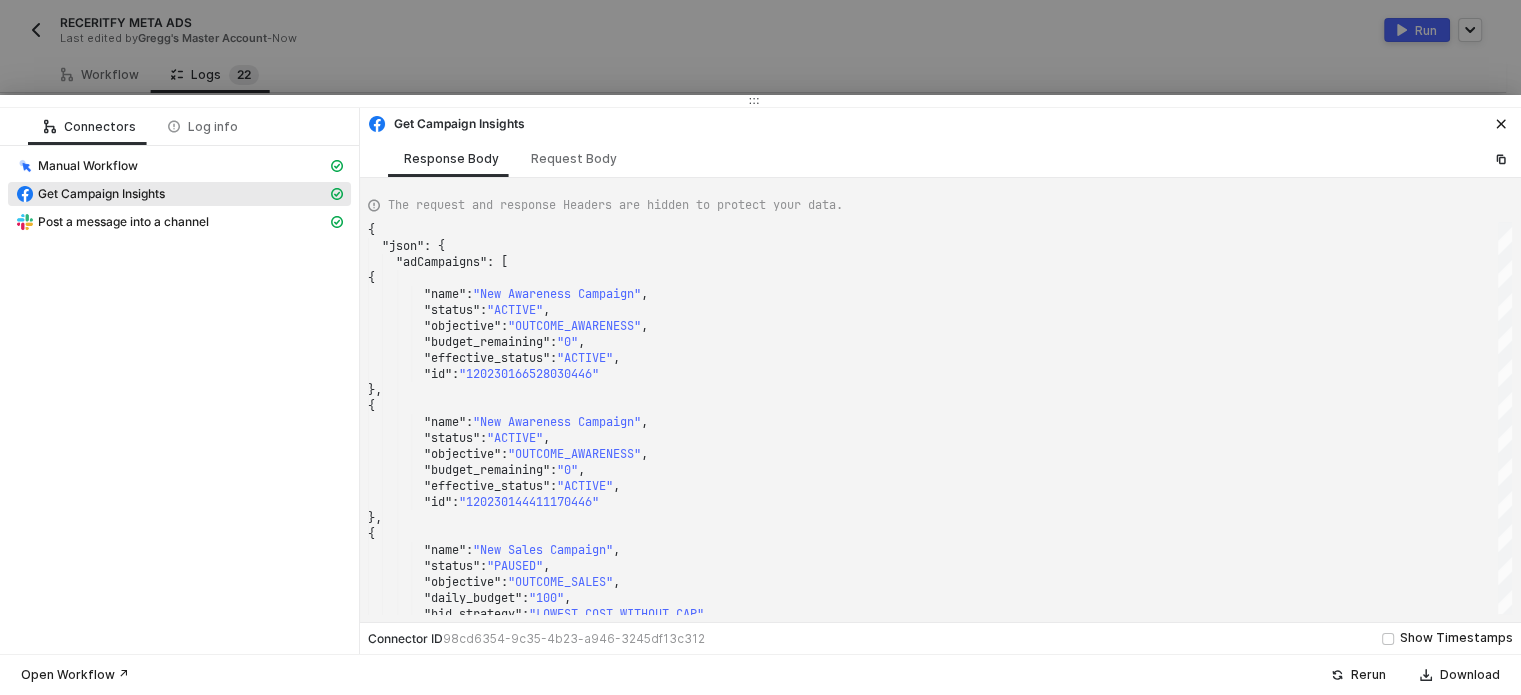 click at bounding box center (760, 347) 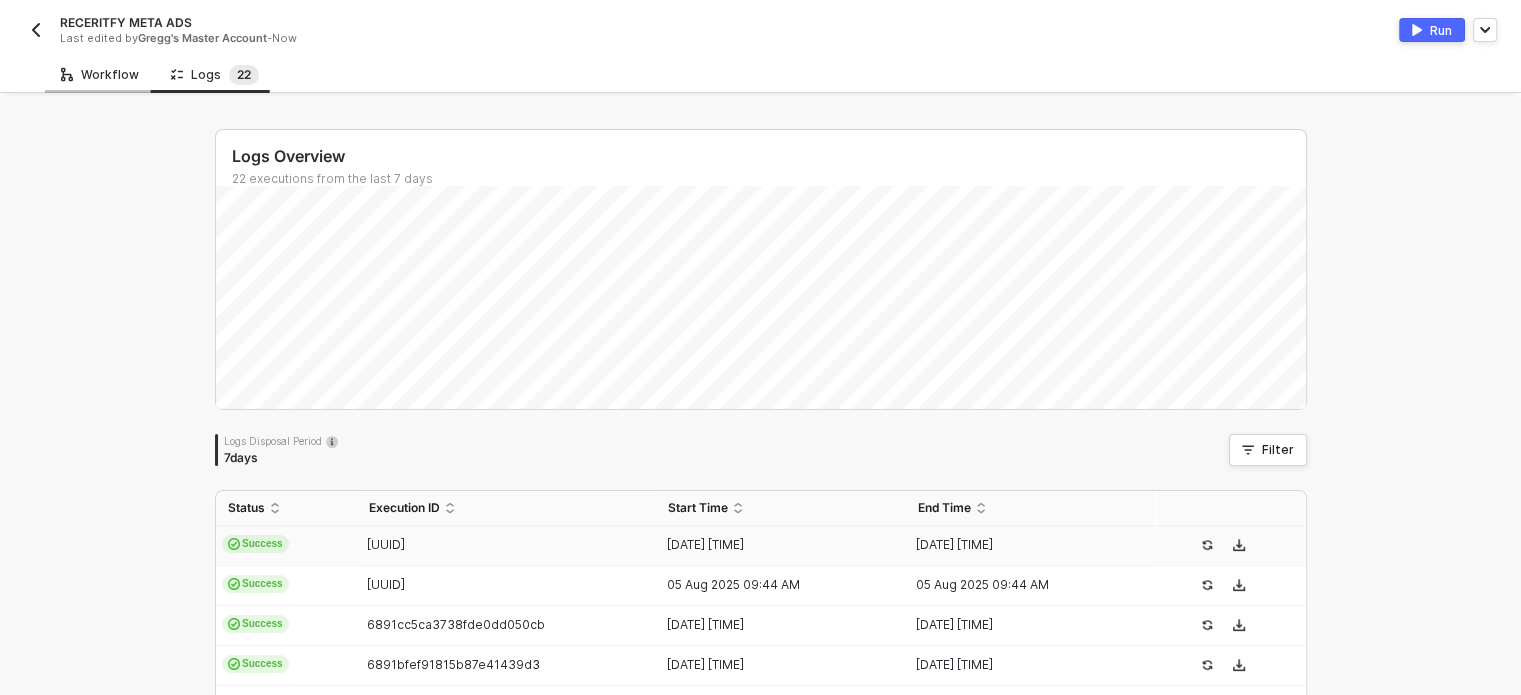 click on "Workflow" at bounding box center (100, 74) 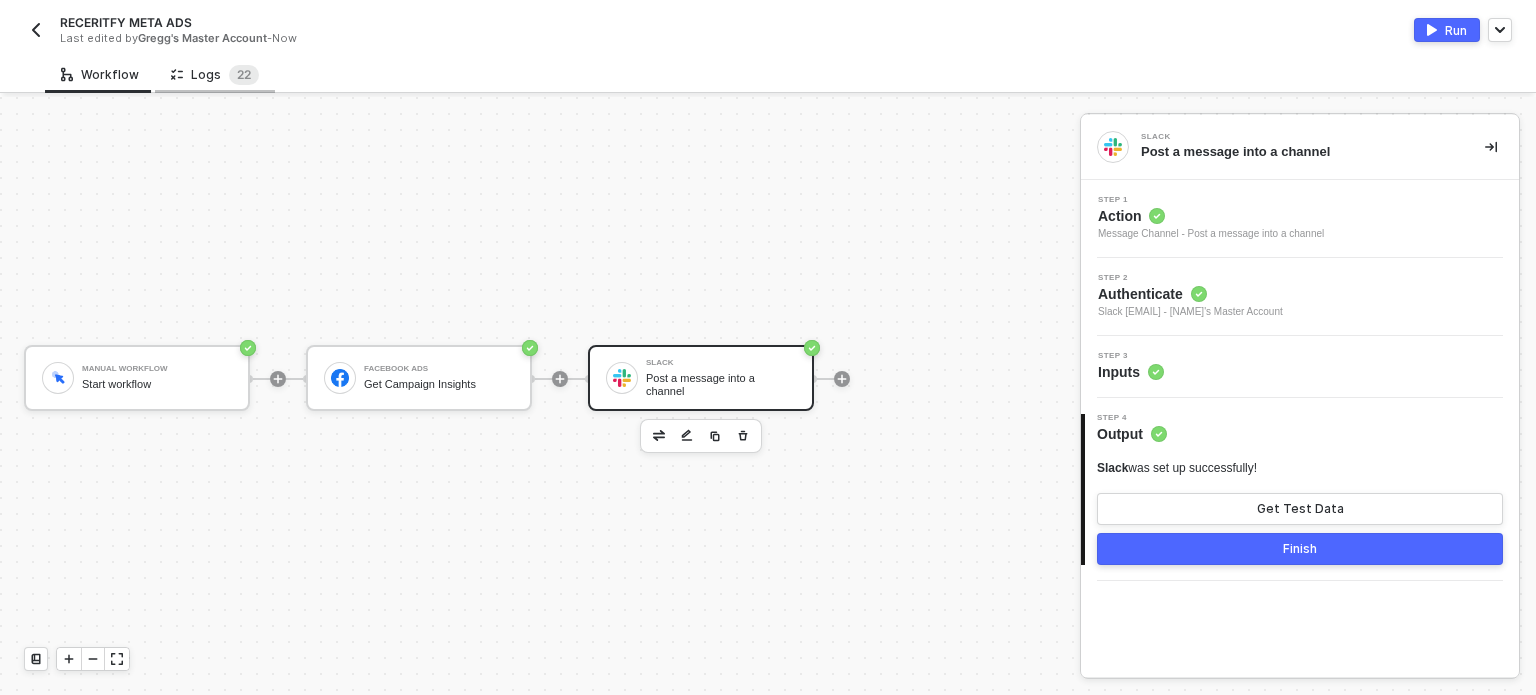click on "Logs 2 2" at bounding box center (215, 75) 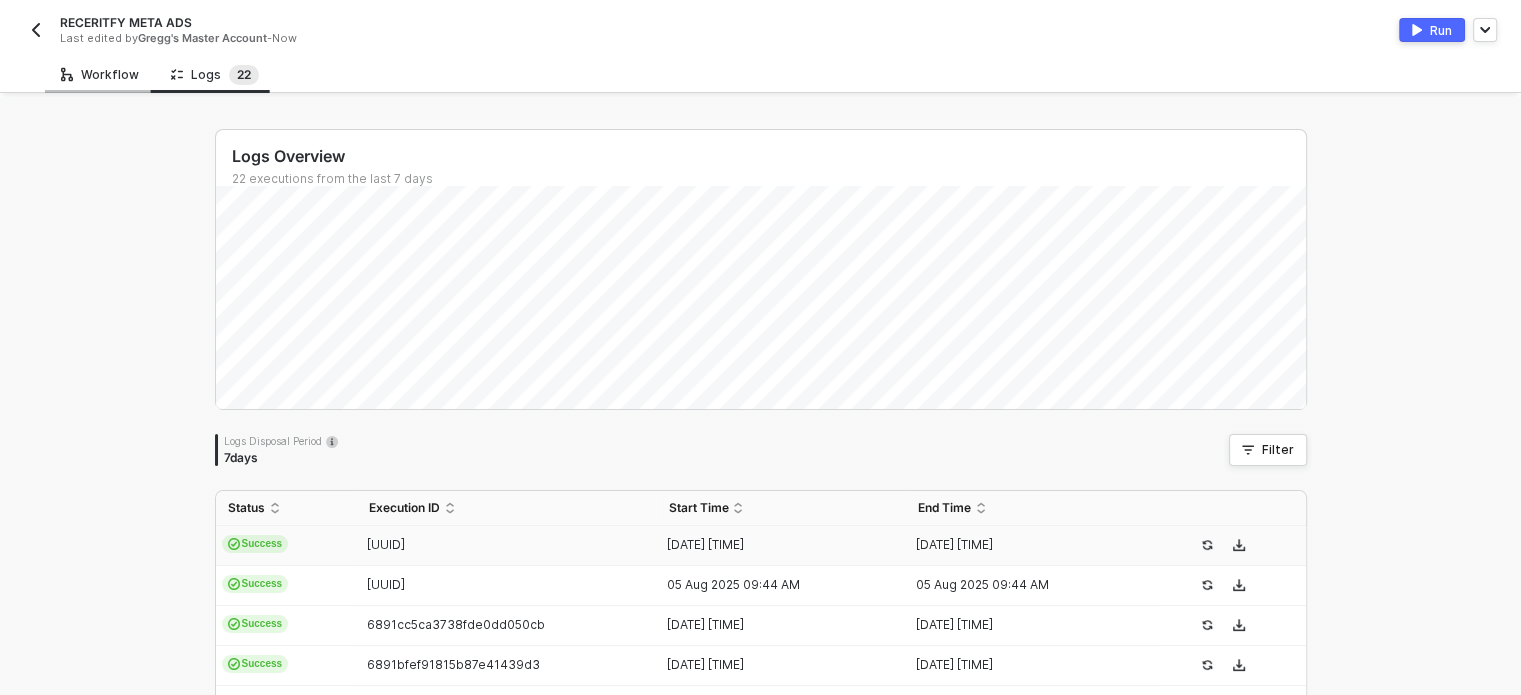 click on "Workflow" at bounding box center (100, 74) 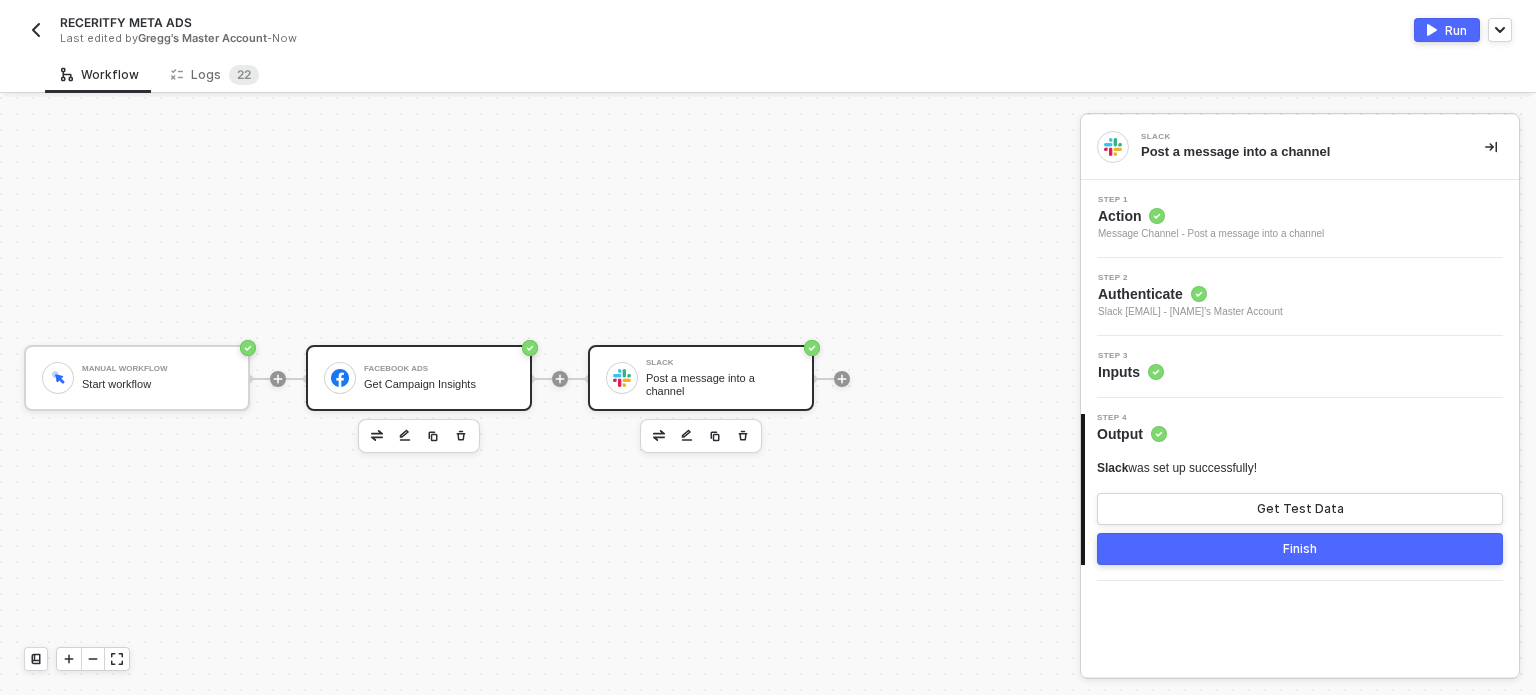 click on "Get Campaign Insights" at bounding box center [439, 384] 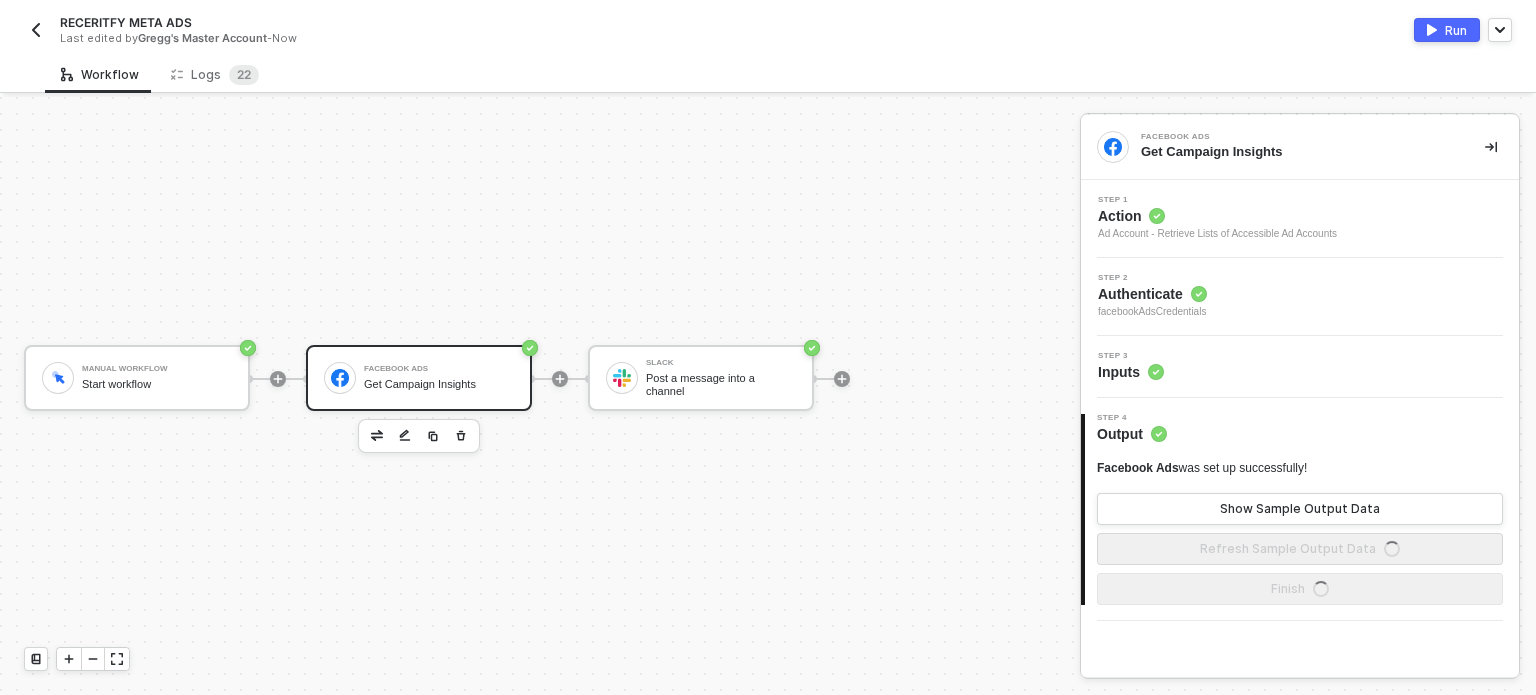 click on "Action" at bounding box center (1217, 216) 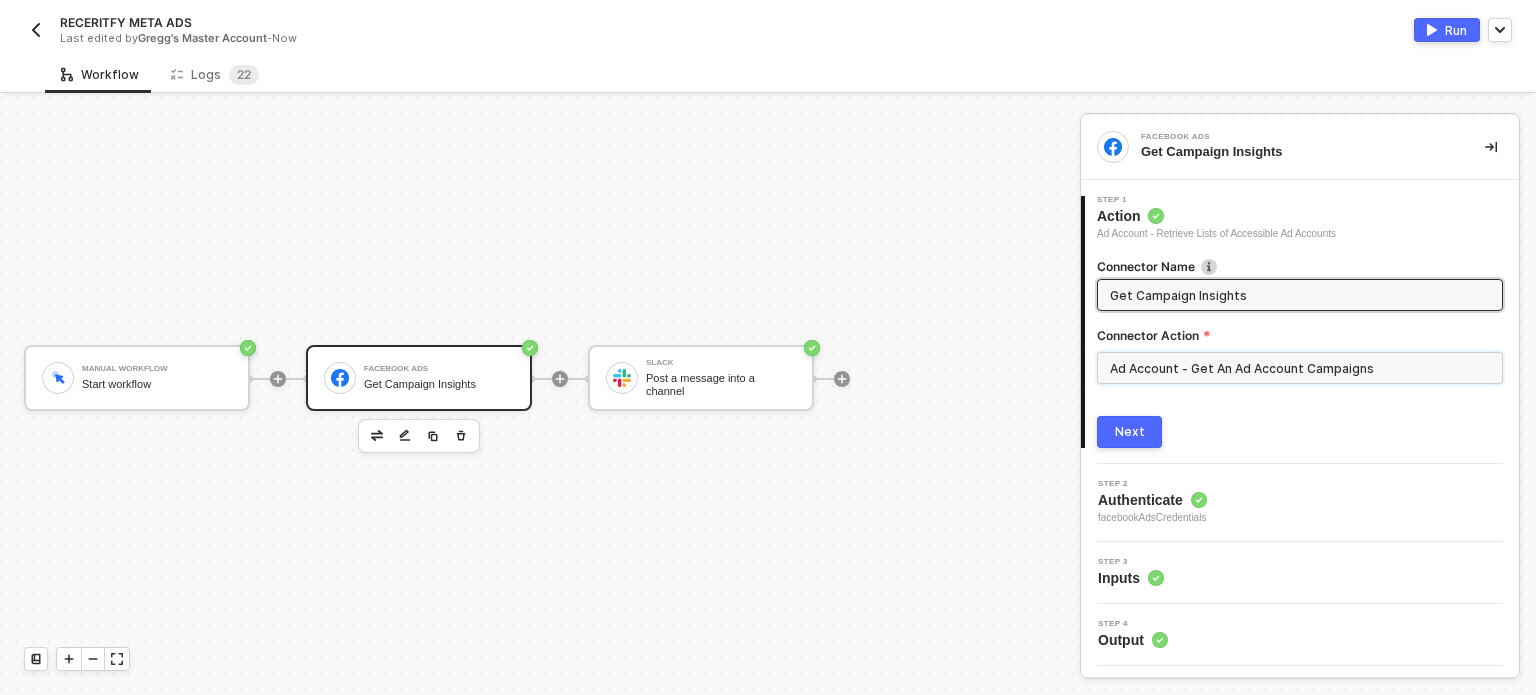 click on "Ad Account - Get An Ad Account Campaigns" at bounding box center [1300, 368] 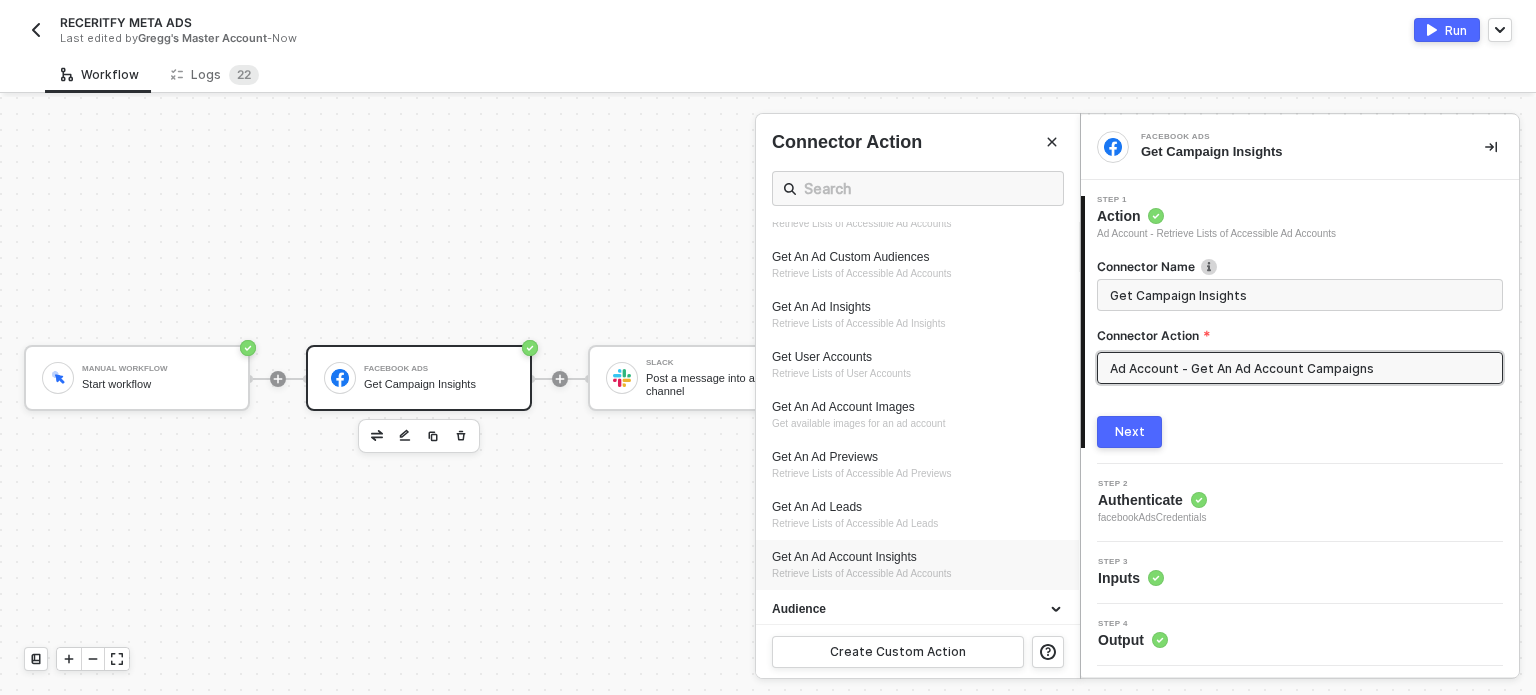 scroll, scrollTop: 356, scrollLeft: 0, axis: vertical 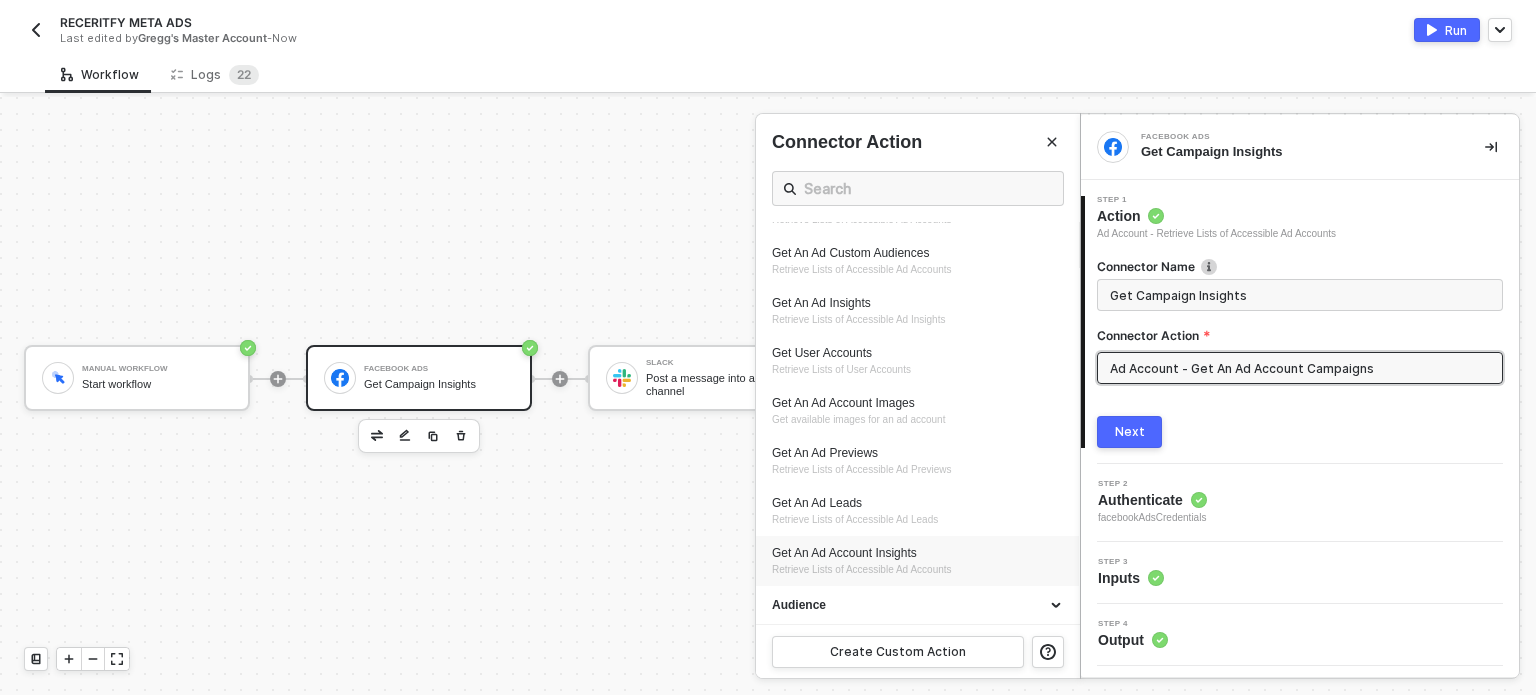 click on "Get An Ad Account Insights" at bounding box center [917, 553] 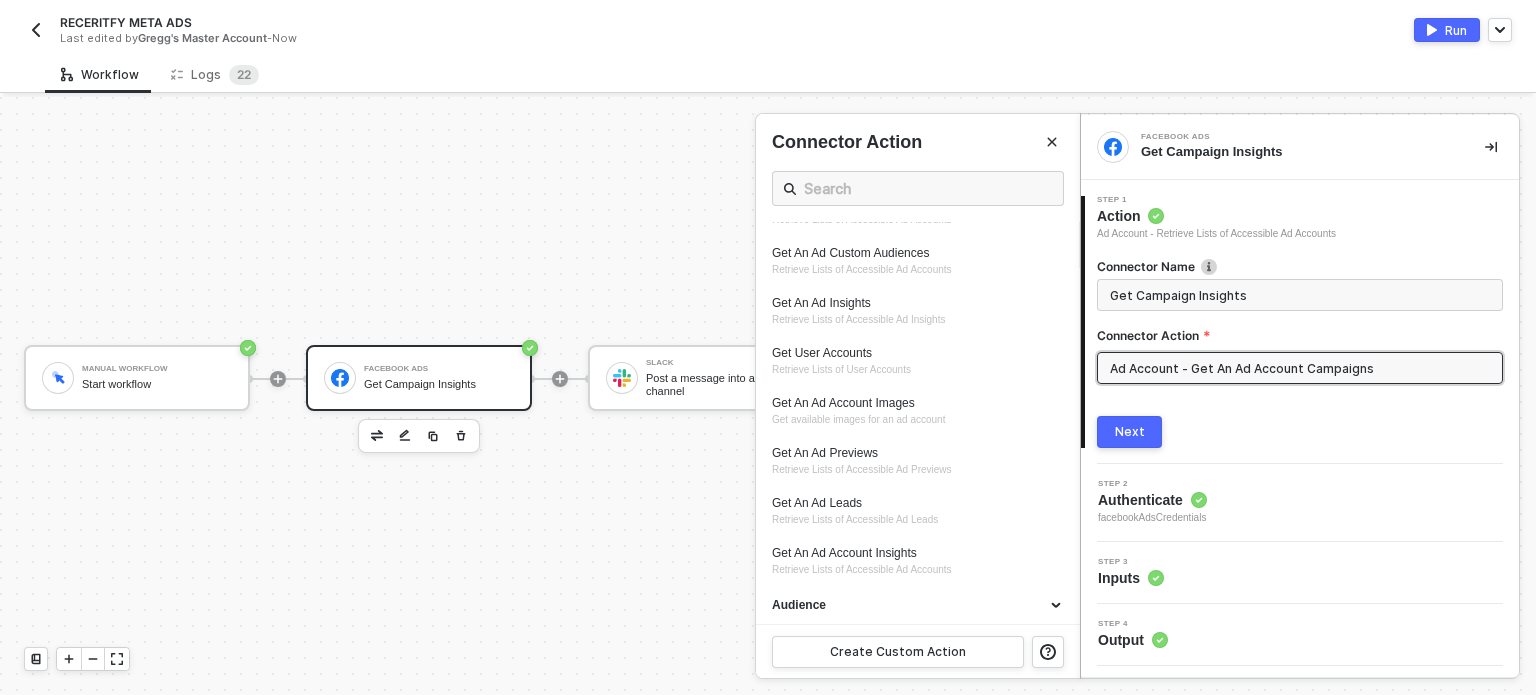 type on "Ad Account - Get An Ad Account Insights" 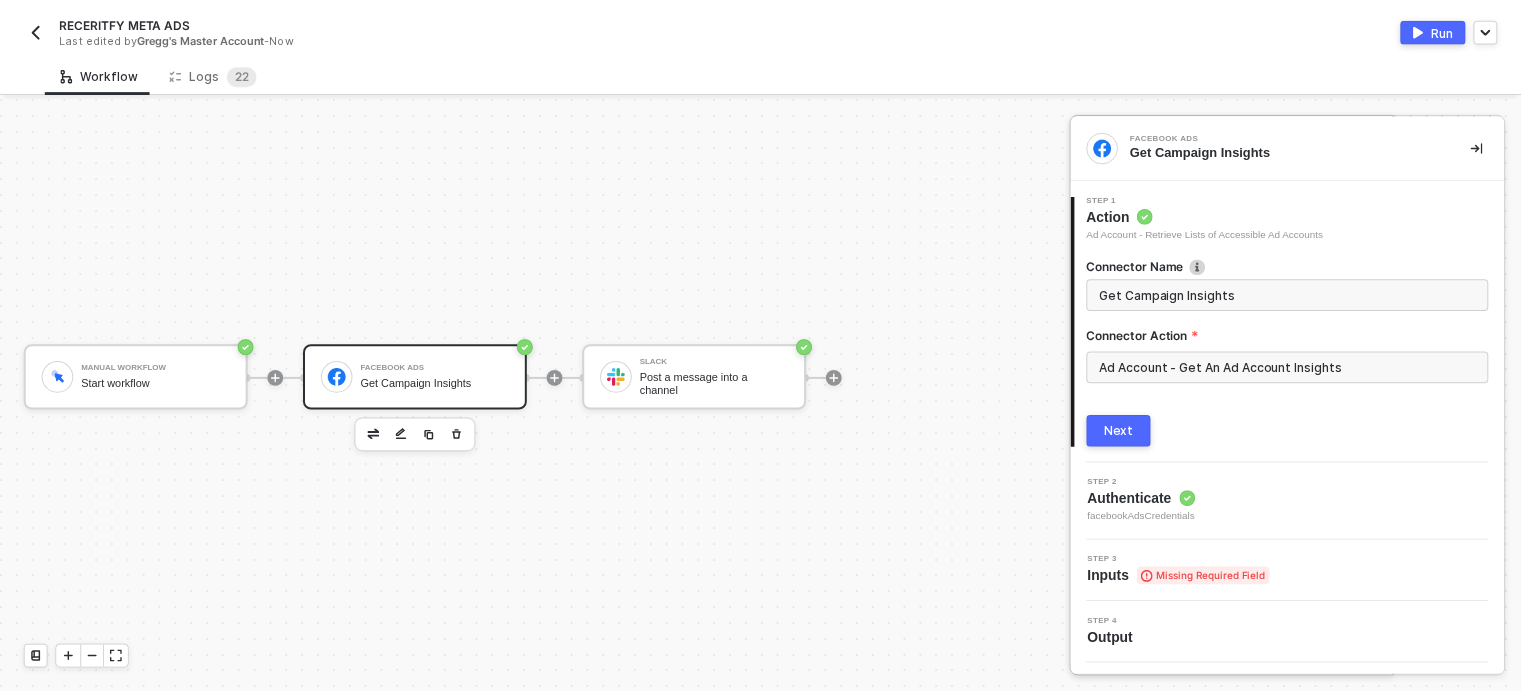 scroll, scrollTop: 0, scrollLeft: 0, axis: both 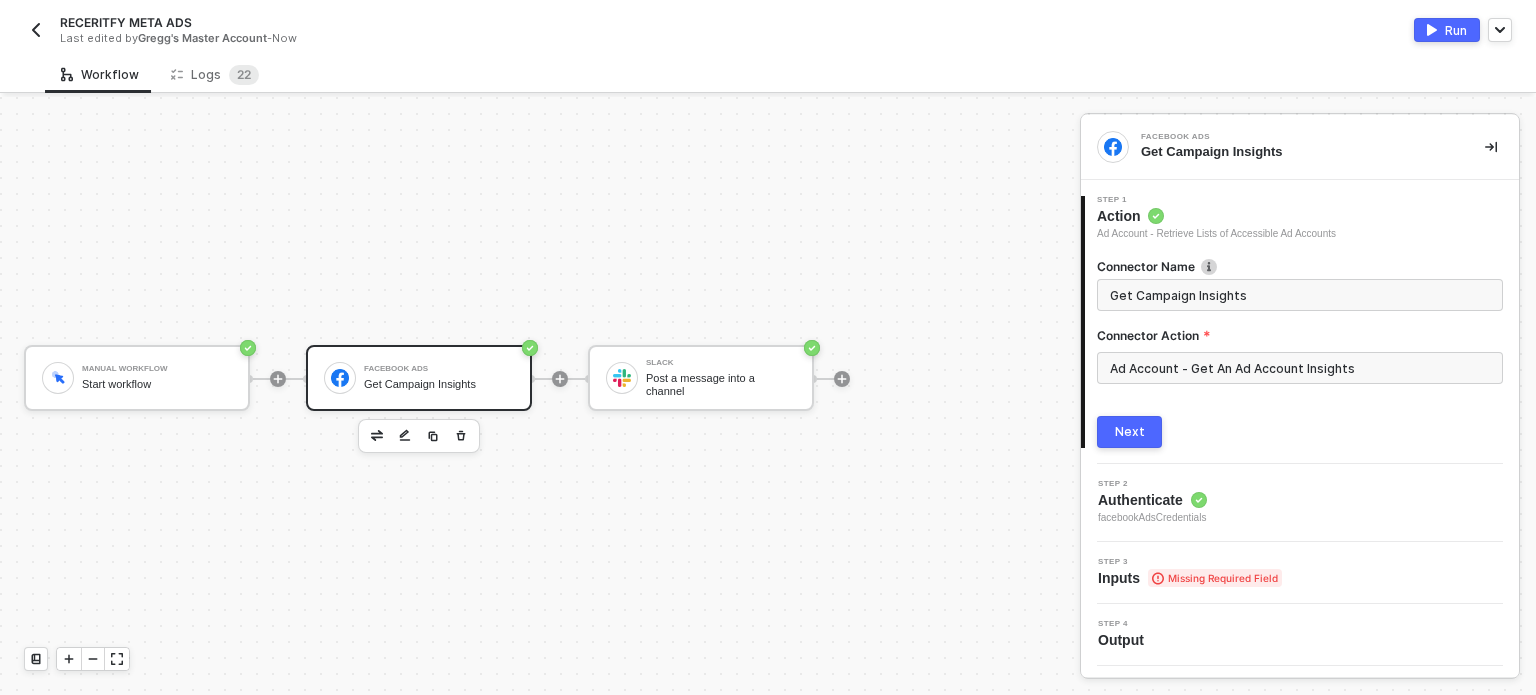 click on "Next" at bounding box center [1130, 432] 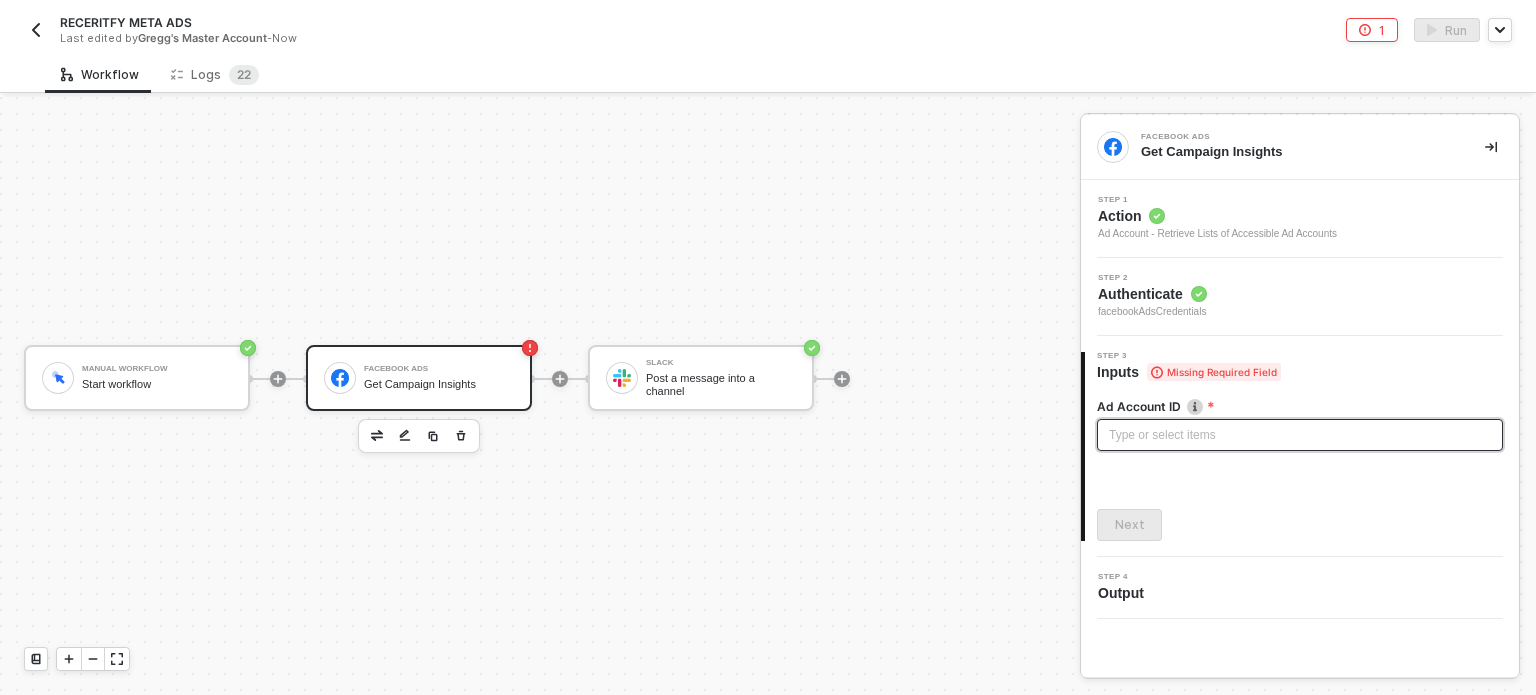 click on "Type or select items ﻿" at bounding box center (1300, 435) 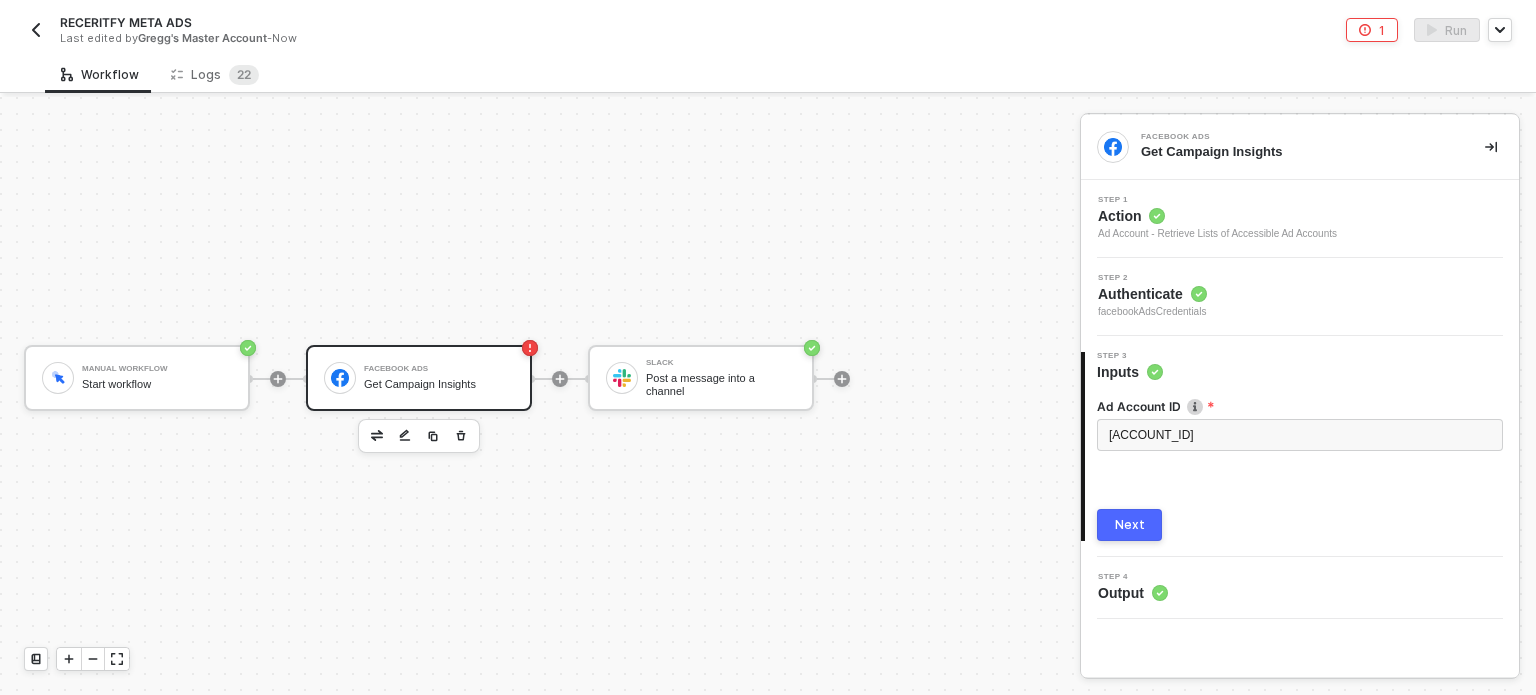 click on "Next" at bounding box center [1130, 525] 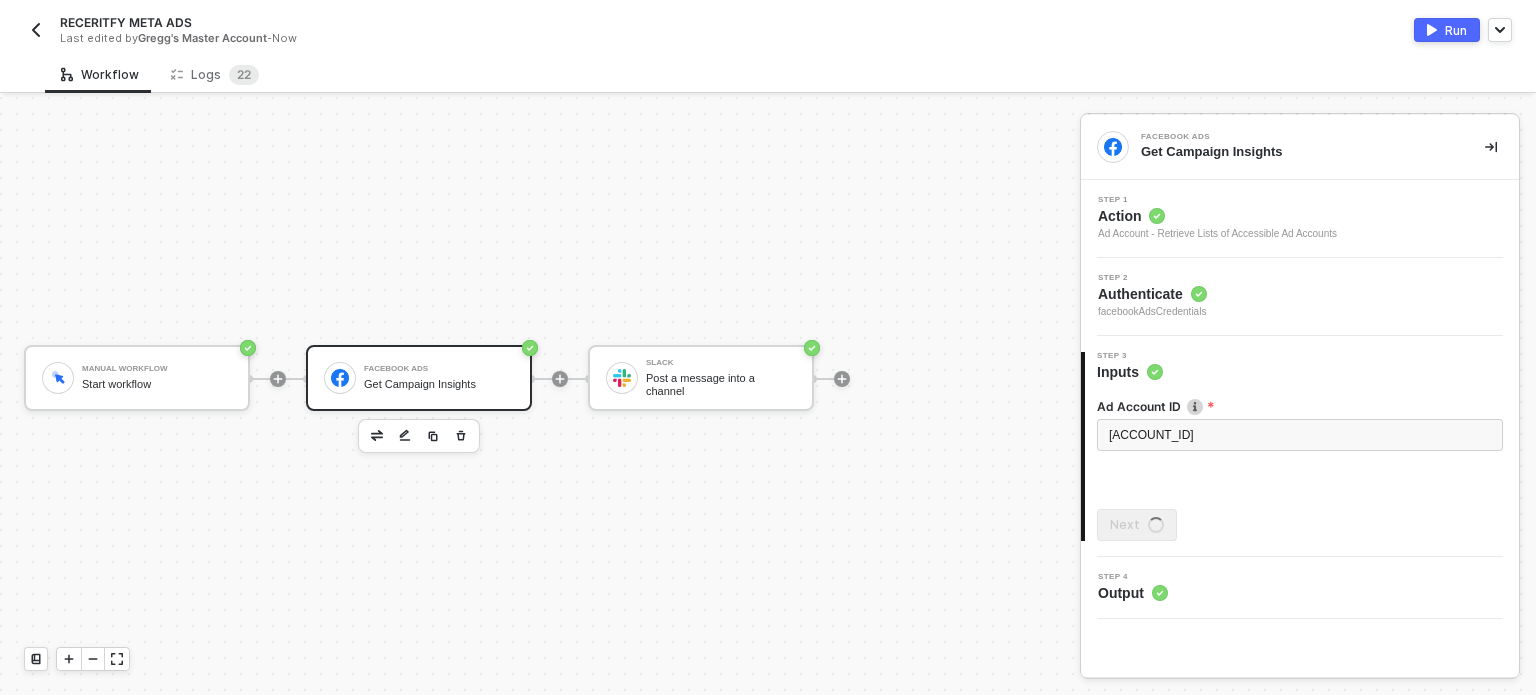 click on "Run" at bounding box center [1456, 30] 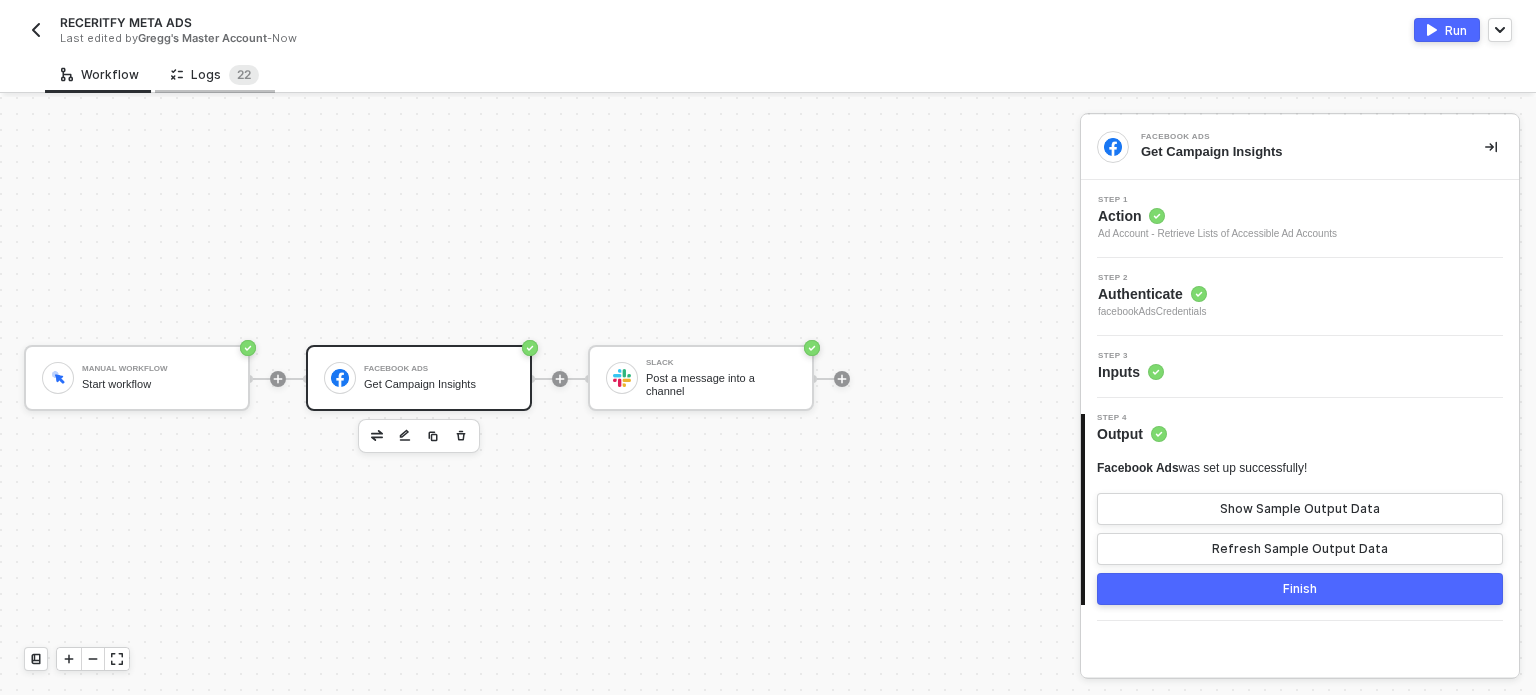 click on "Logs 2 2" at bounding box center [215, 75] 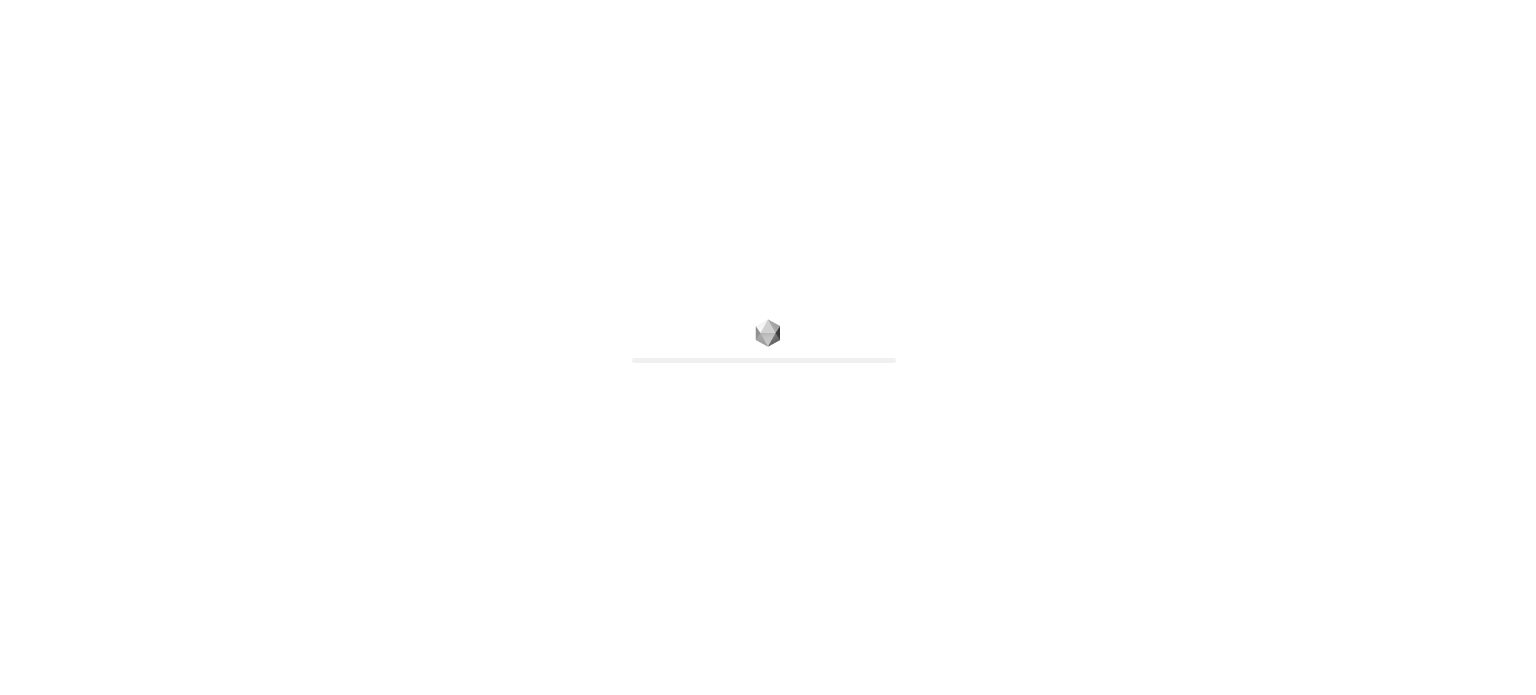 scroll, scrollTop: 0, scrollLeft: 0, axis: both 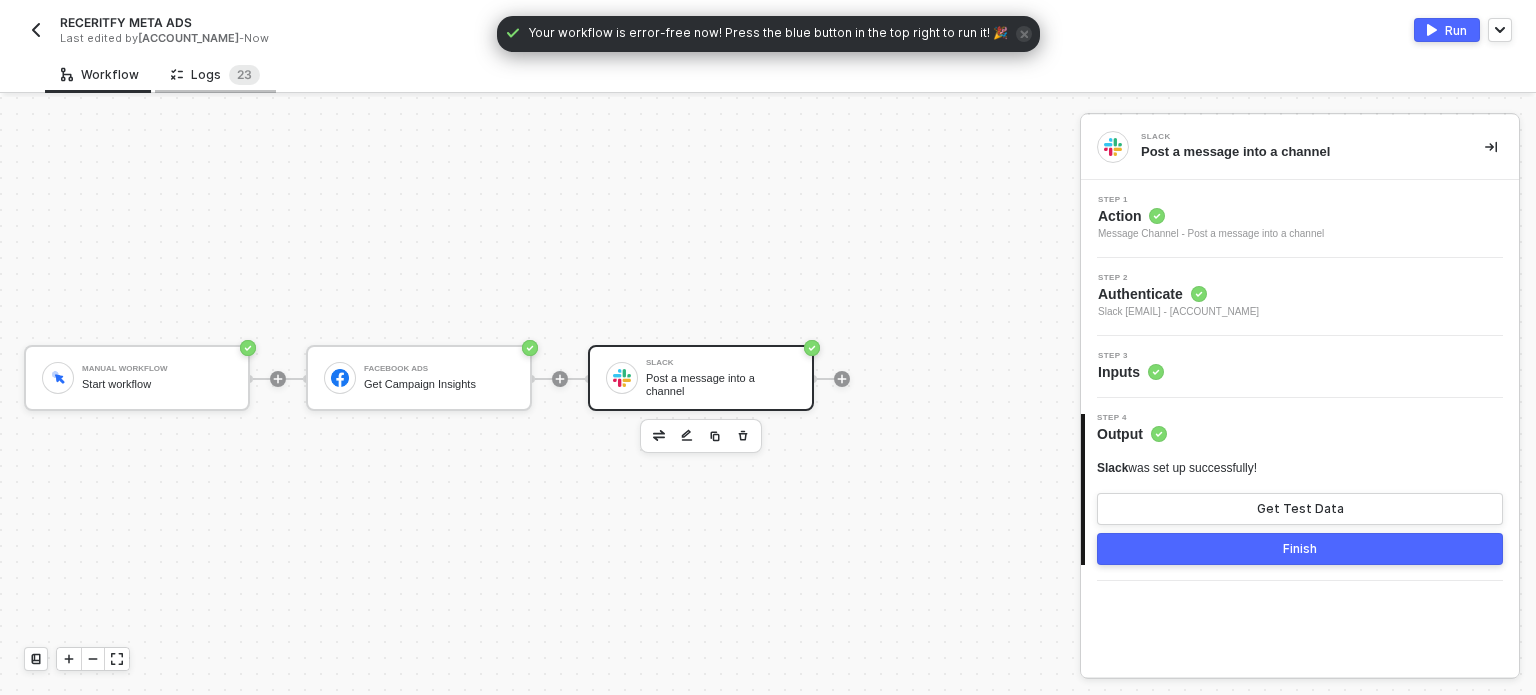 click on "Logs 2 3" at bounding box center (215, 75) 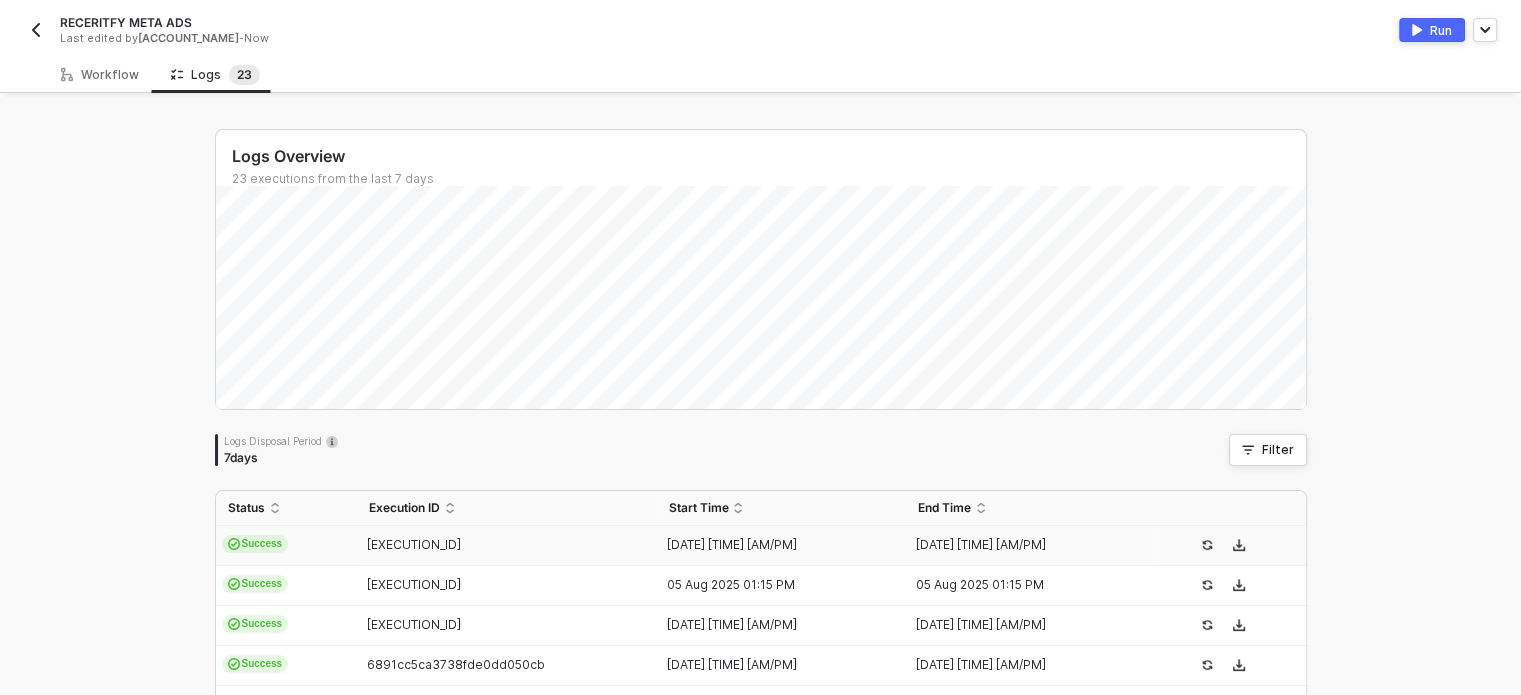 click on "Success" at bounding box center (286, 546) 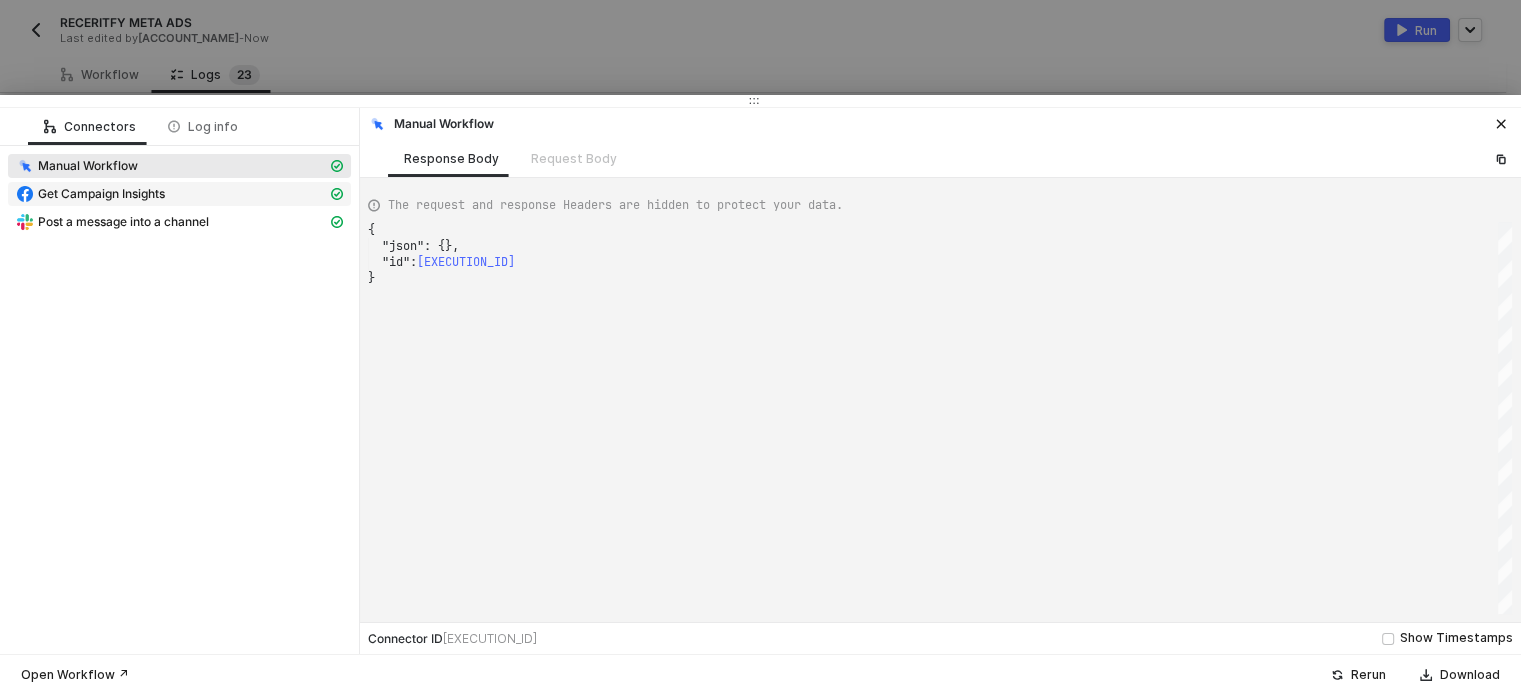 click on "Get Campaign Insights" at bounding box center [171, 194] 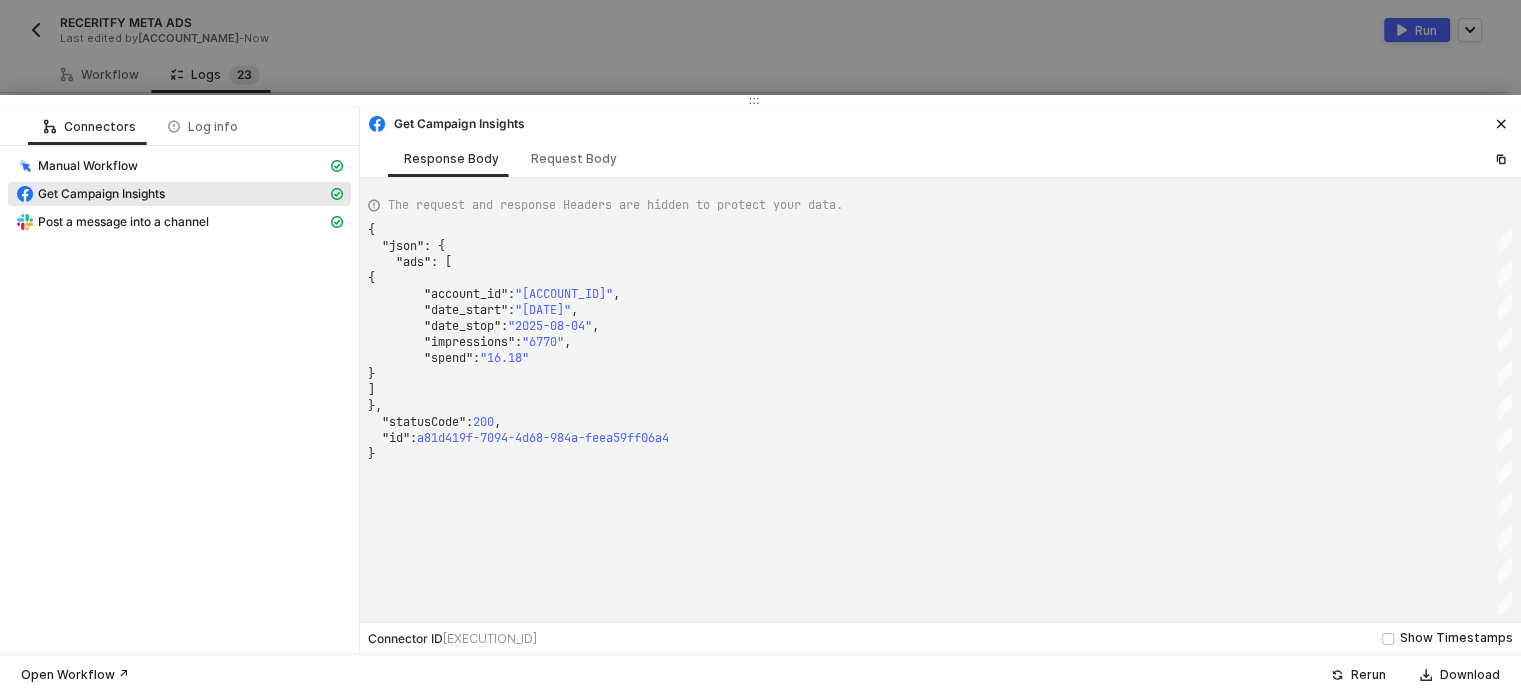 click at bounding box center (760, 347) 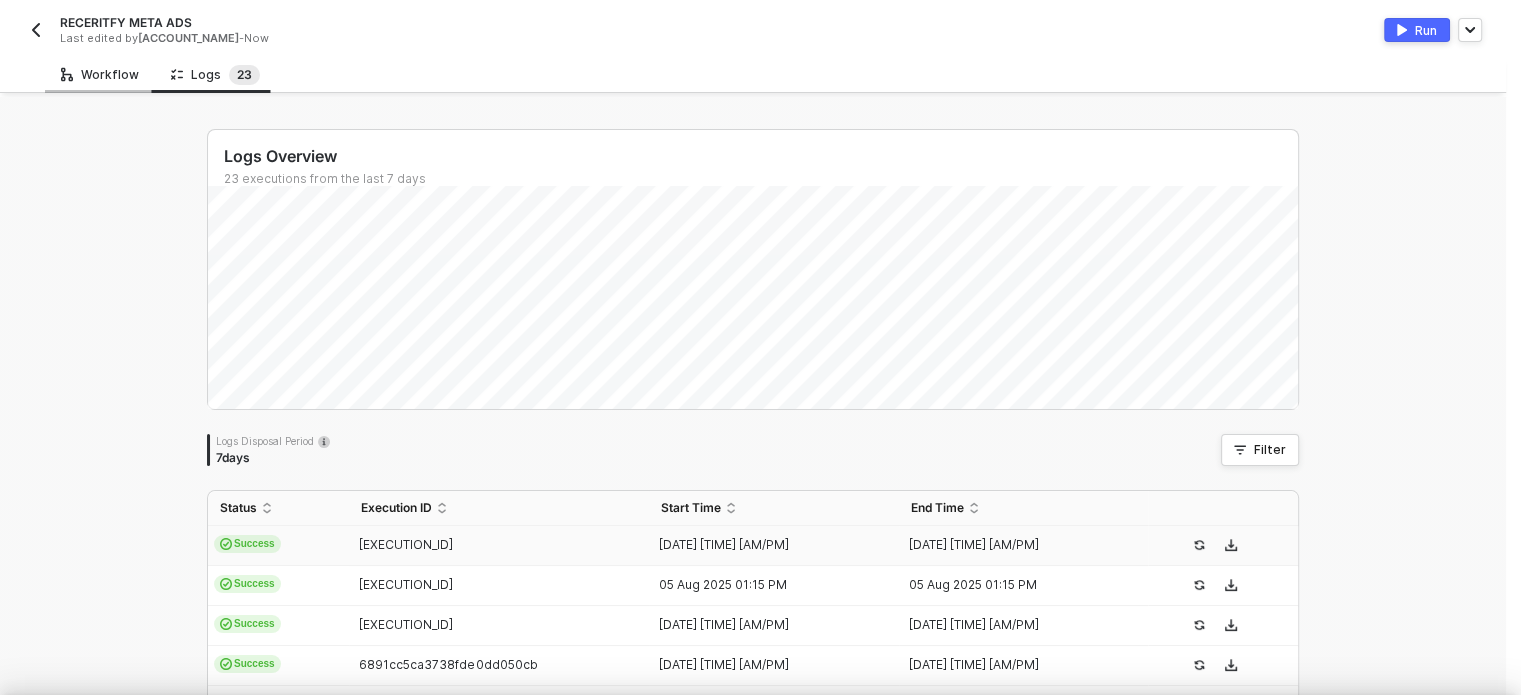 click on "Workflow" at bounding box center [100, 74] 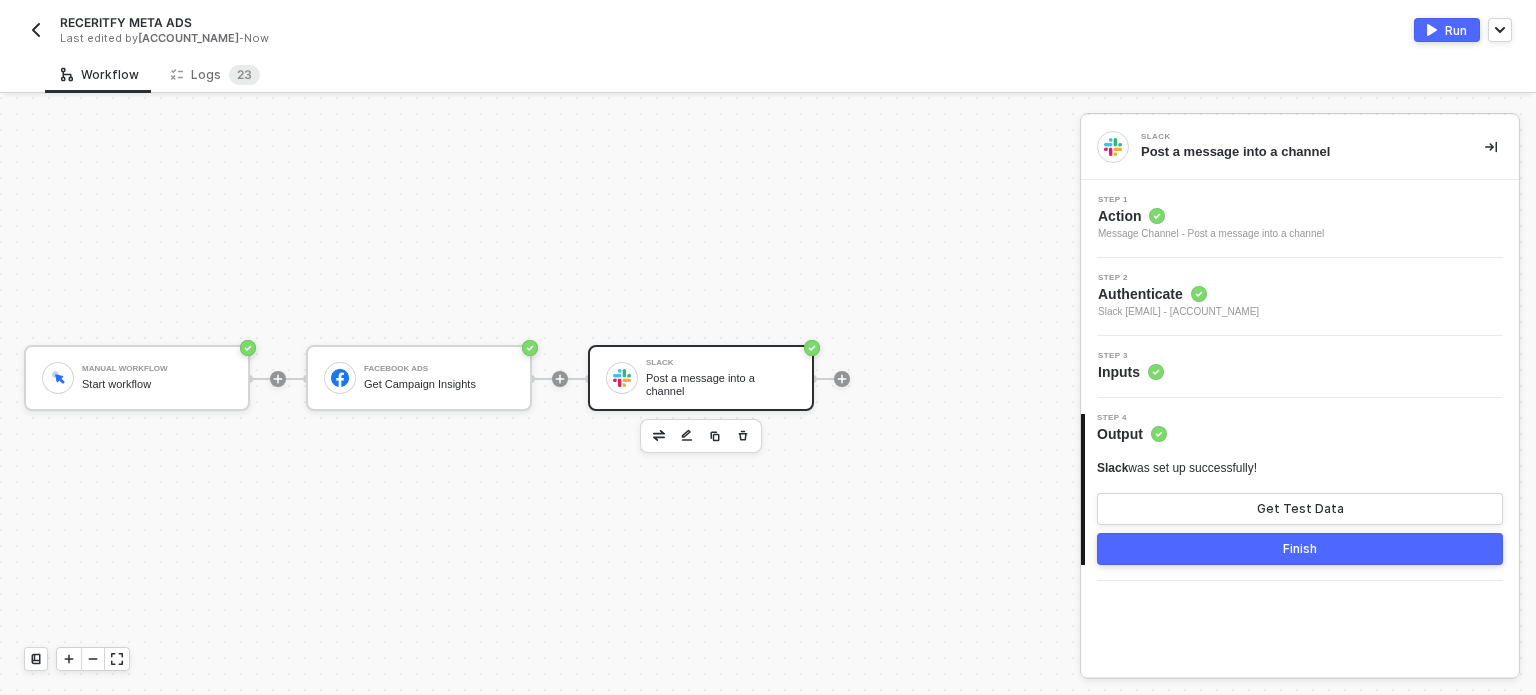 drag, startPoint x: 485, startPoint y: 349, endPoint x: 541, endPoint y: 311, distance: 67.6757 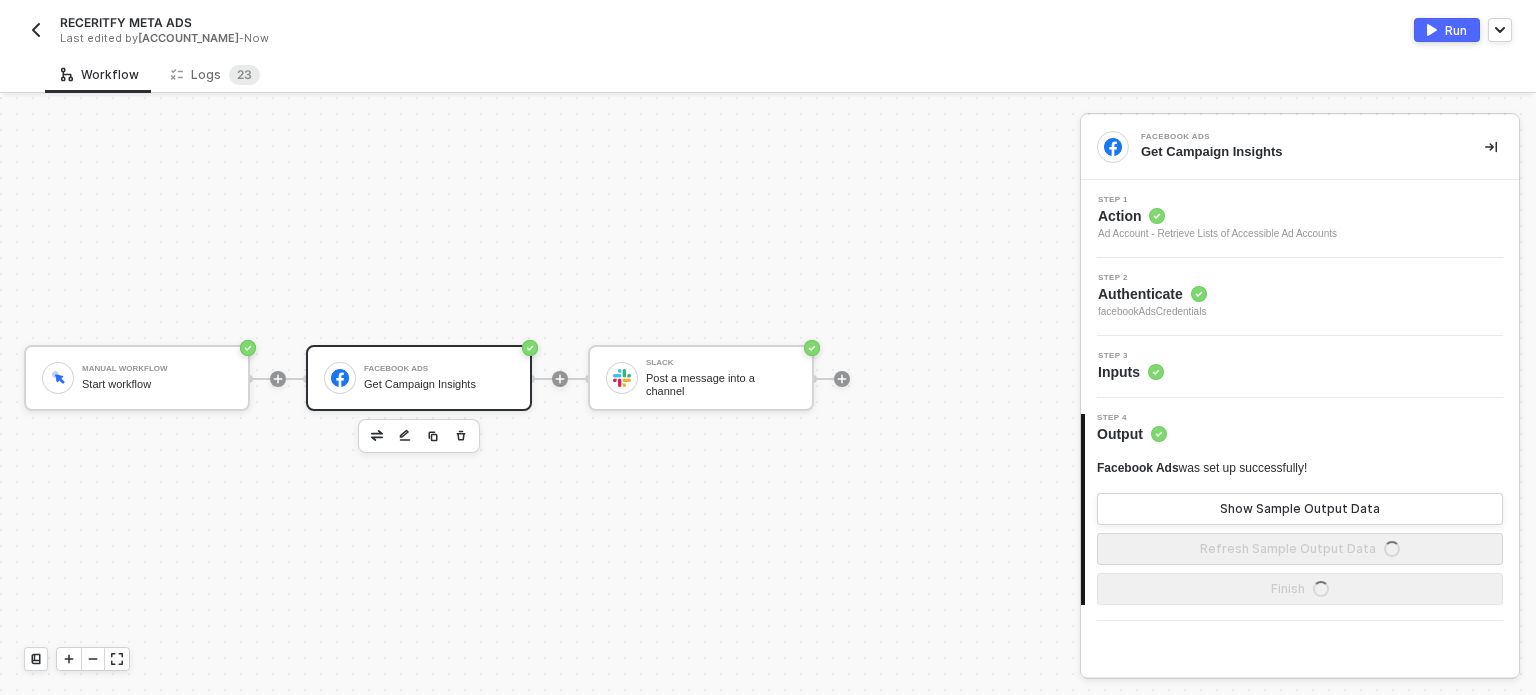click on "Step 3 Inputs" at bounding box center (1300, 367) 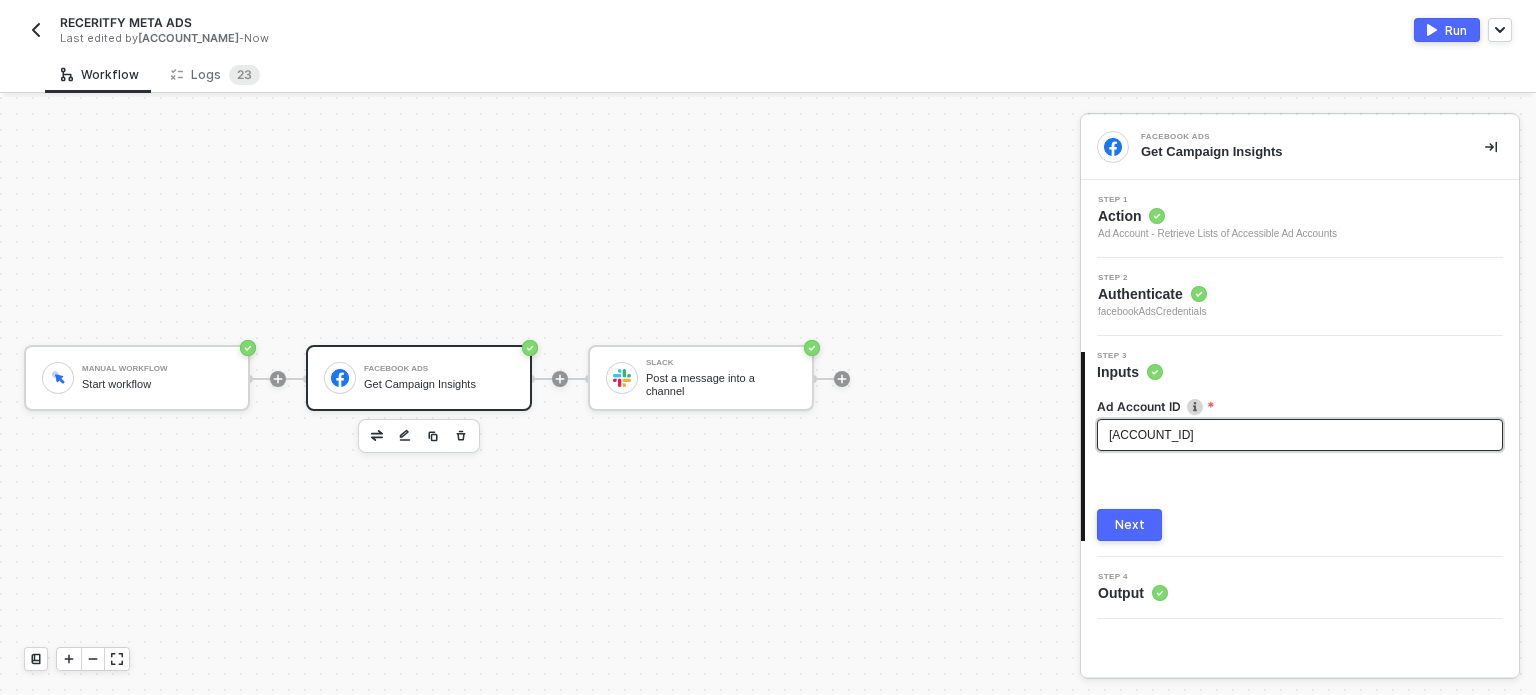 click on "4882302198546486" at bounding box center [1300, 435] 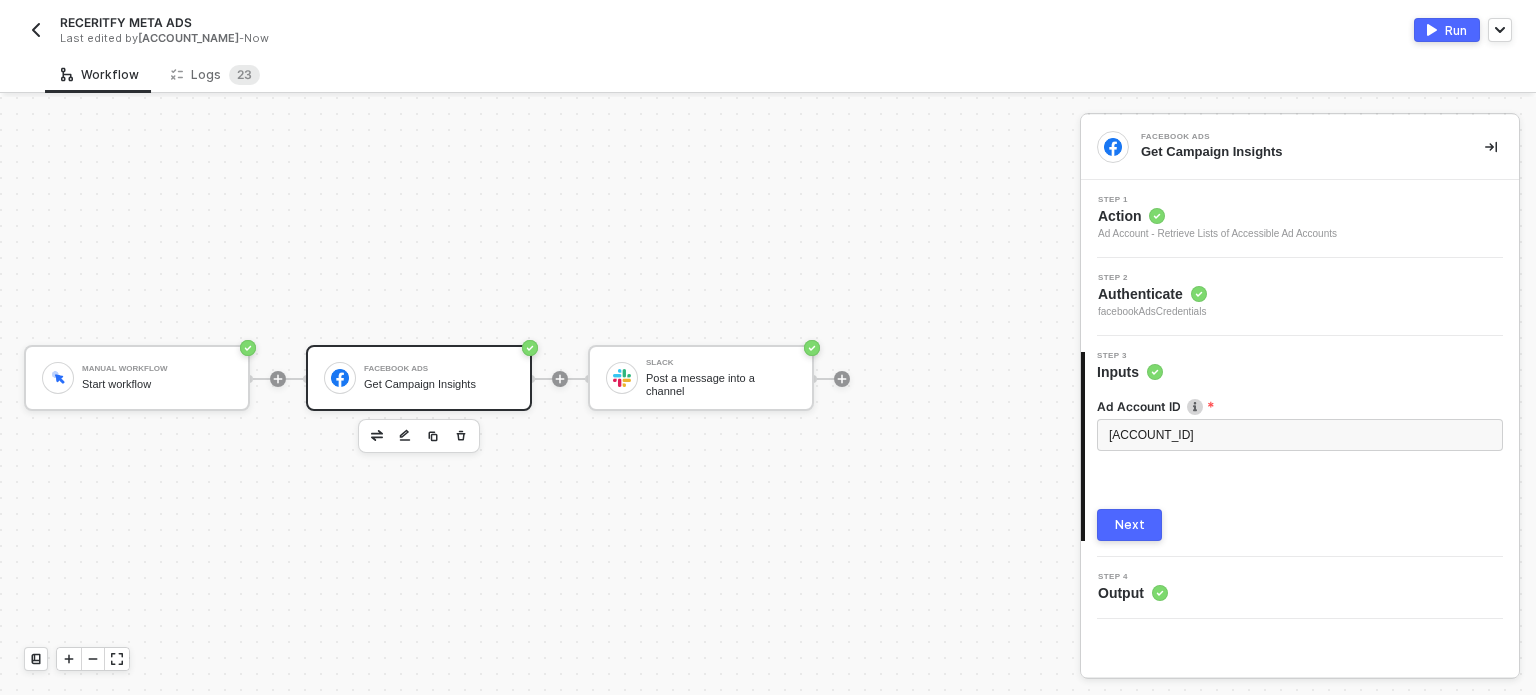 click on "Action" at bounding box center (1217, 216) 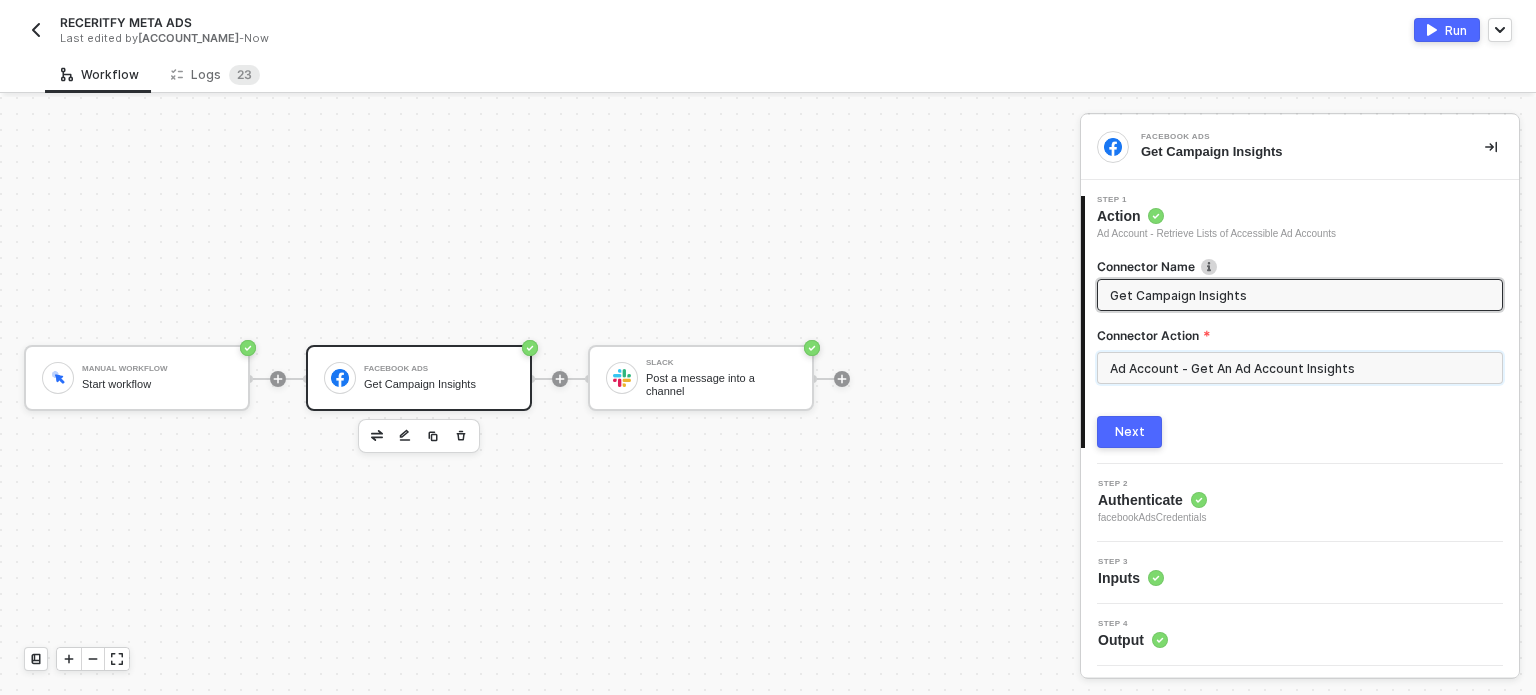 click on "Ad Account - Get An Ad Account Insights" at bounding box center (1300, 368) 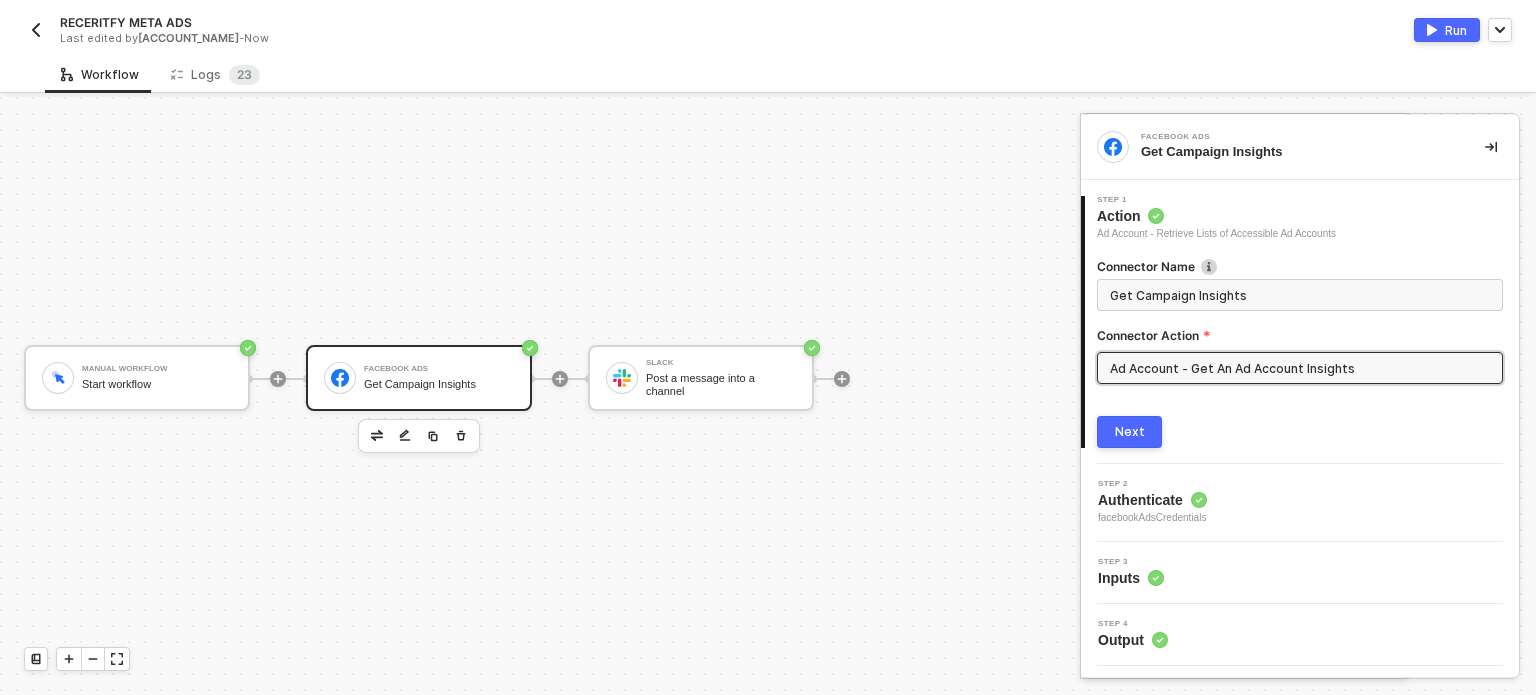 click on "Ad Account - Get An Ad Account Insights" at bounding box center (1300, 368) 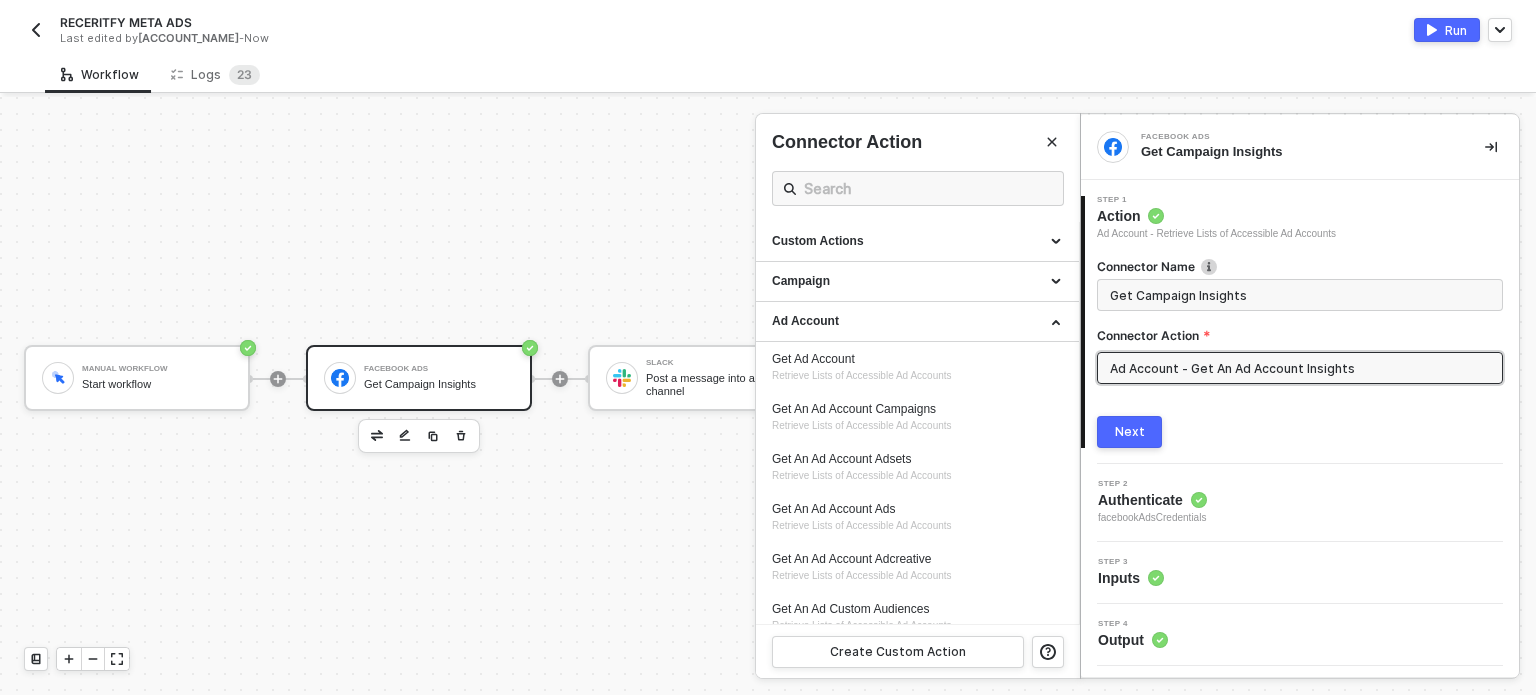 click on "Ad Account - Get An Ad Account Insights" at bounding box center [1300, 368] 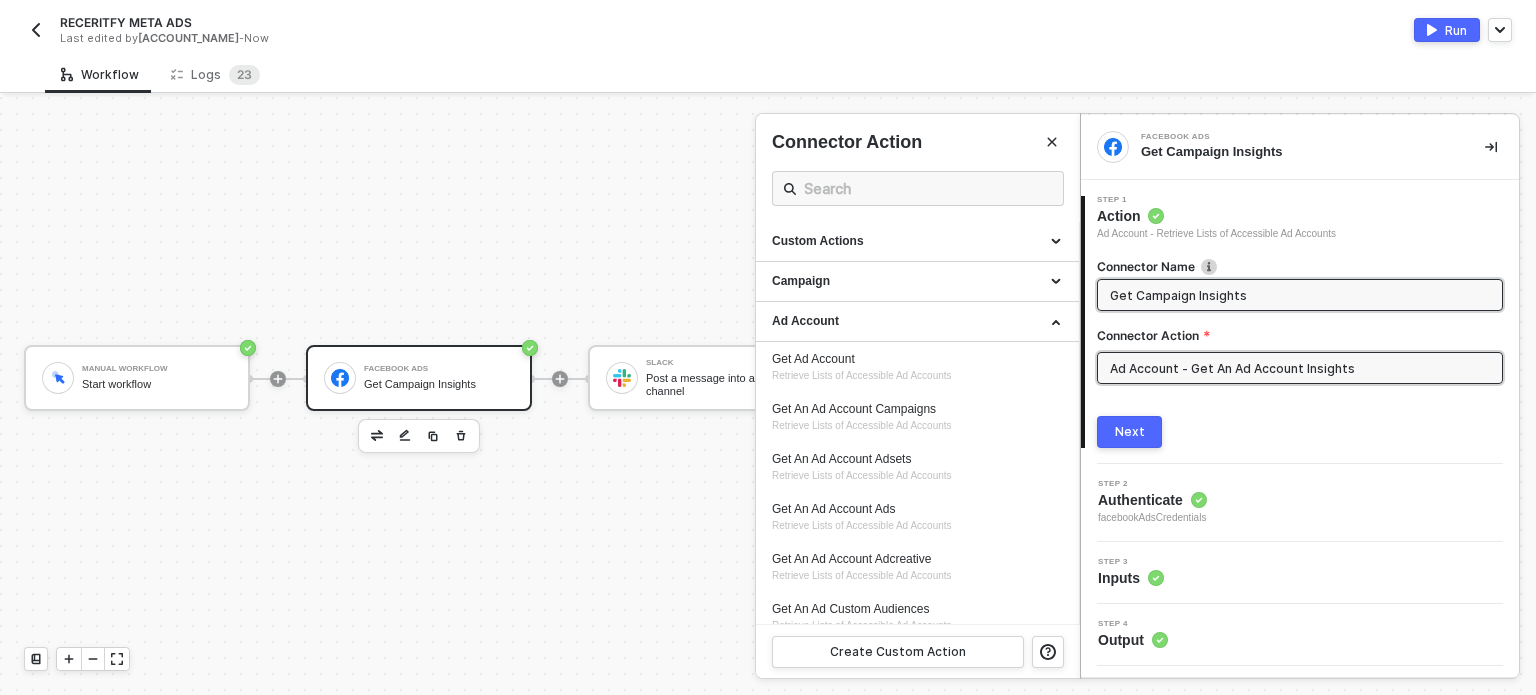 click on "Get Campaign Insights" at bounding box center [1298, 295] 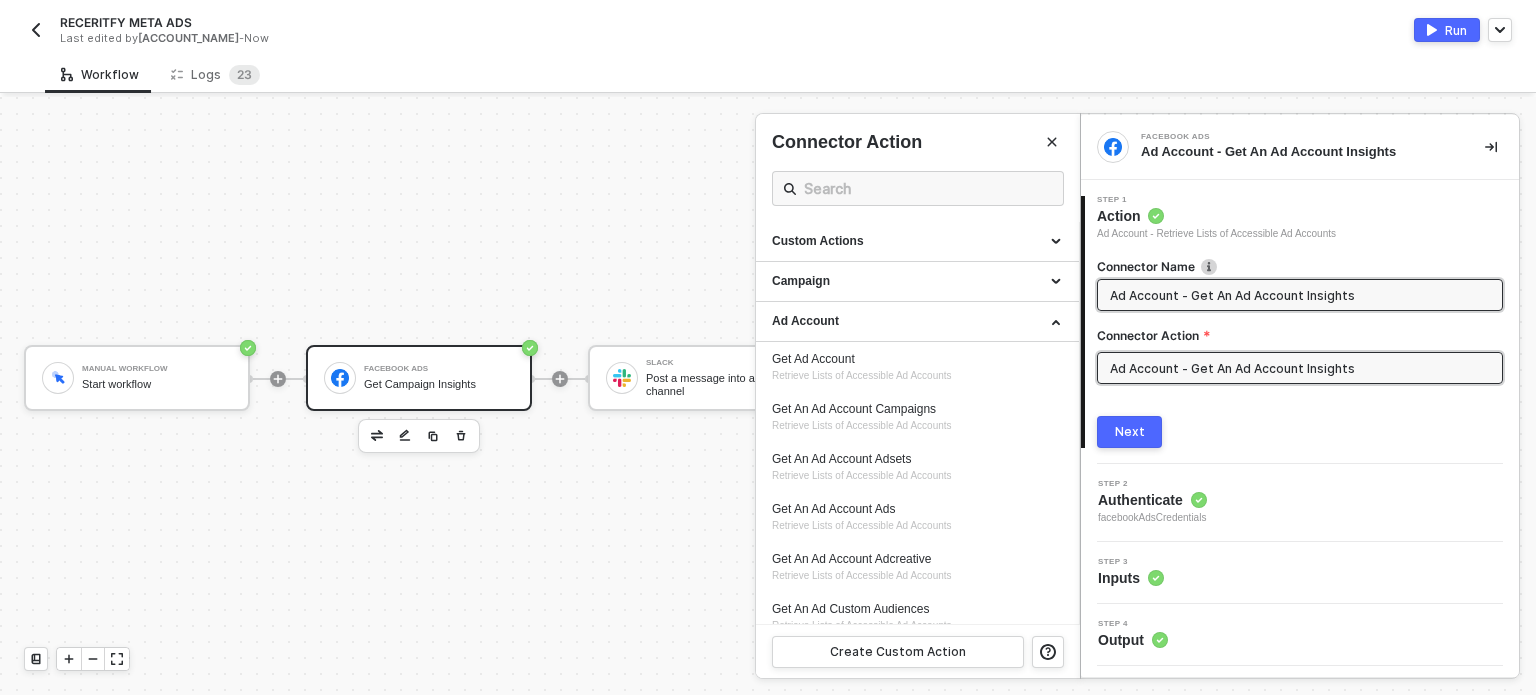 type on "Ad Account - Get An Ad Account Insights" 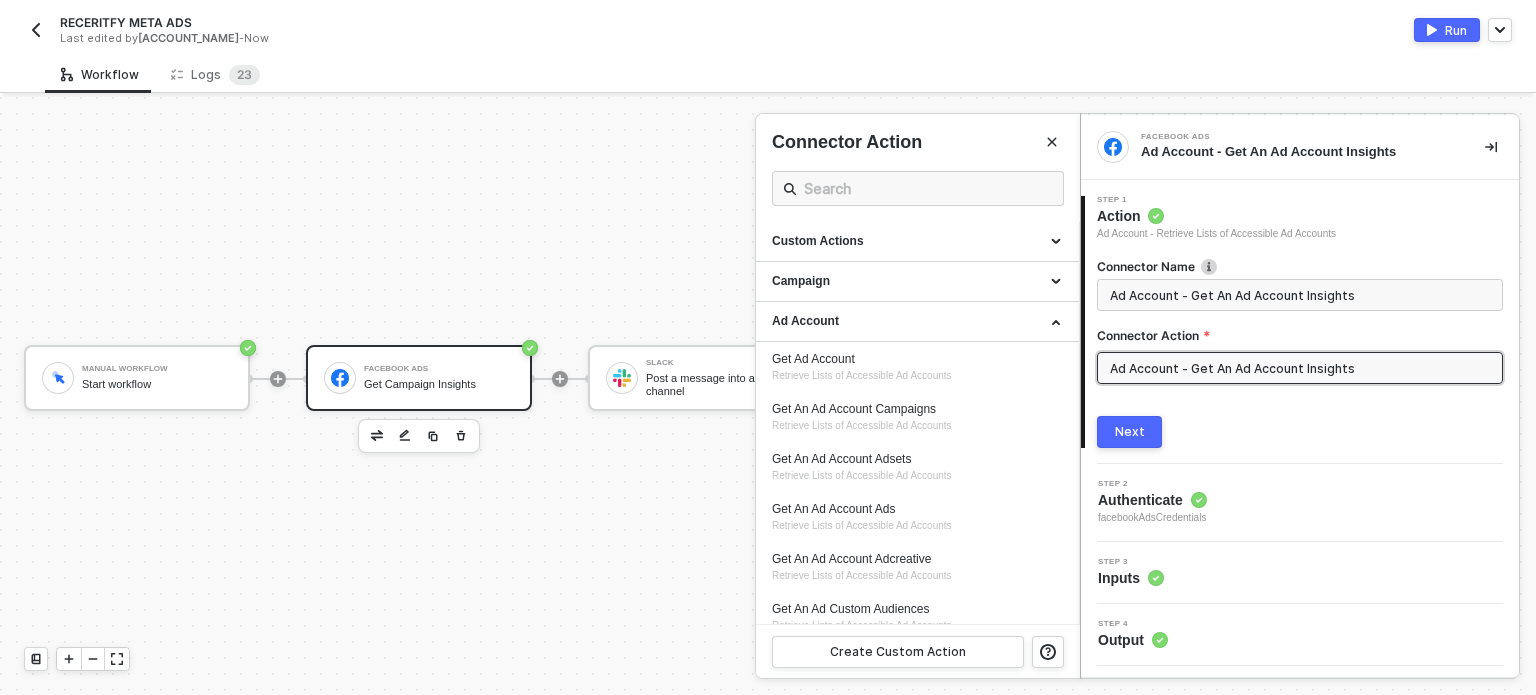 click on "Next" at bounding box center [1129, 432] 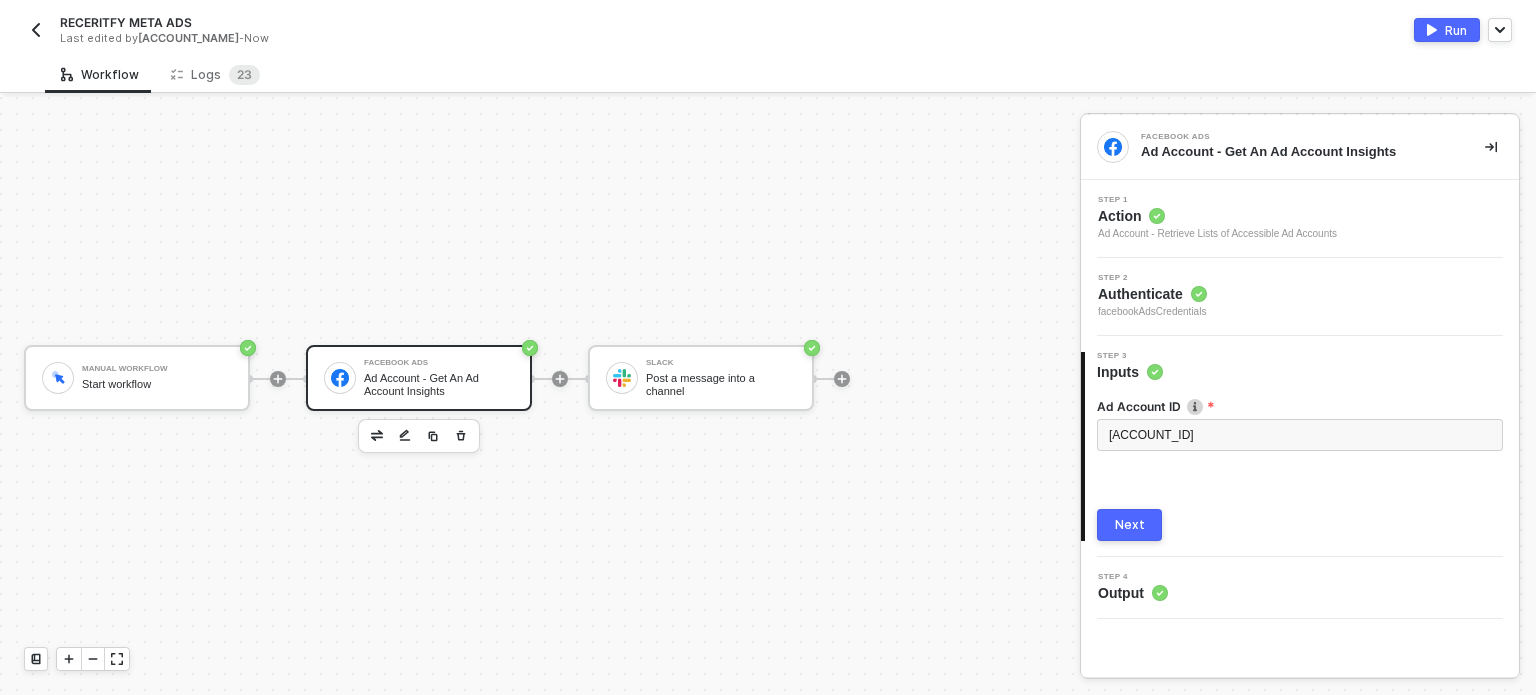 click on "Ad Account ID 4882302198546486 Next" at bounding box center [1300, 461] 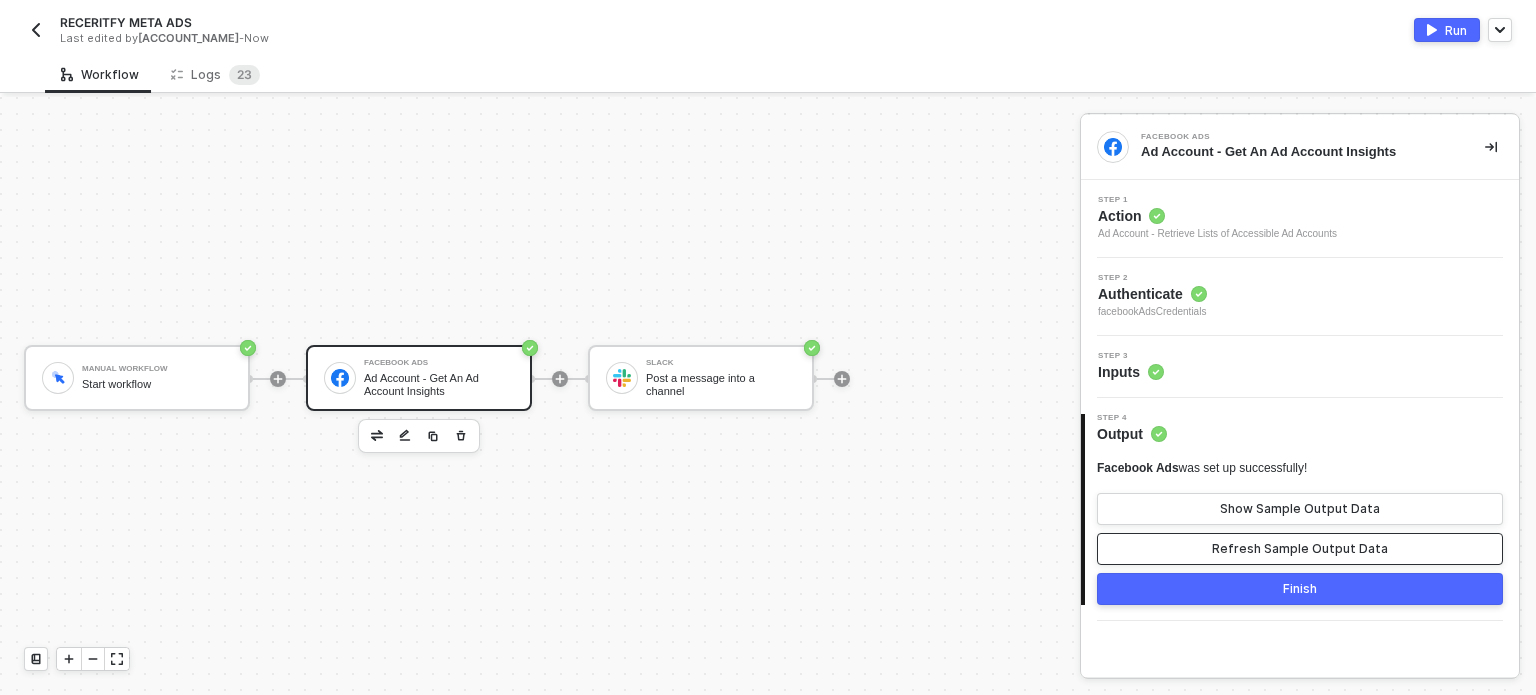 click on "Refresh Sample Output Data" at bounding box center [1300, 549] 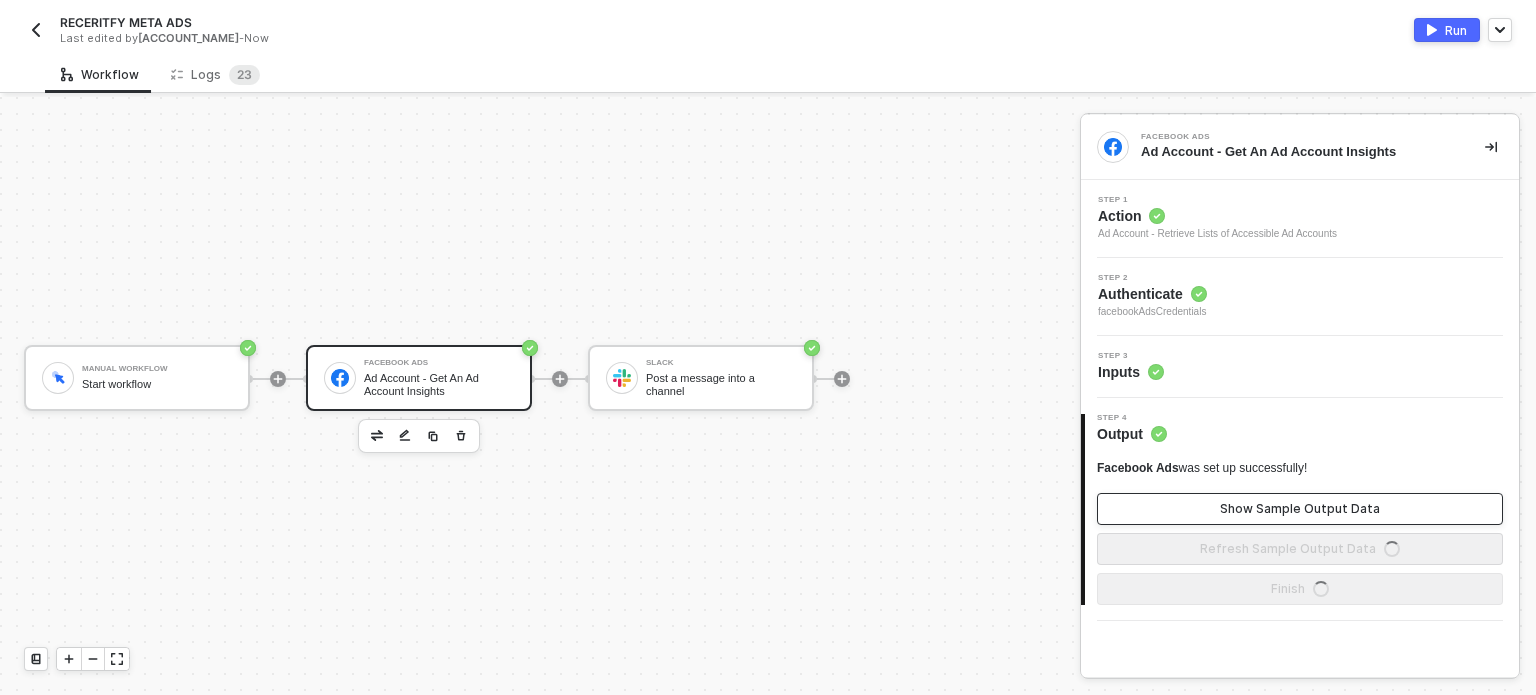 click on "Show Sample Output Data" at bounding box center (1300, 509) 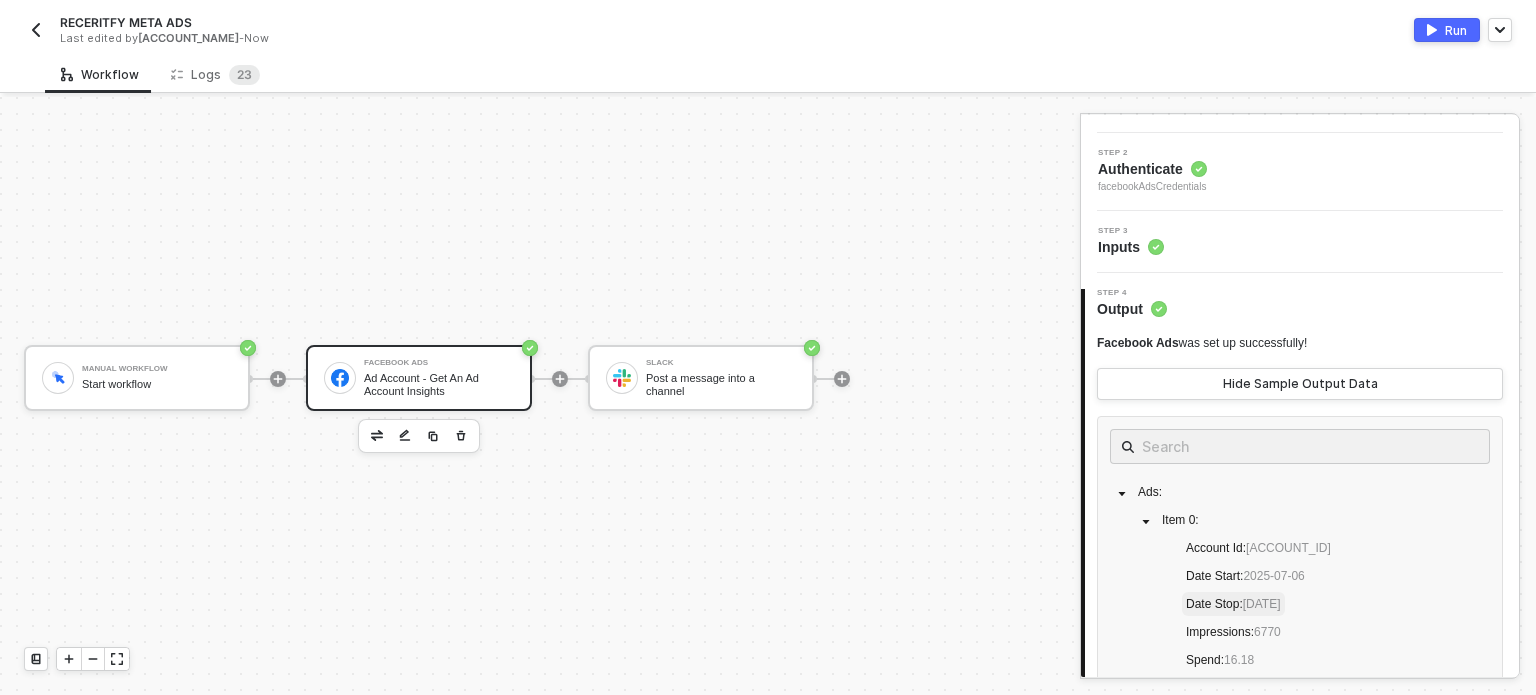 scroll, scrollTop: 200, scrollLeft: 0, axis: vertical 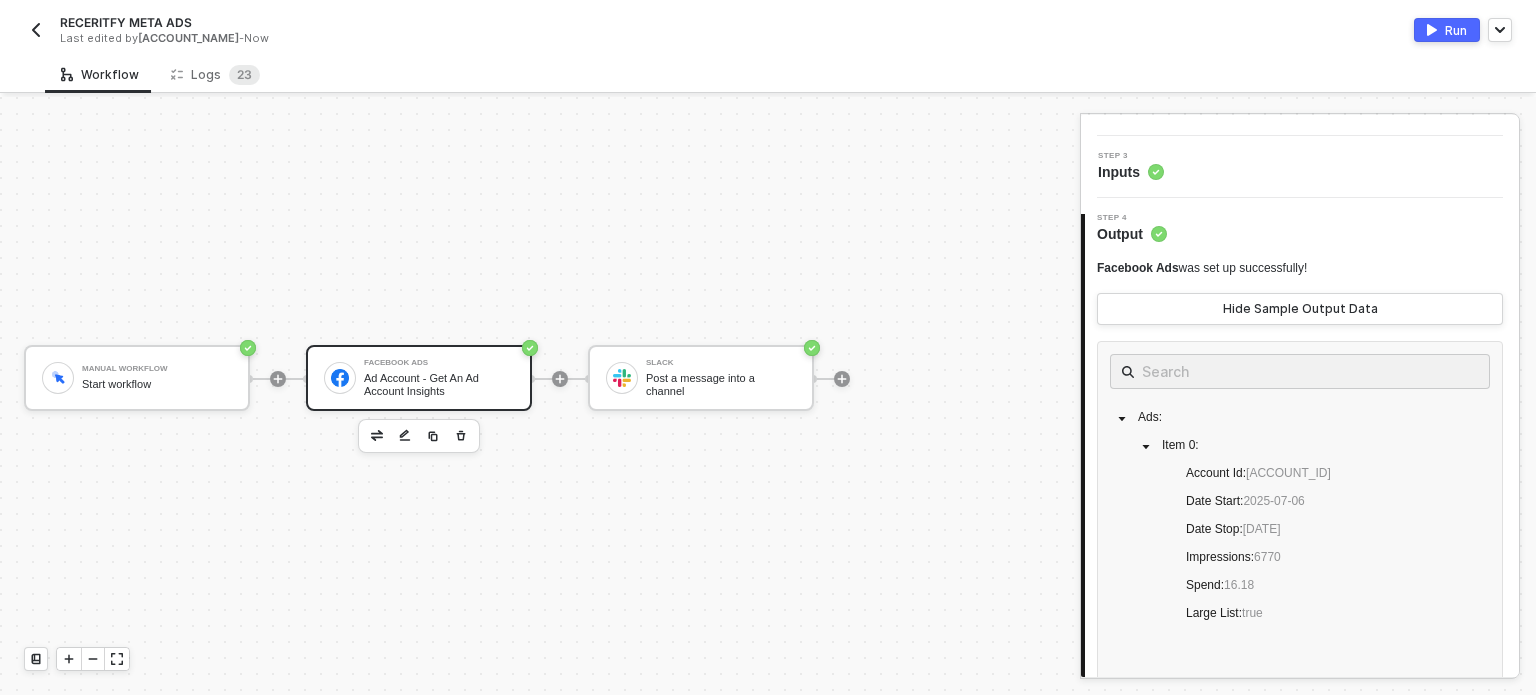 drag, startPoint x: 1195, startPoint y: 587, endPoint x: 1353, endPoint y: 611, distance: 159.8124 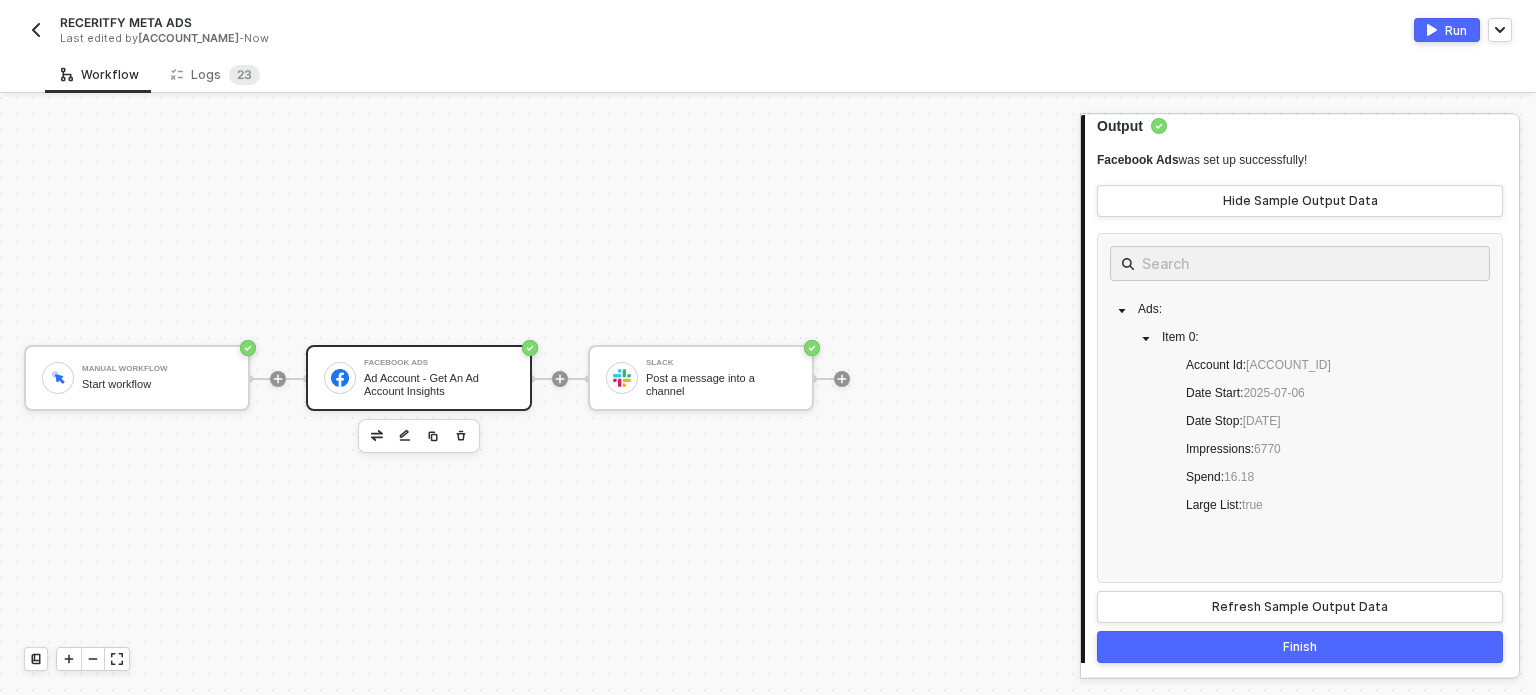 scroll, scrollTop: 308, scrollLeft: 0, axis: vertical 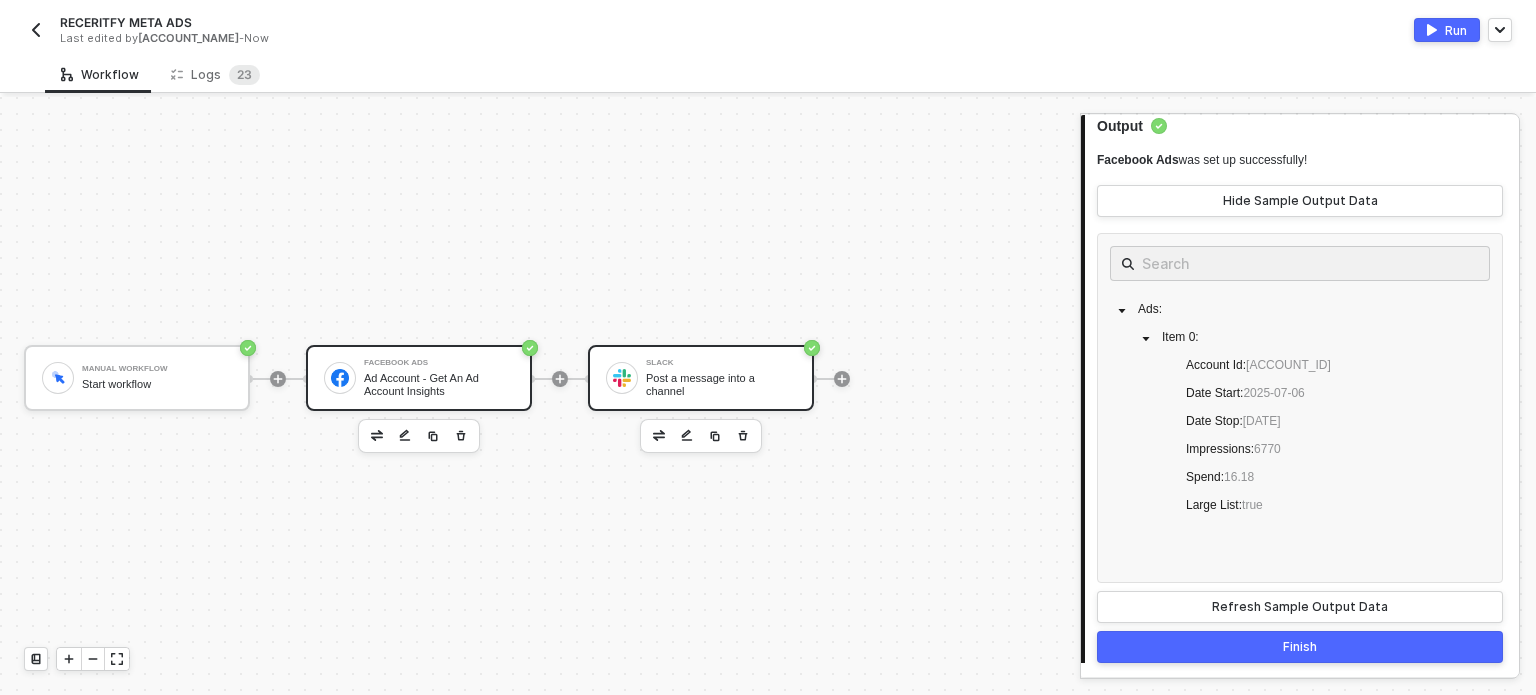 click on "Slack Post a message into a channel" at bounding box center (701, 378) 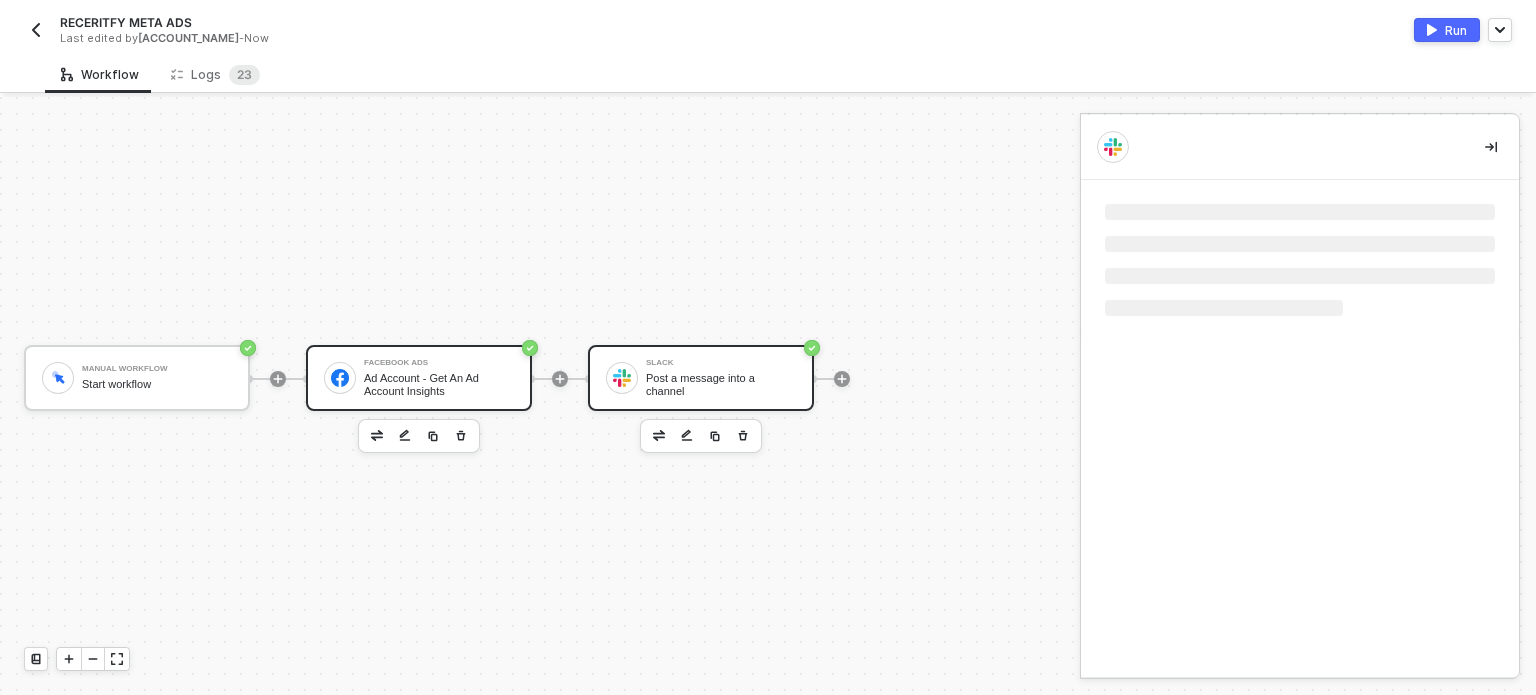 scroll, scrollTop: 0, scrollLeft: 0, axis: both 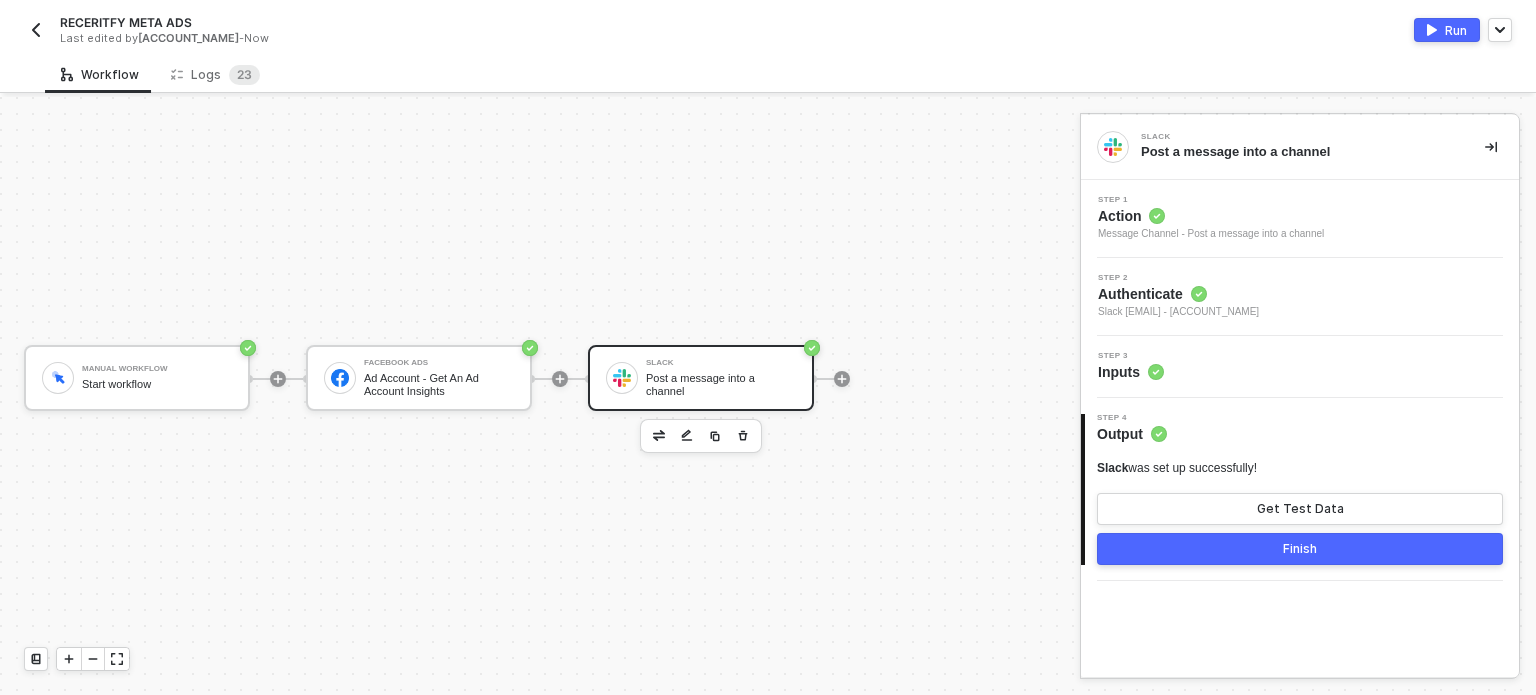 click on "Inputs" at bounding box center [1131, 372] 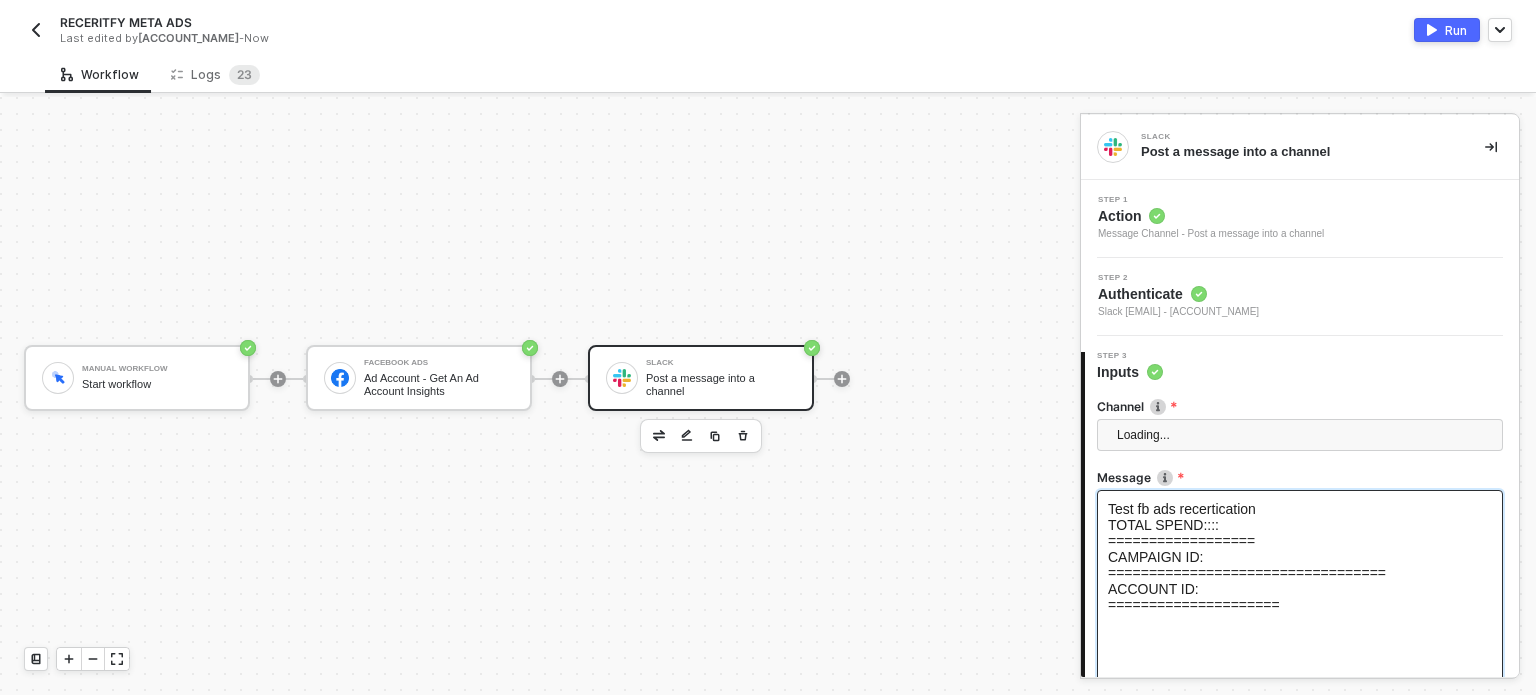 scroll, scrollTop: 186, scrollLeft: 0, axis: vertical 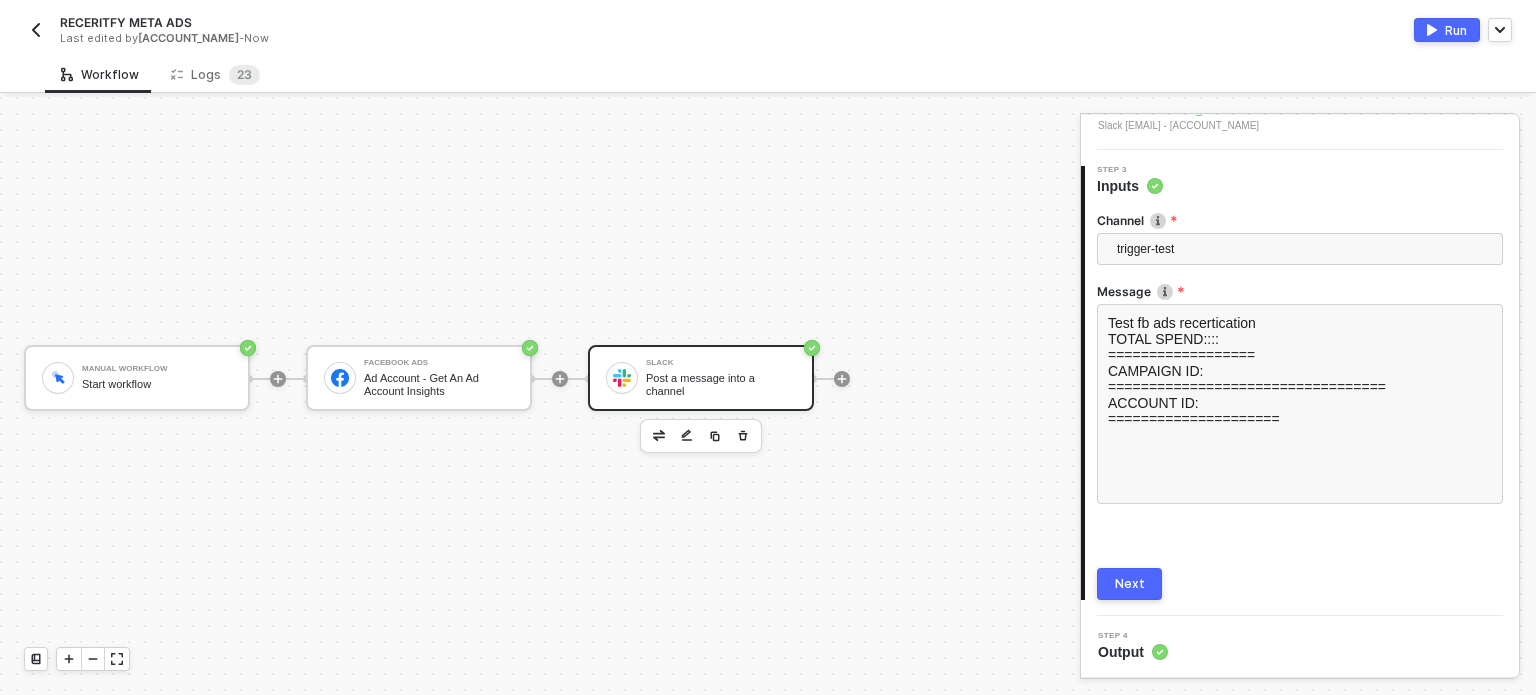click on "Next" at bounding box center (1129, 584) 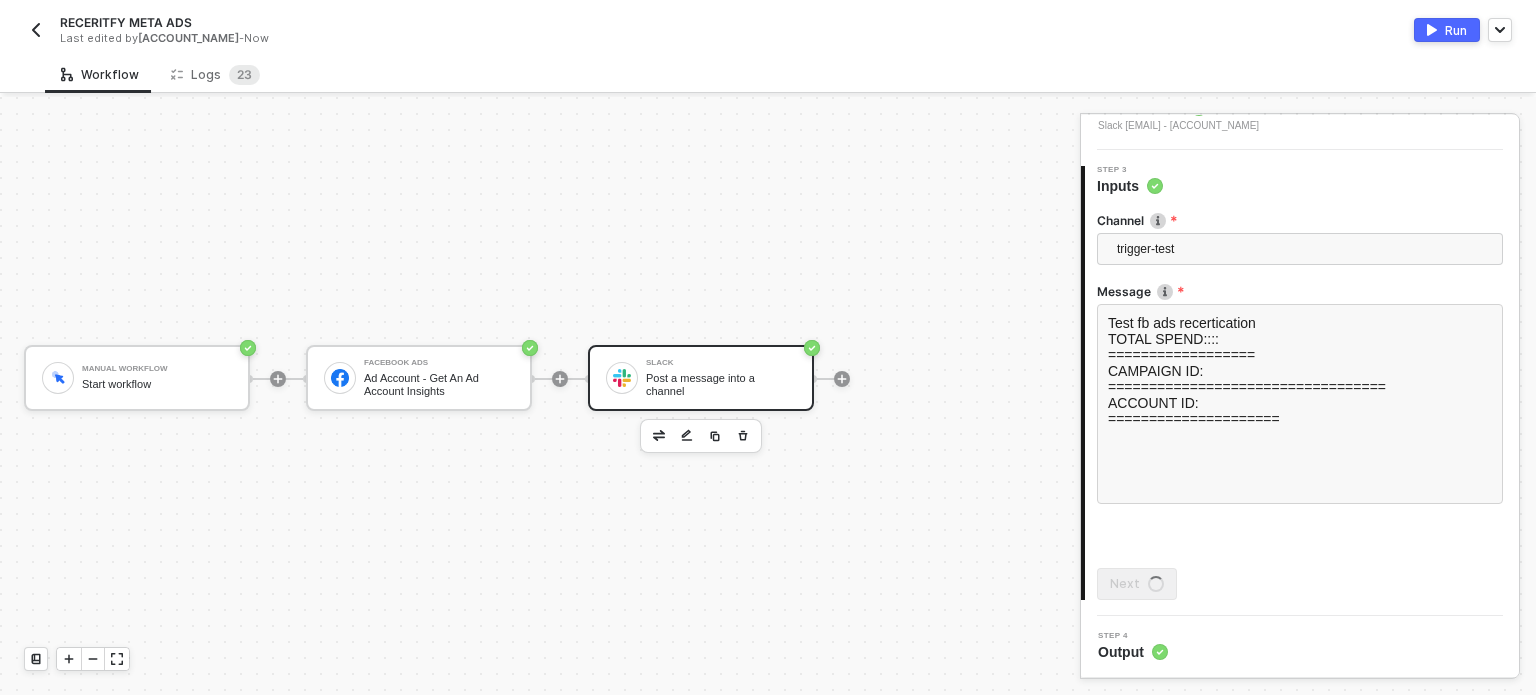 click on "Run" at bounding box center [1447, 30] 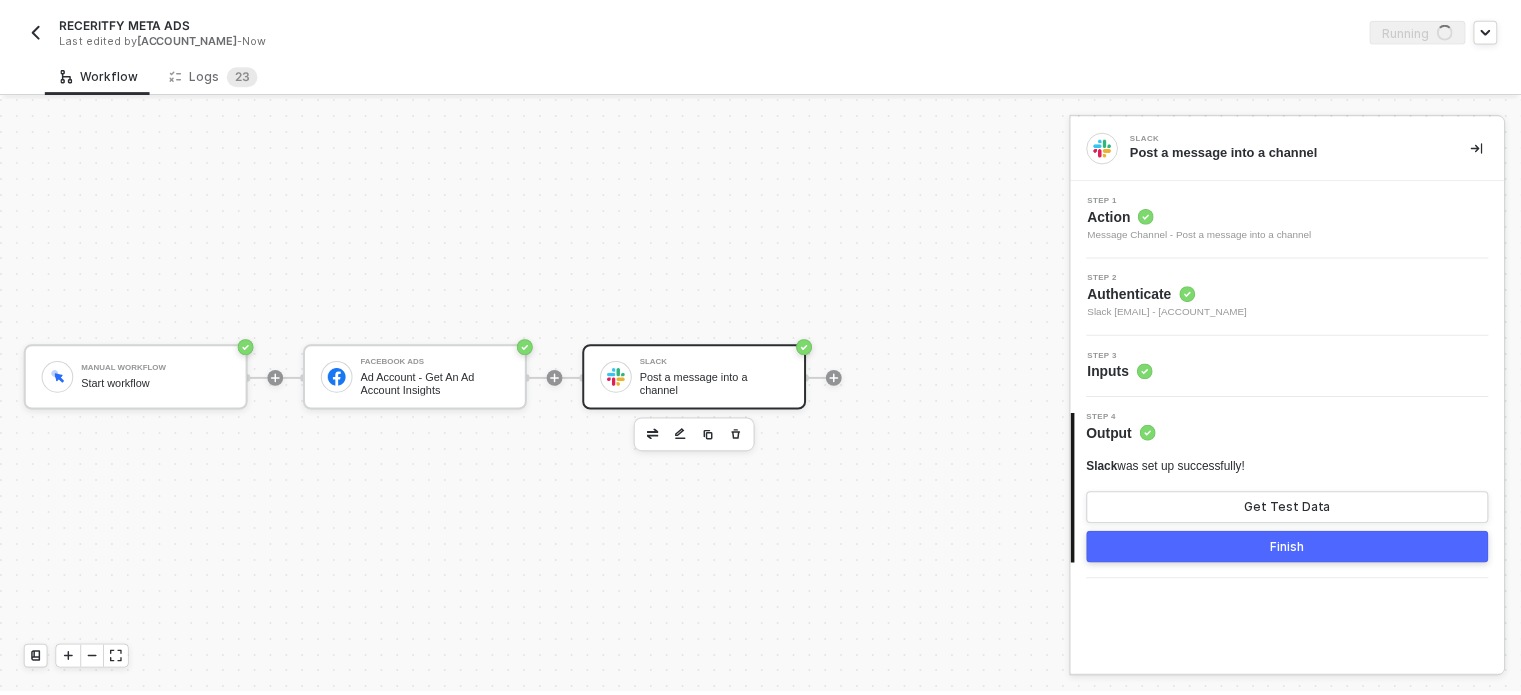 scroll, scrollTop: 0, scrollLeft: 0, axis: both 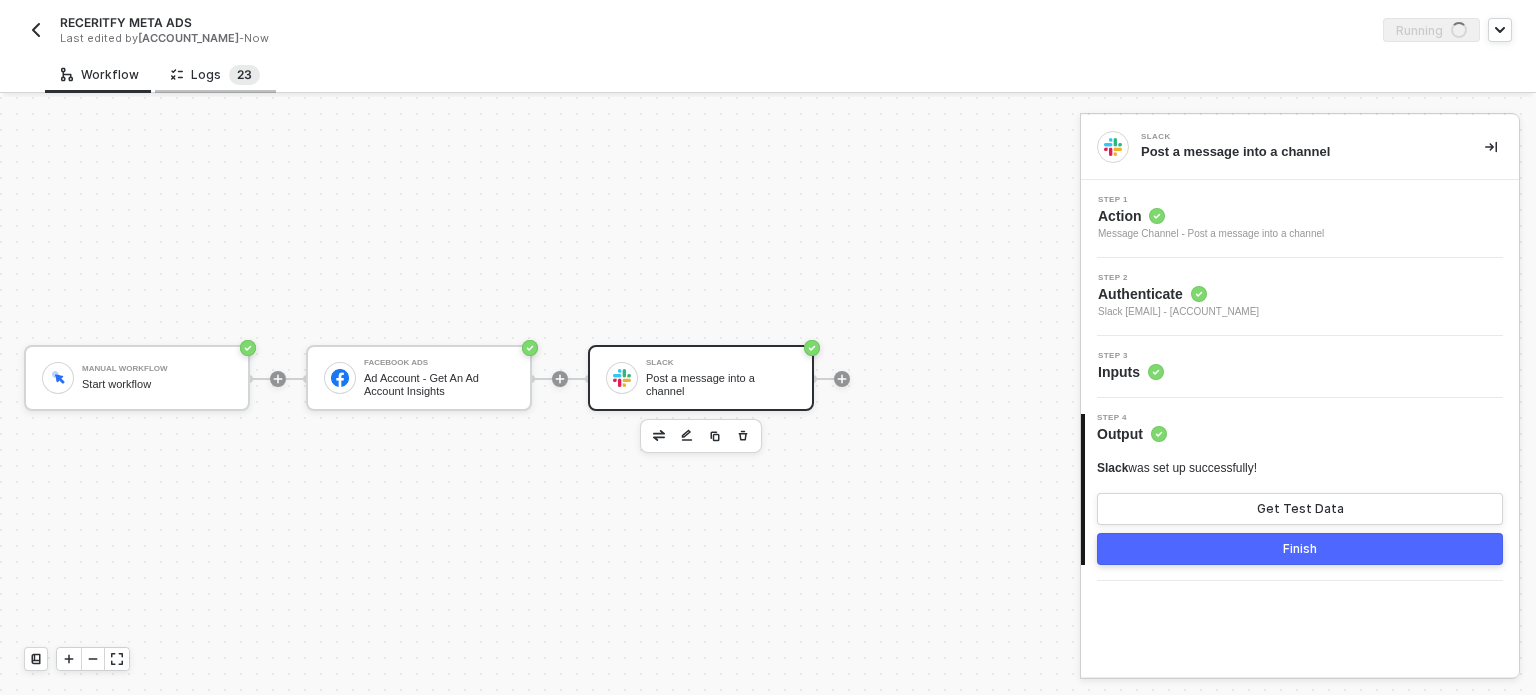 click on "3" at bounding box center [248, 74] 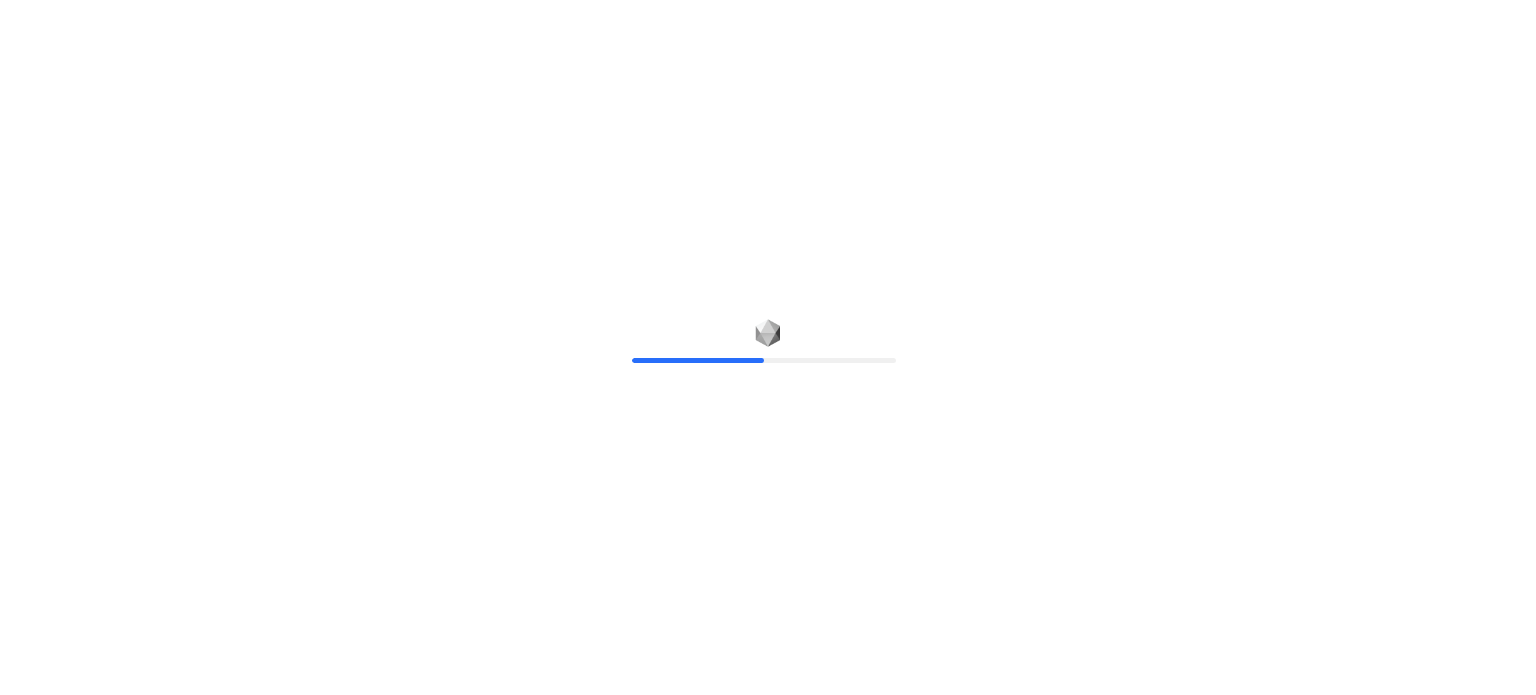 scroll, scrollTop: 0, scrollLeft: 0, axis: both 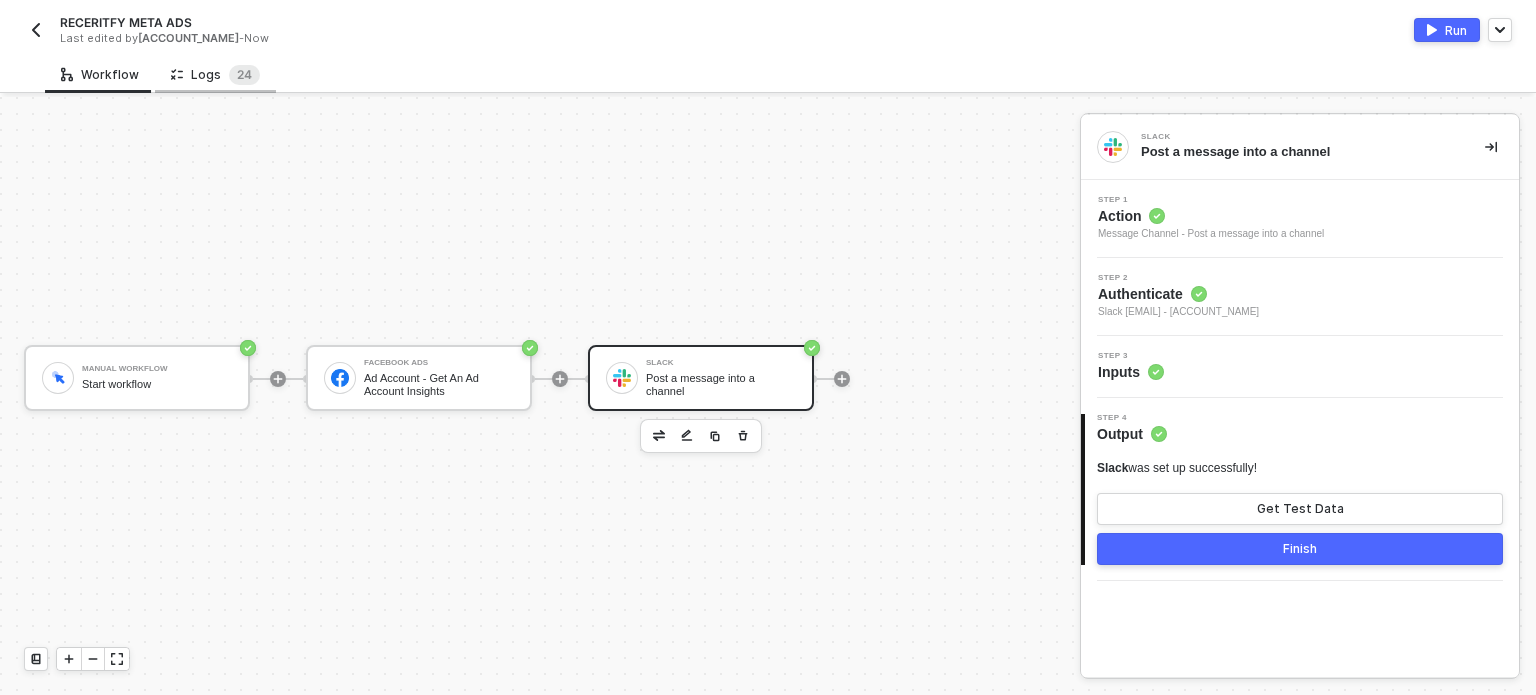 click on "Logs 2 4" at bounding box center (215, 75) 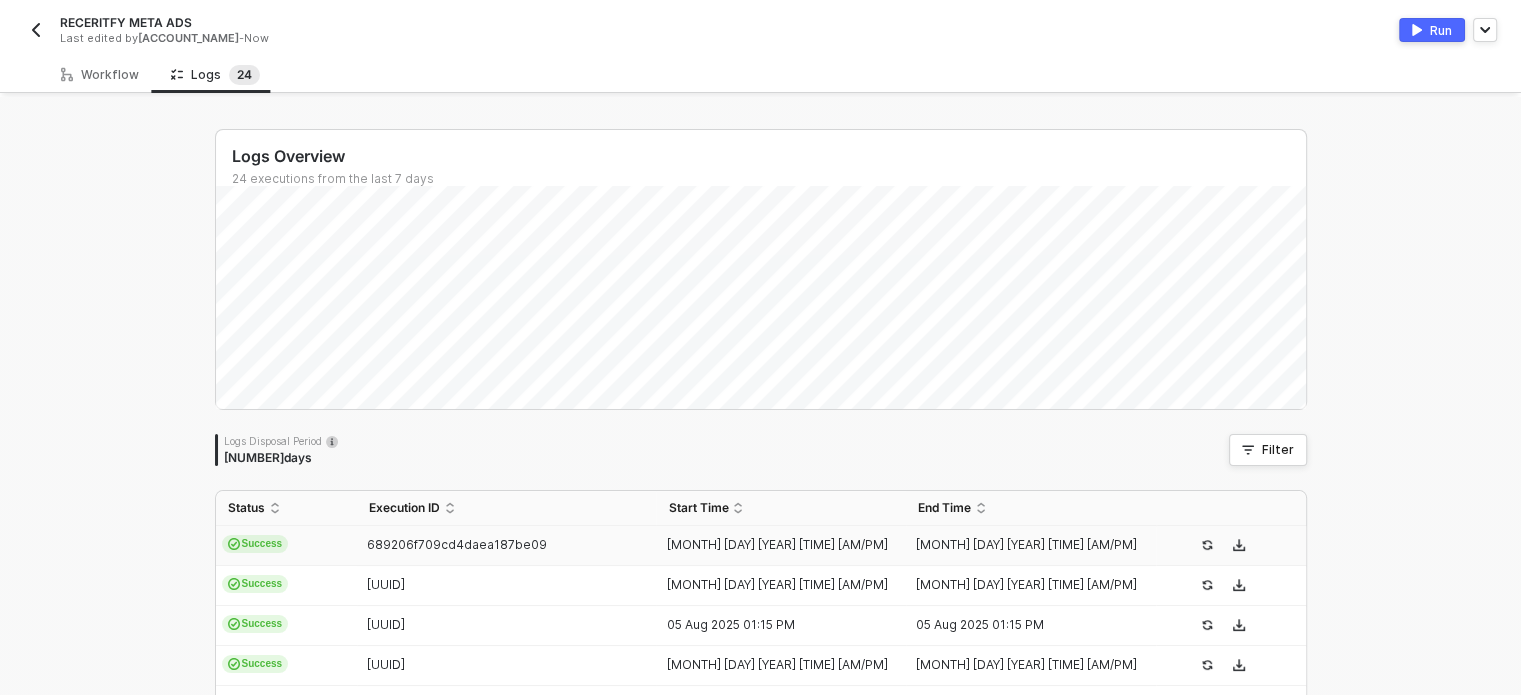 click on "Success" at bounding box center (286, 546) 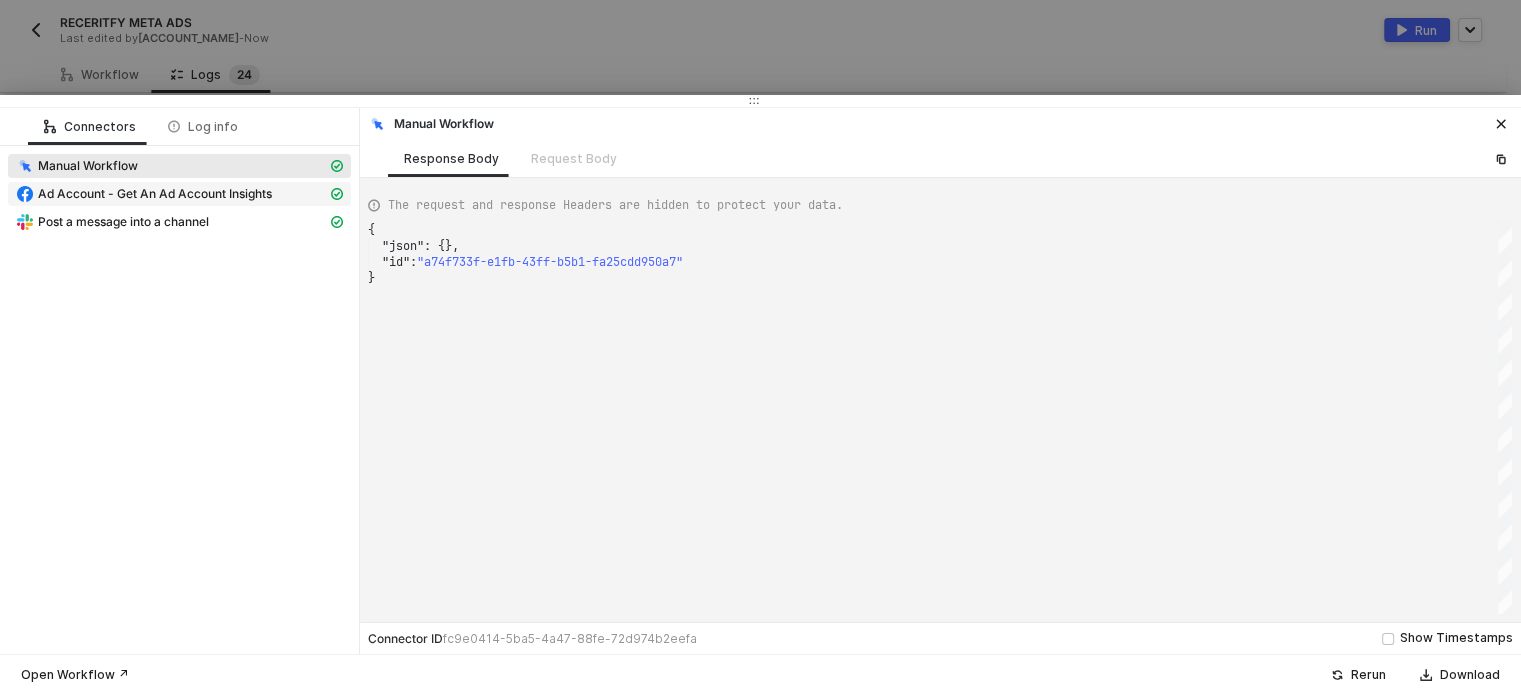 click on "Ad Account - Get An Ad Account Insights" at bounding box center [155, 194] 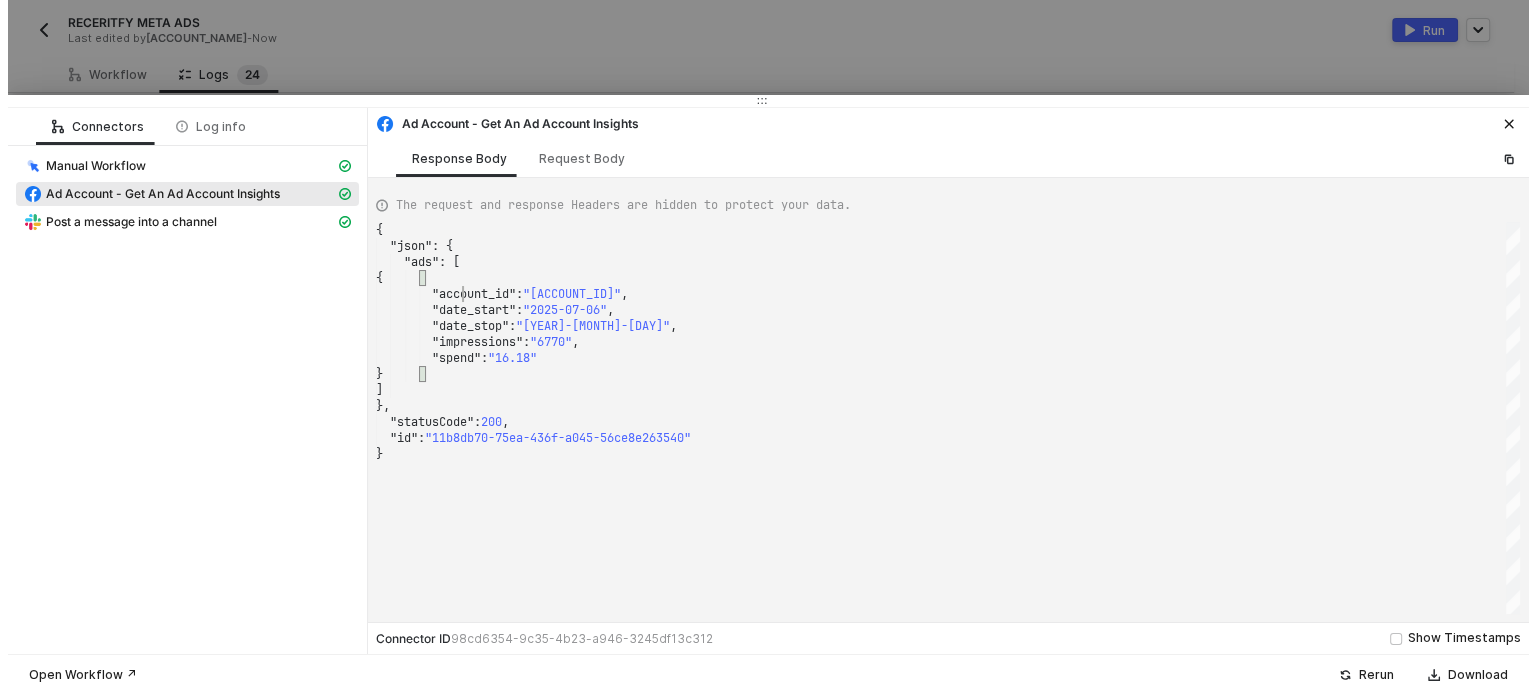 scroll, scrollTop: 0, scrollLeft: 0, axis: both 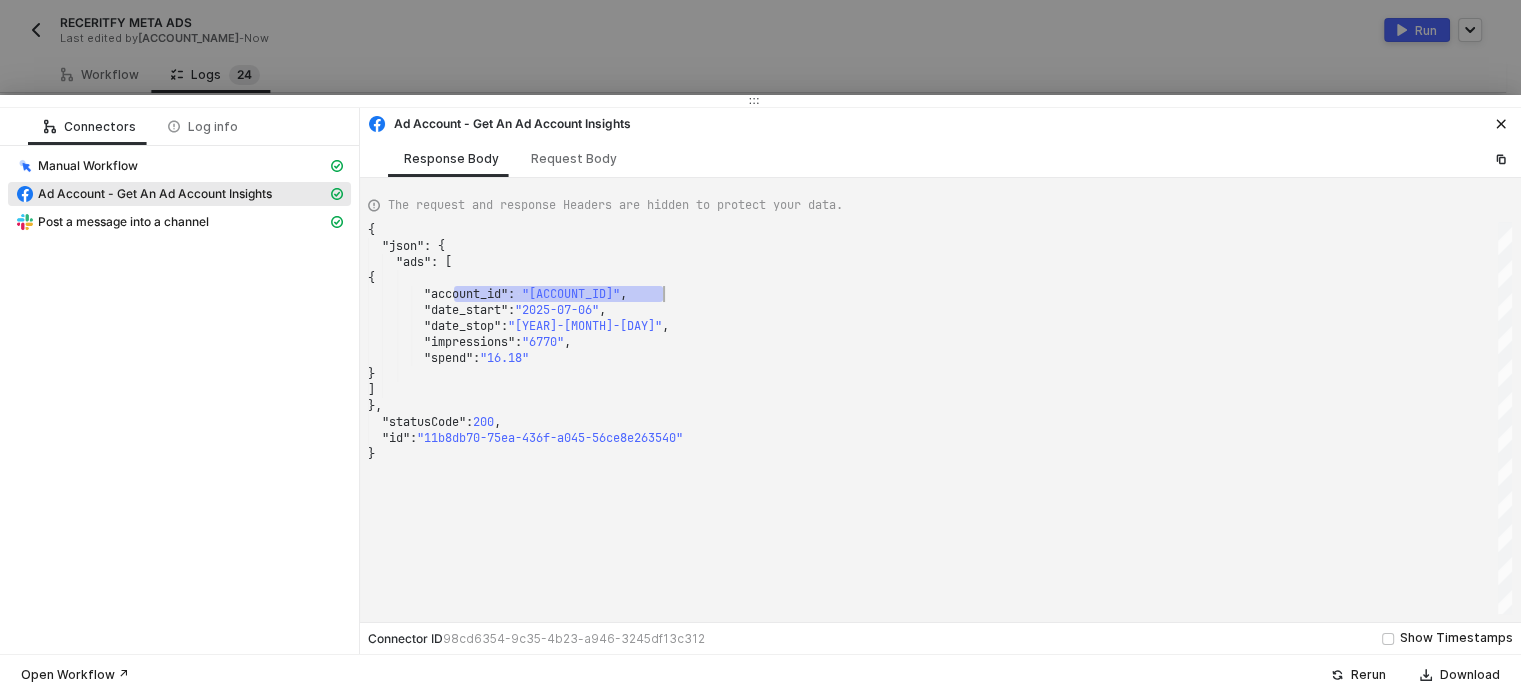 drag, startPoint x: 456, startPoint y: 295, endPoint x: 667, endPoint y: 287, distance: 211.15161 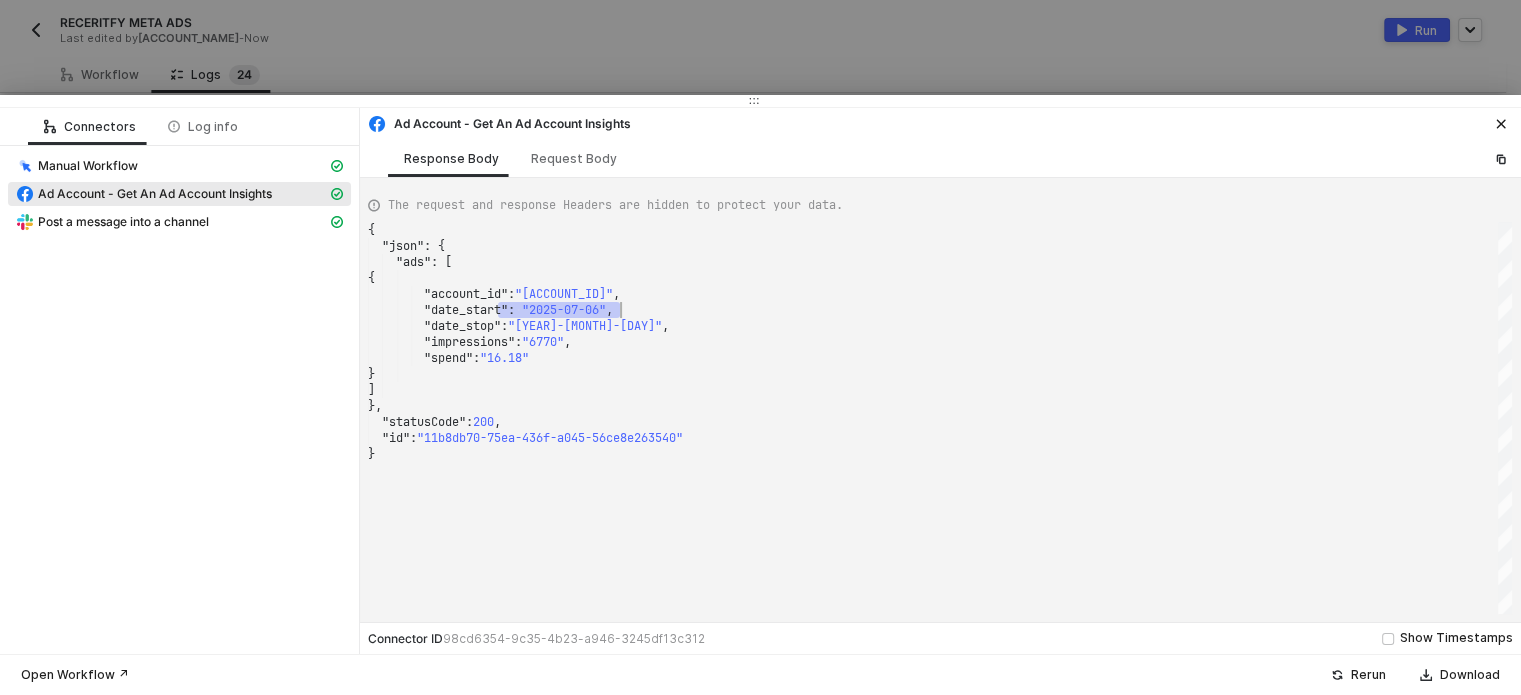 drag, startPoint x: 500, startPoint y: 305, endPoint x: 630, endPoint y: 316, distance: 130.46455 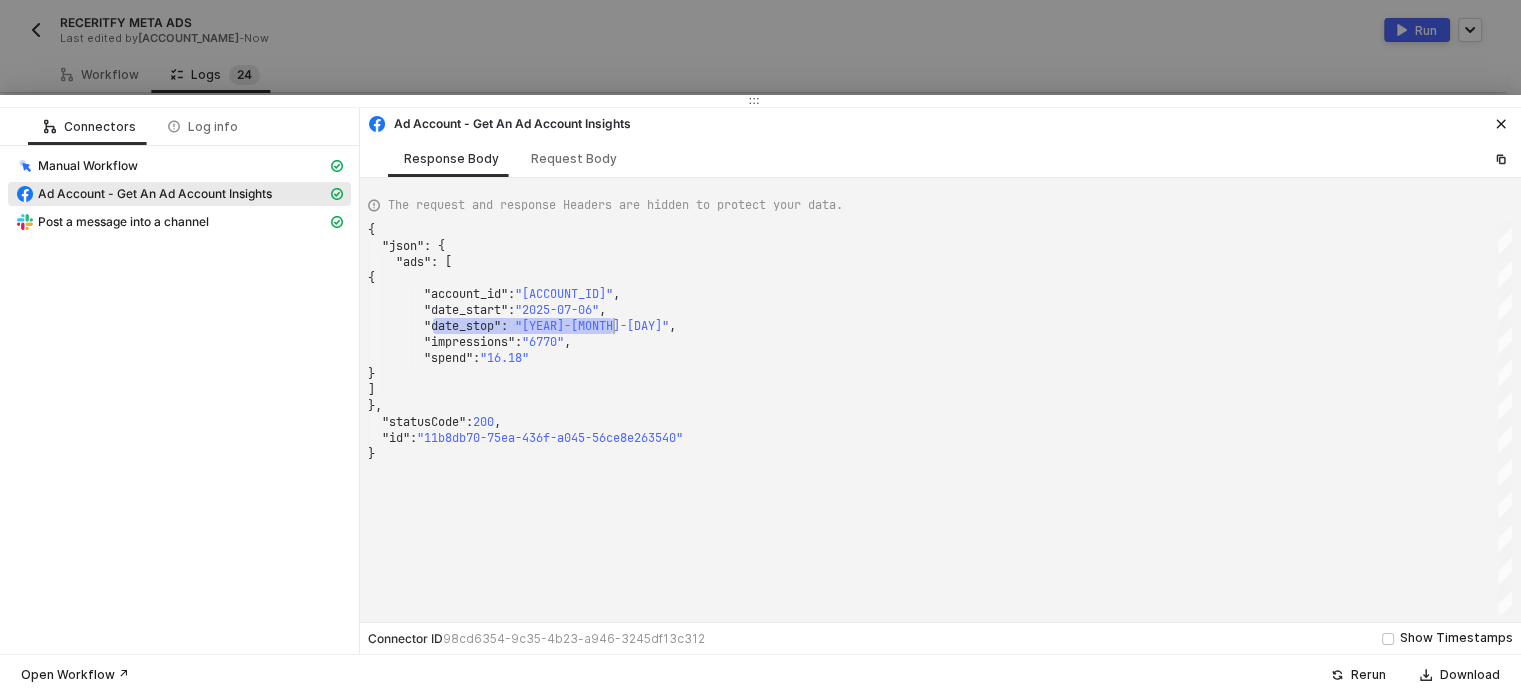 drag, startPoint x: 436, startPoint y: 323, endPoint x: 617, endPoint y: 328, distance: 181.06905 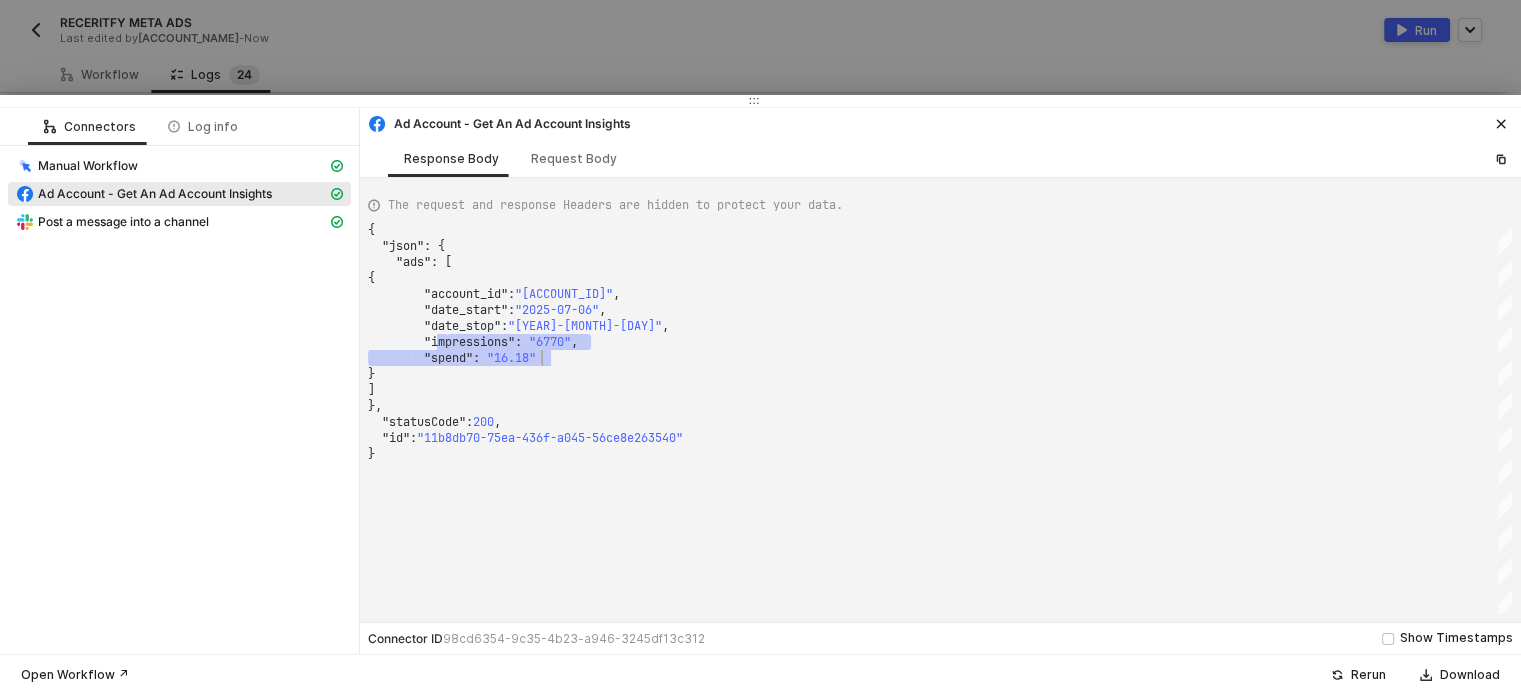drag, startPoint x: 444, startPoint y: 340, endPoint x: 571, endPoint y: 359, distance: 128.41339 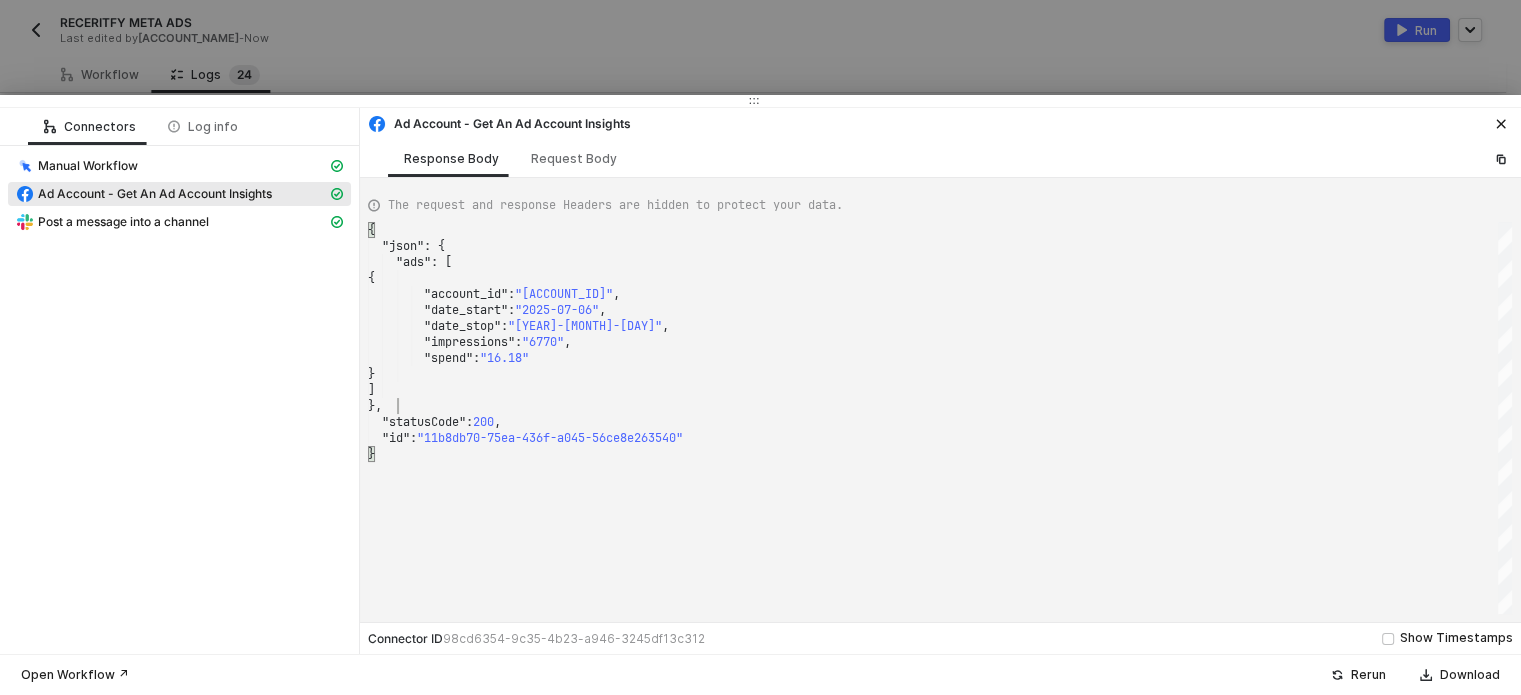click on "}," at bounding box center (940, 406) 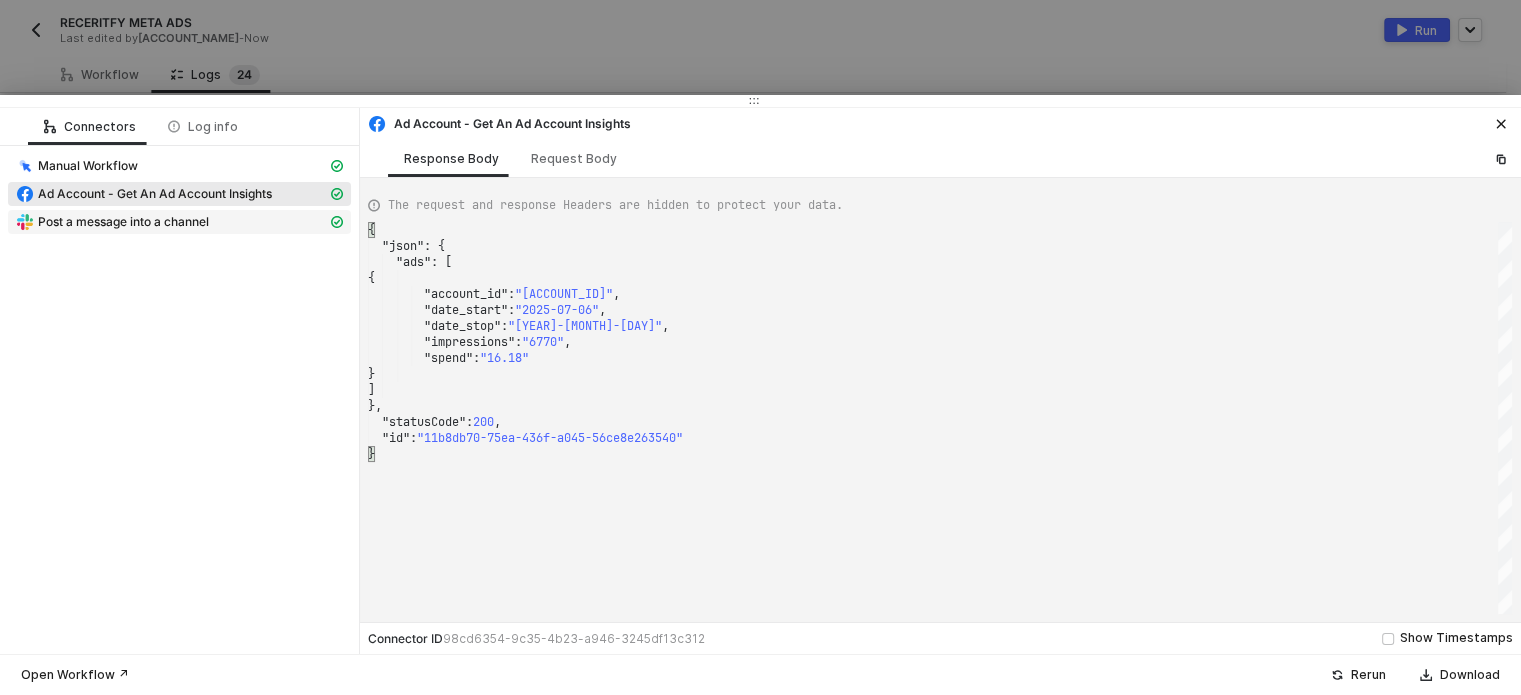 click on "Post a message into a channel" at bounding box center [171, 222] 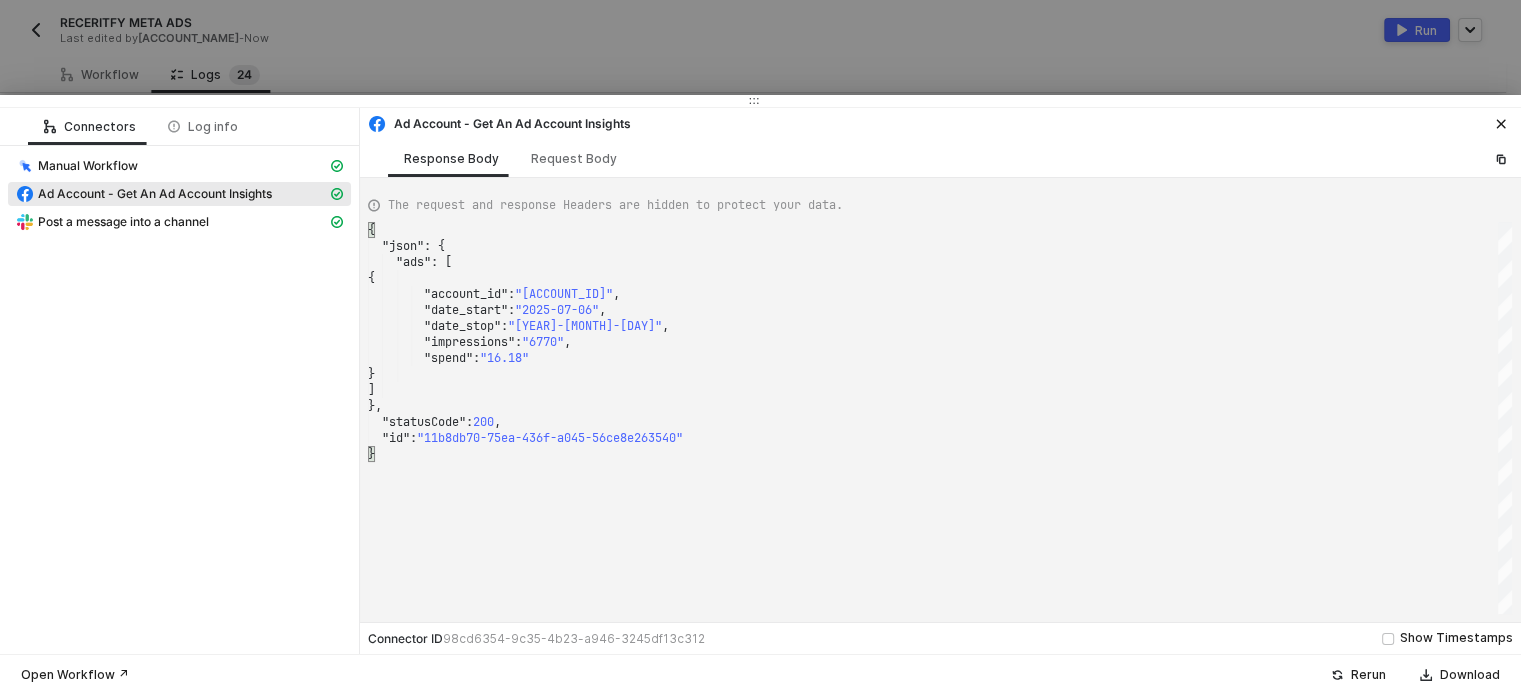 type on "{
"json": {
"ts": "1754400504.777059",
"channel": "C03RQ9D857B",
"username": null,
"text": "Test fb ads recertication\nTOTAL SPEND::::\n==================\nCAMPAIGN ID: \n==================================\nACCOUNT ID: \n=====================\n",
"bot_id": "B012PM5ULBW"
},
"statusCode": 200," 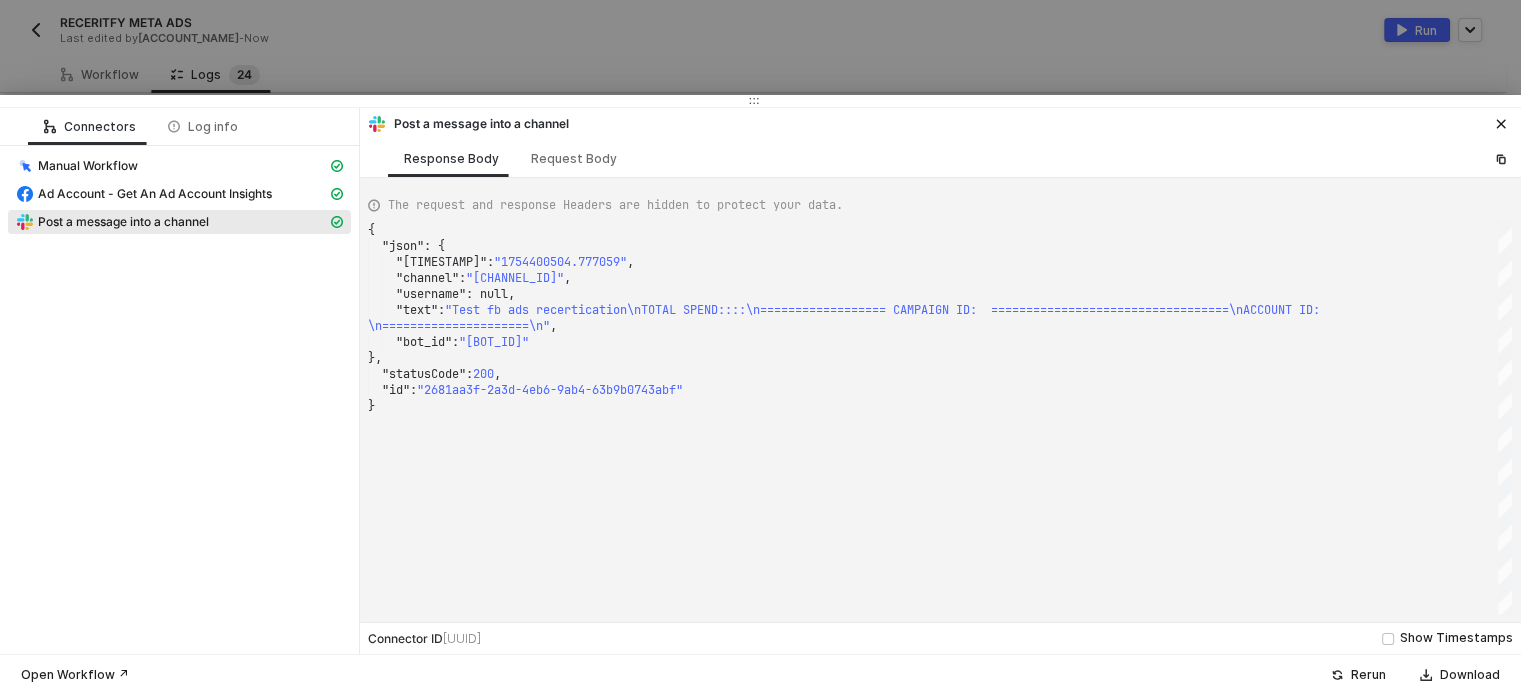 click at bounding box center [760, 347] 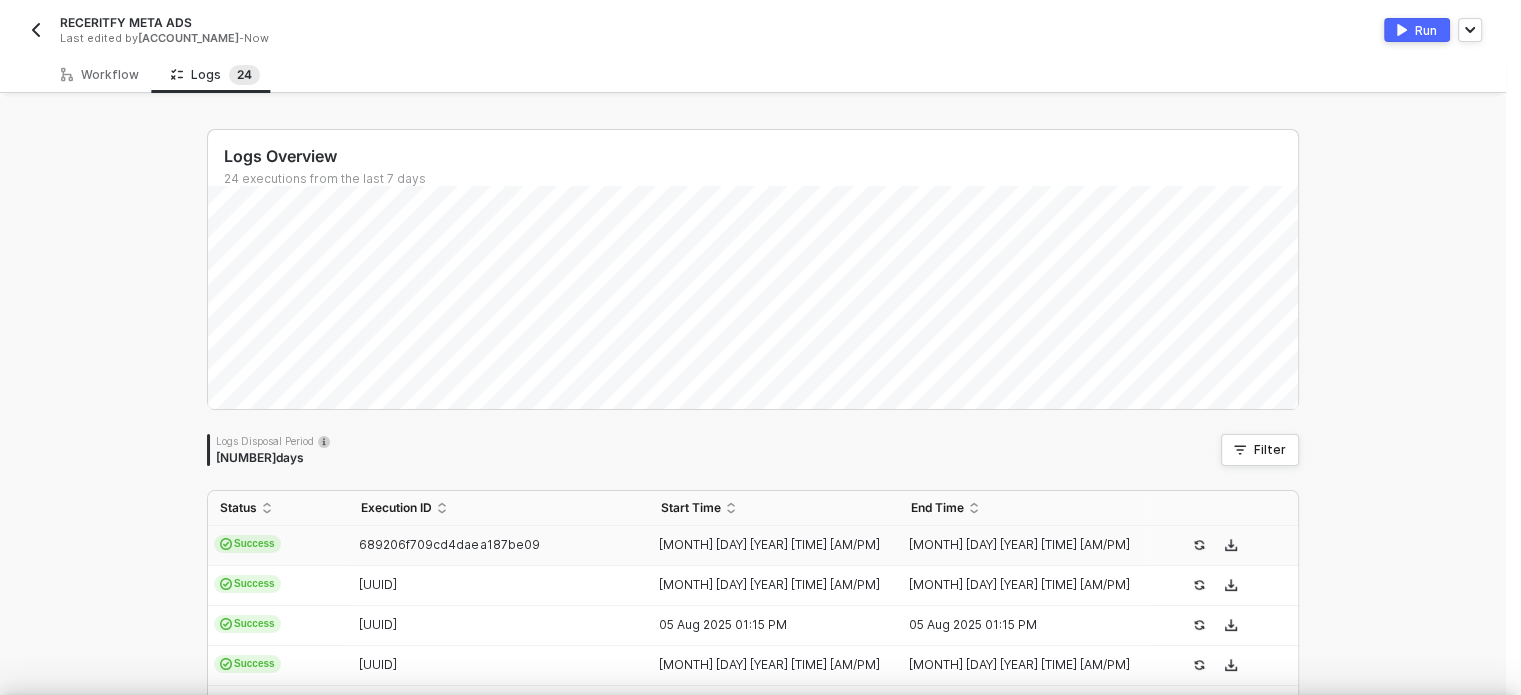 click at bounding box center [760, 347] 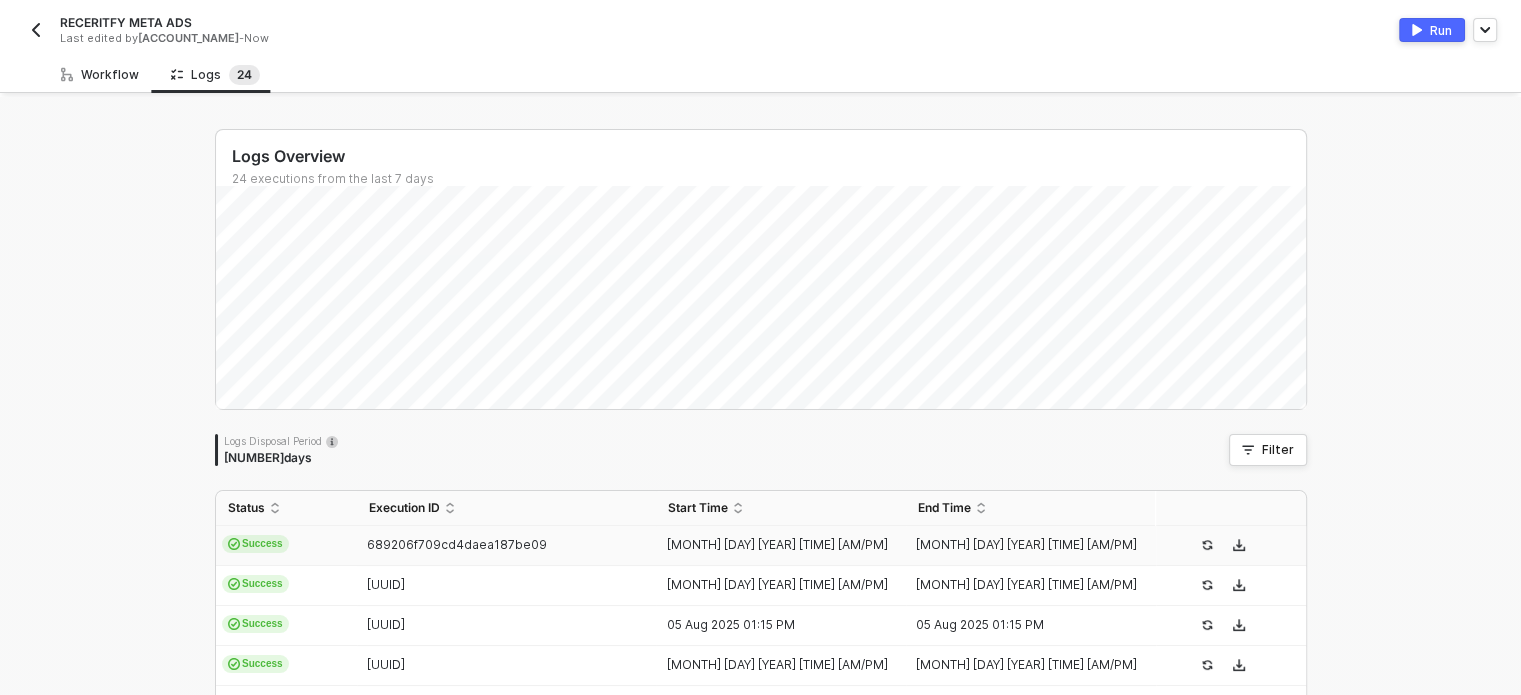 click on "Workflow" at bounding box center [100, 75] 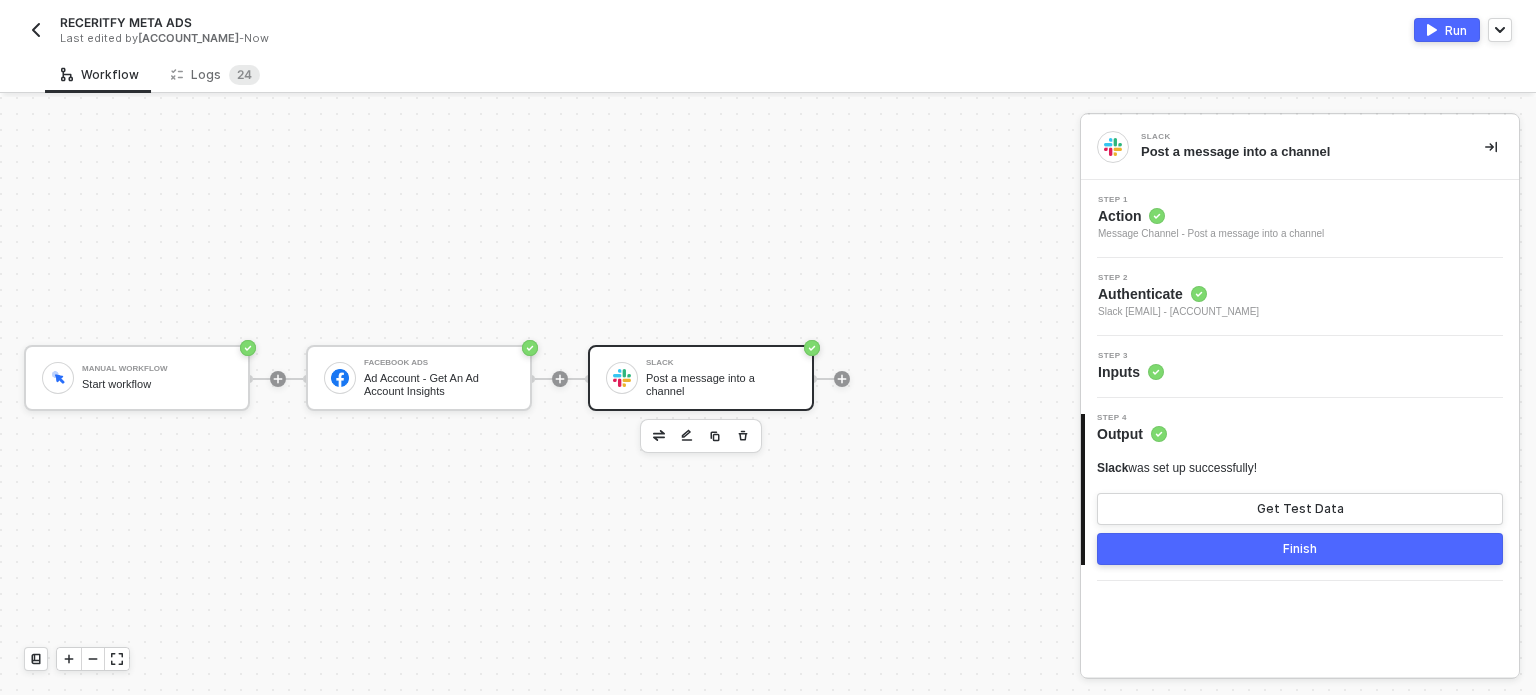 click on "Inputs" at bounding box center [1131, 372] 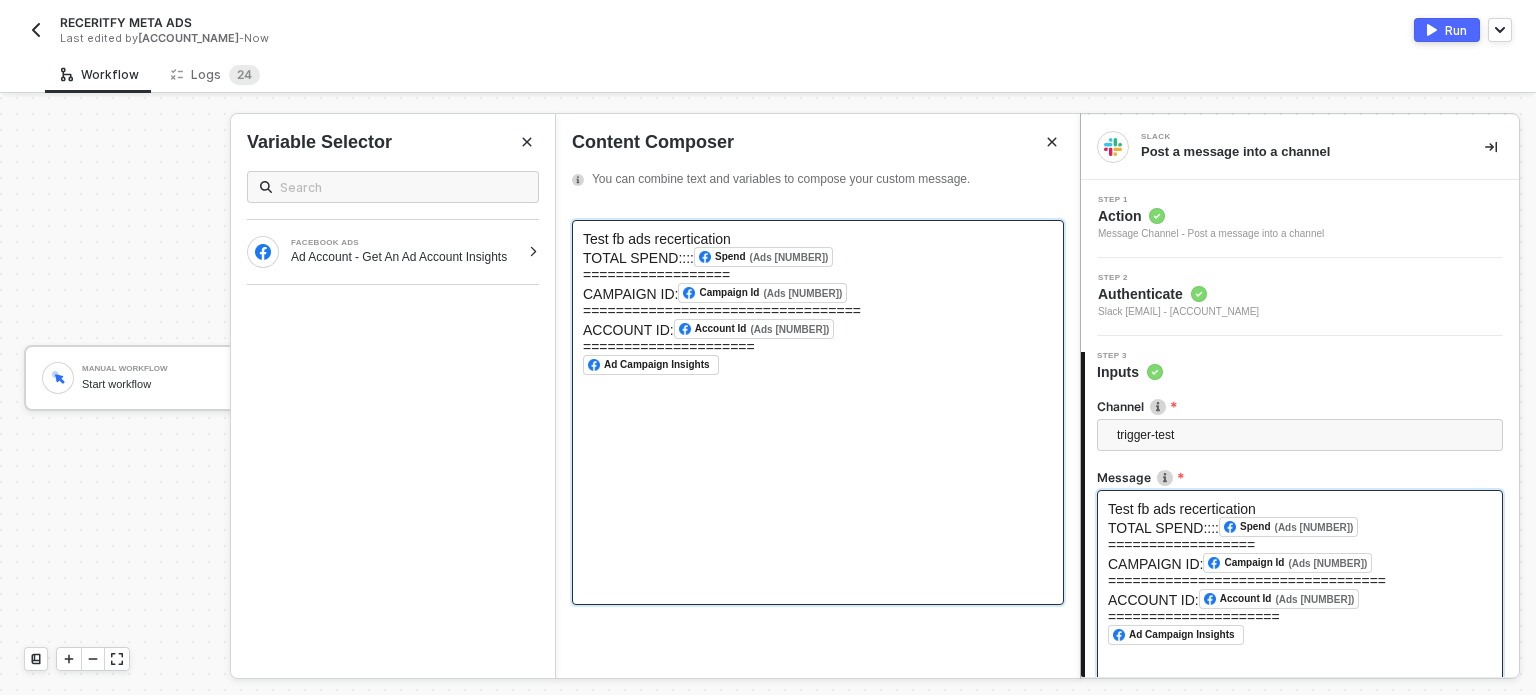 click on "TOTAL SPEND:::: Spend (Ads 1) ﻿ ﻿" at bounding box center [818, 257] 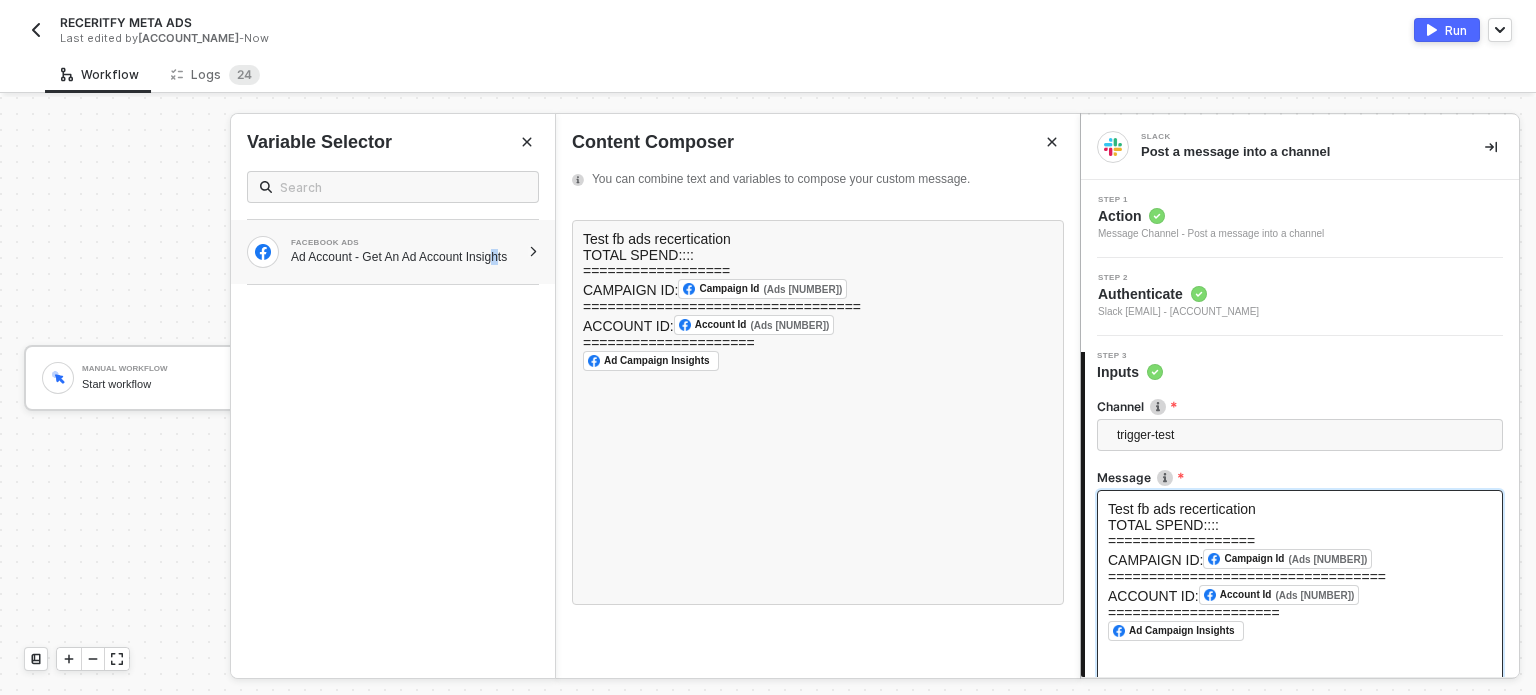 click on "Ad Account - Get An Ad Account Insights" at bounding box center (405, 257) 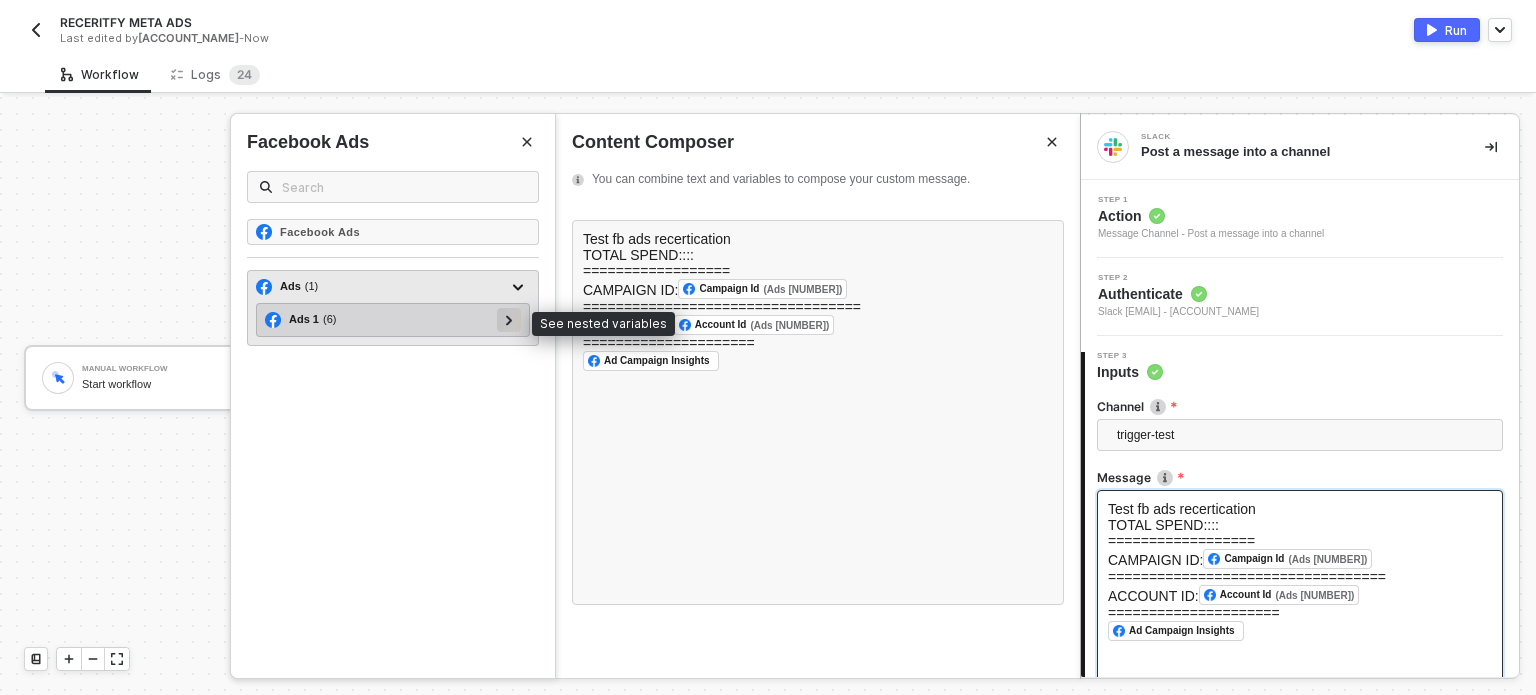 click 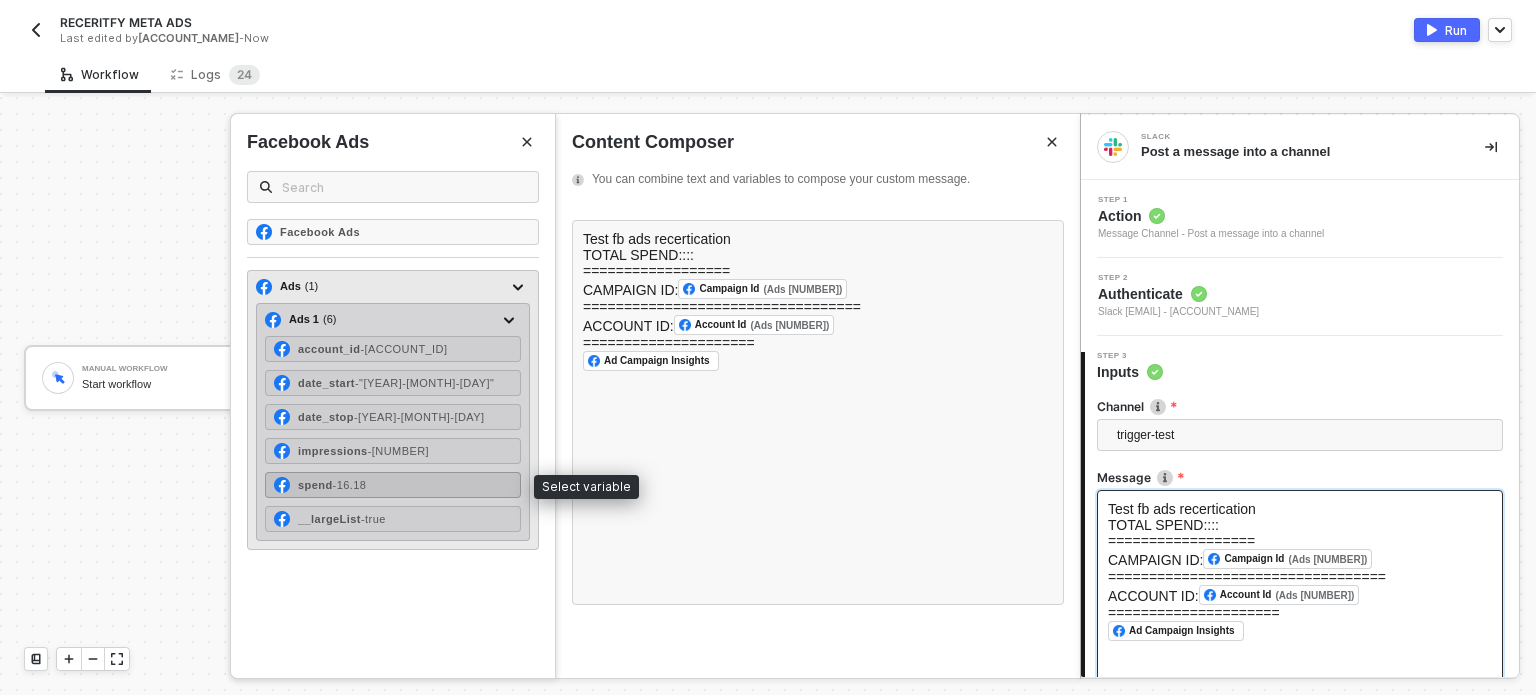 click on "-  16.18" at bounding box center (350, 485) 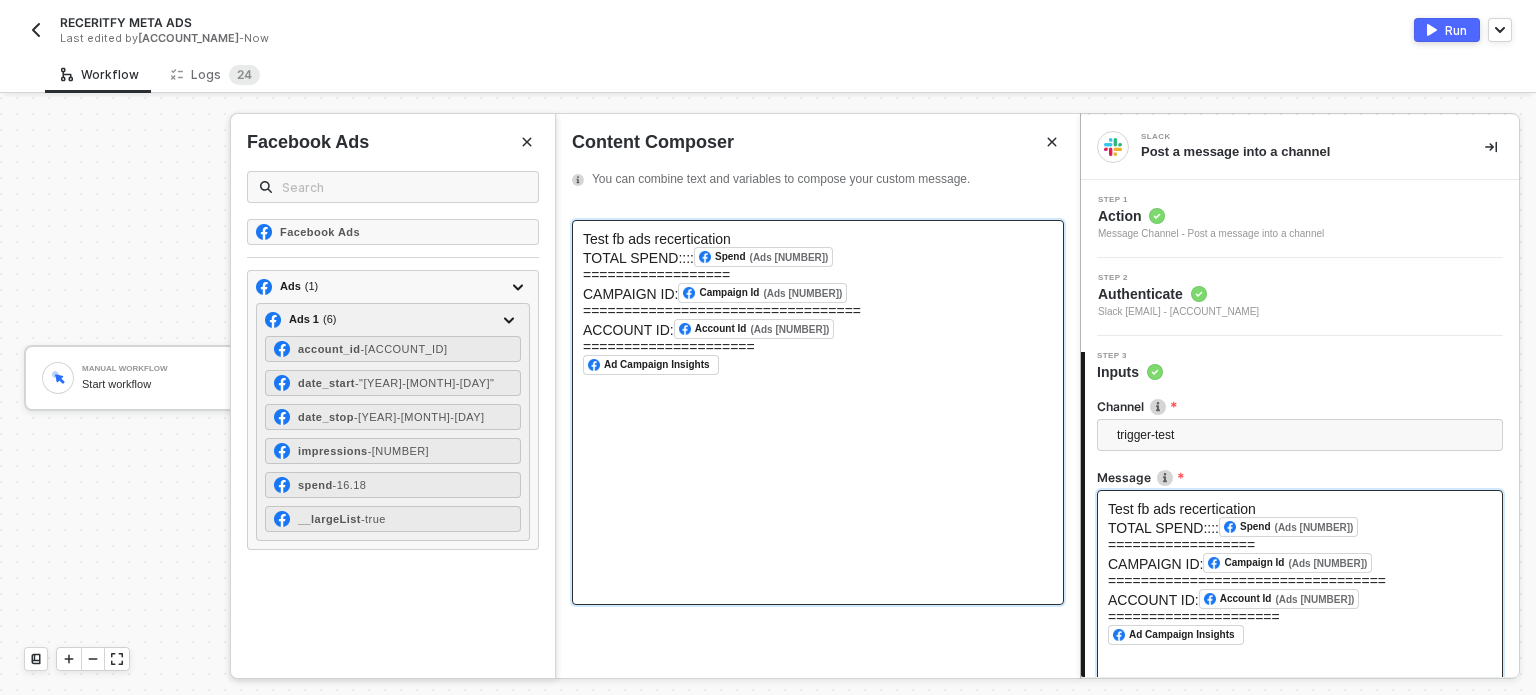 click on "CAMPAIGN ID:" at bounding box center [630, 294] 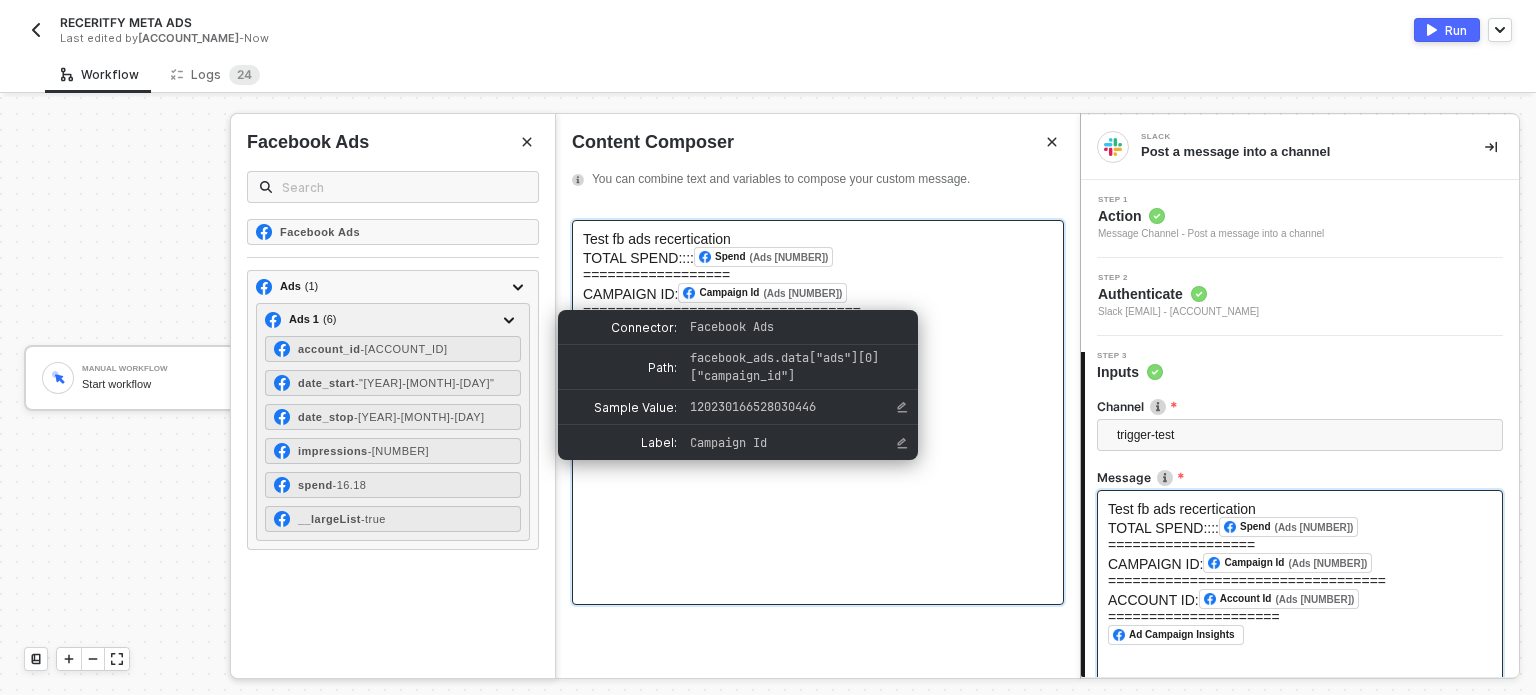 click on "CAMPAIGN ID:" at bounding box center [630, 294] 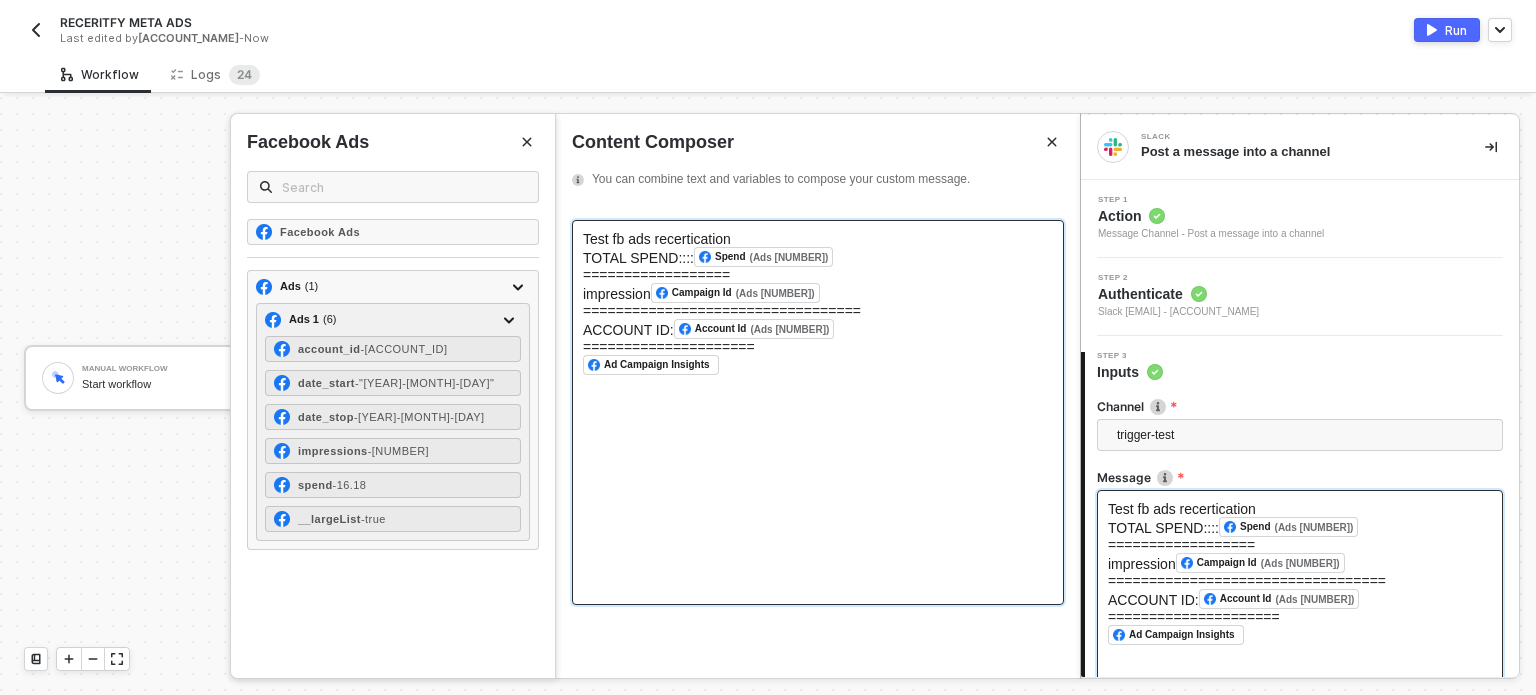click on "impression  Campaign Id (Ads 1) ﻿ ﻿" at bounding box center (818, 293) 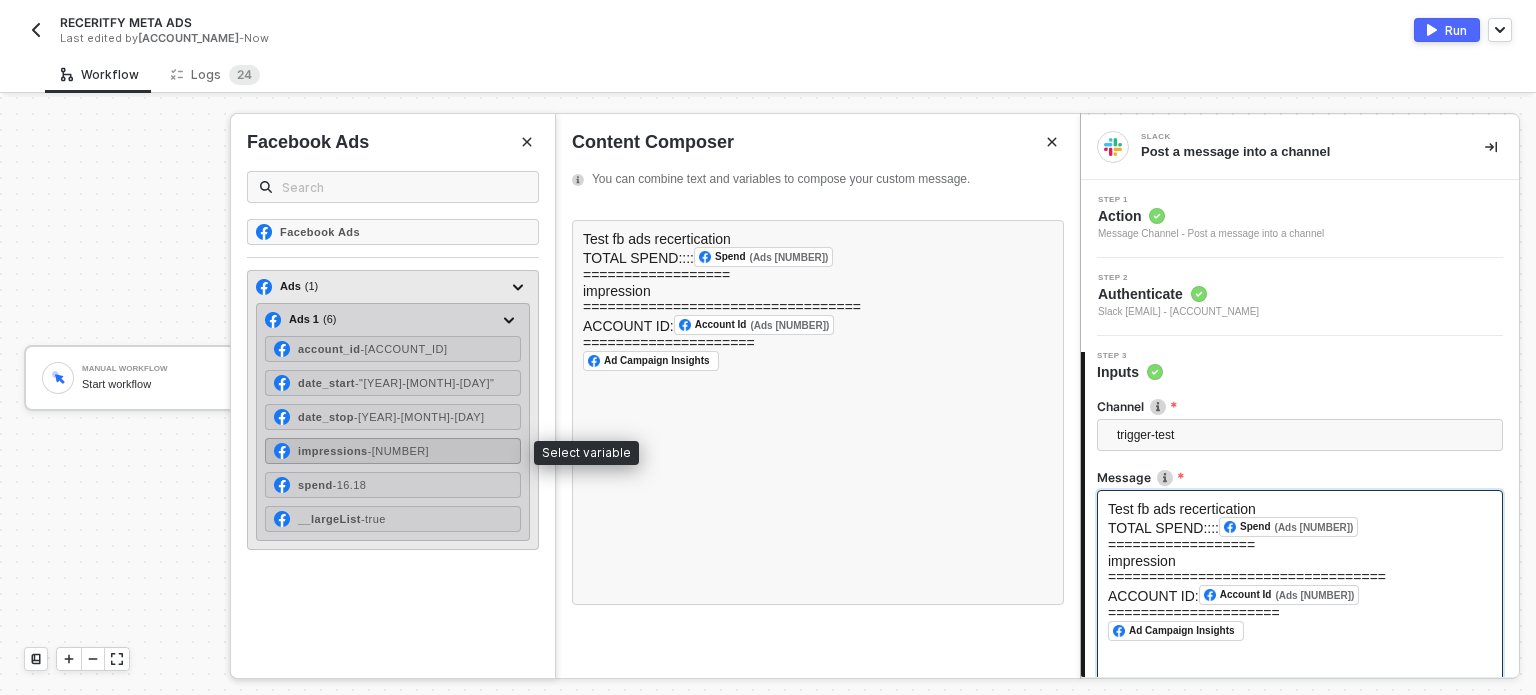 click on "-  6770" at bounding box center (398, 451) 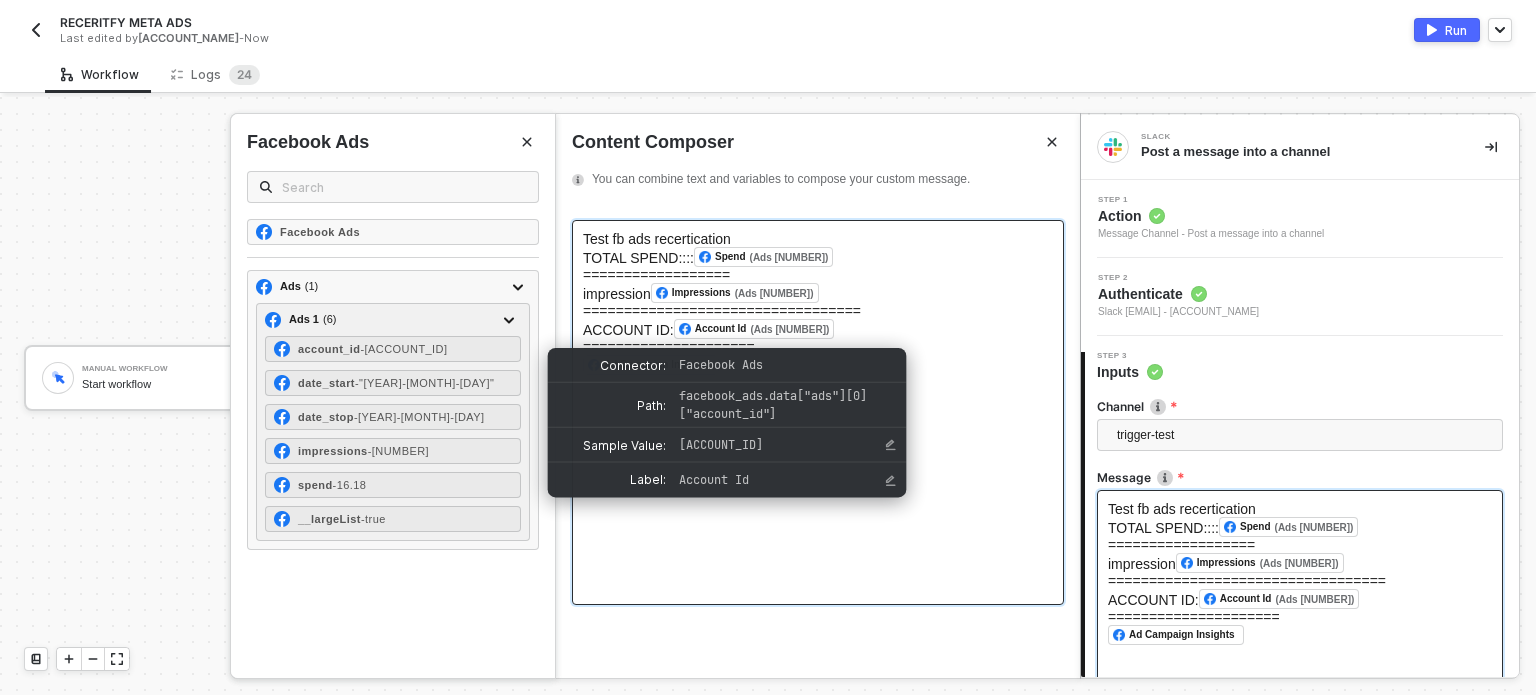 click on "ACCOUNT ID:  Account Id (Ads 1) ﻿ ﻿" at bounding box center (818, 329) 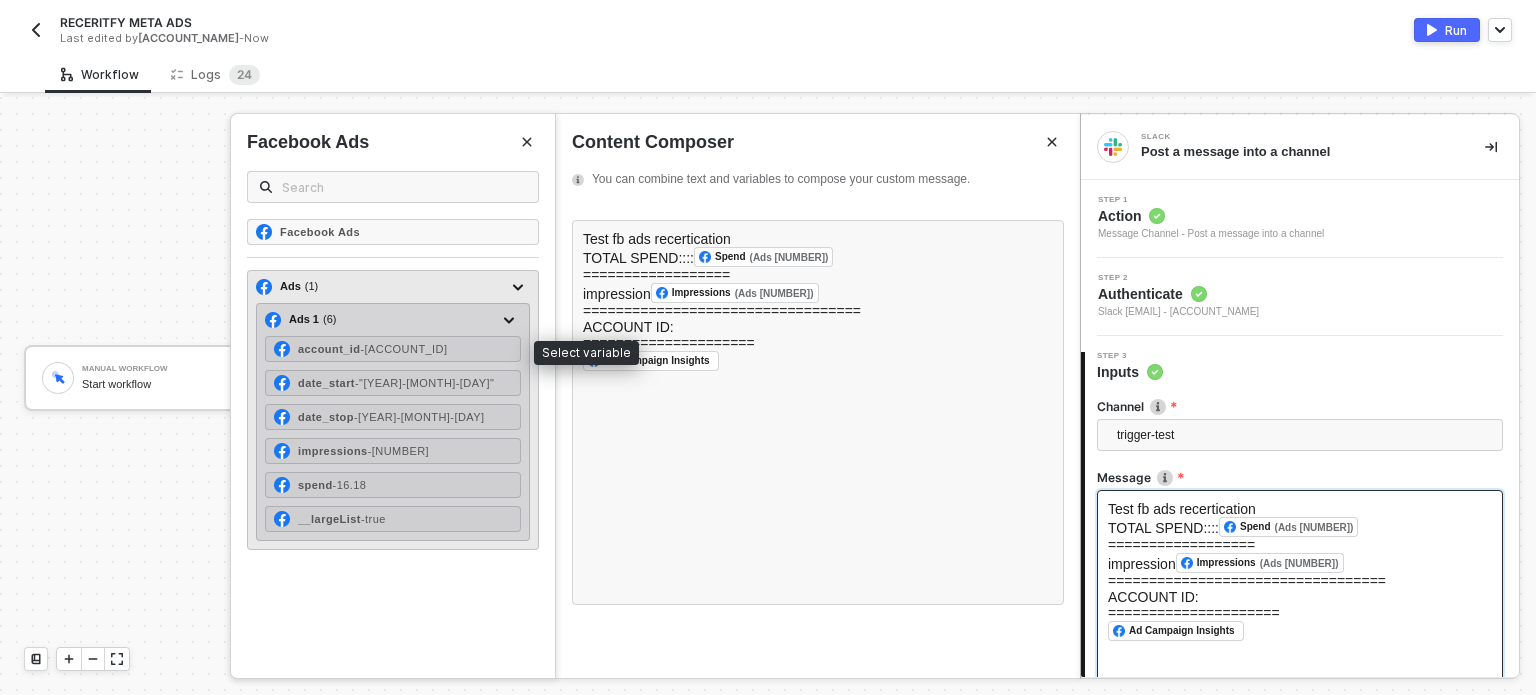 drag, startPoint x: 415, startPoint y: 346, endPoint x: 522, endPoint y: 335, distance: 107.563934 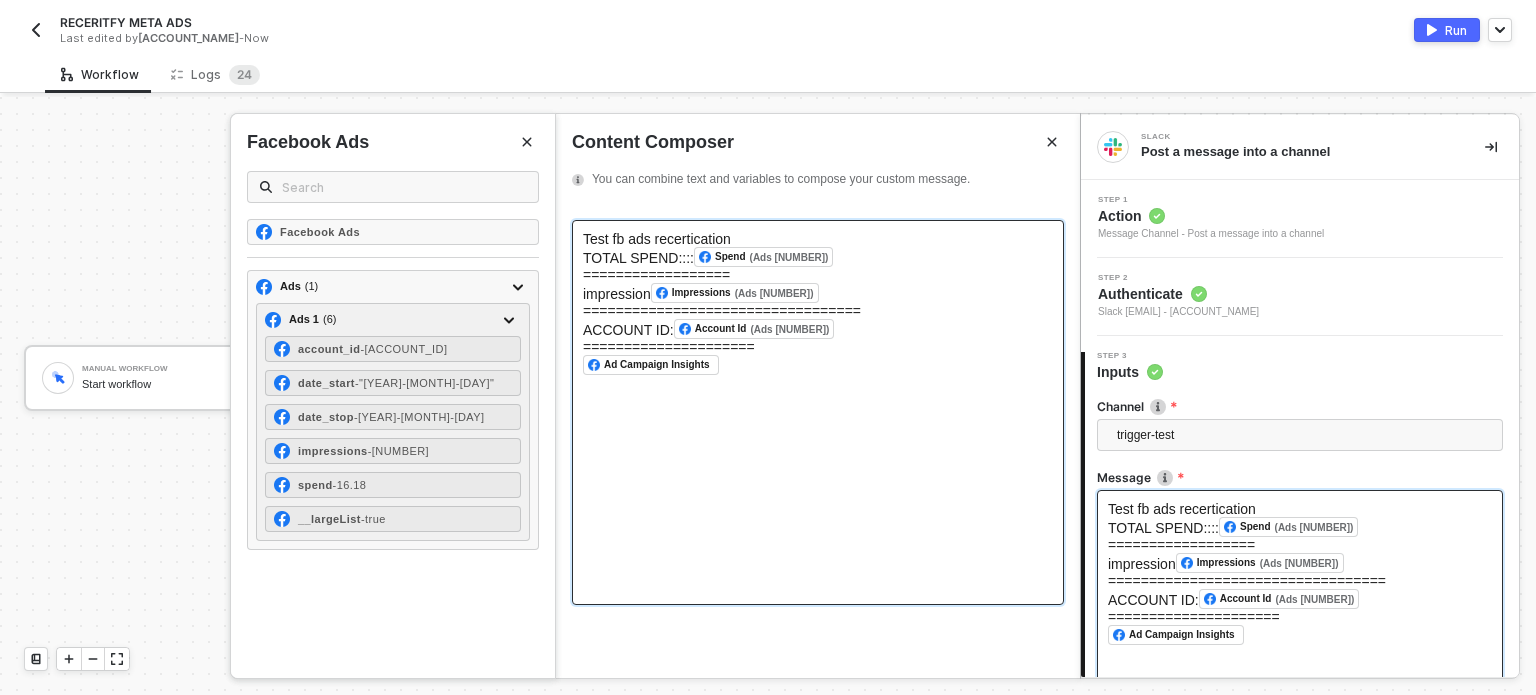 click on "﻿ Ad Campaign Insights ﻿ ﻿" at bounding box center [818, 365] 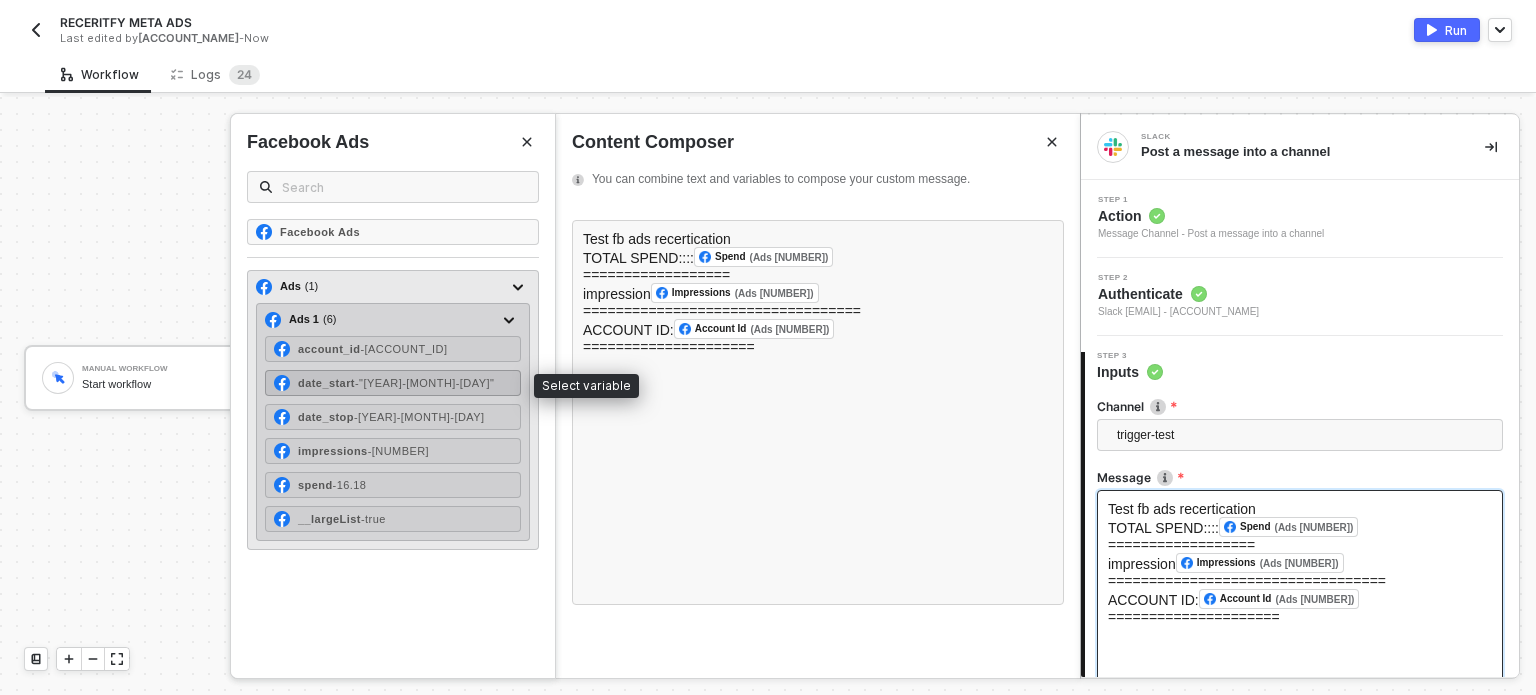 click on "-  2025-07-06" at bounding box center [424, 383] 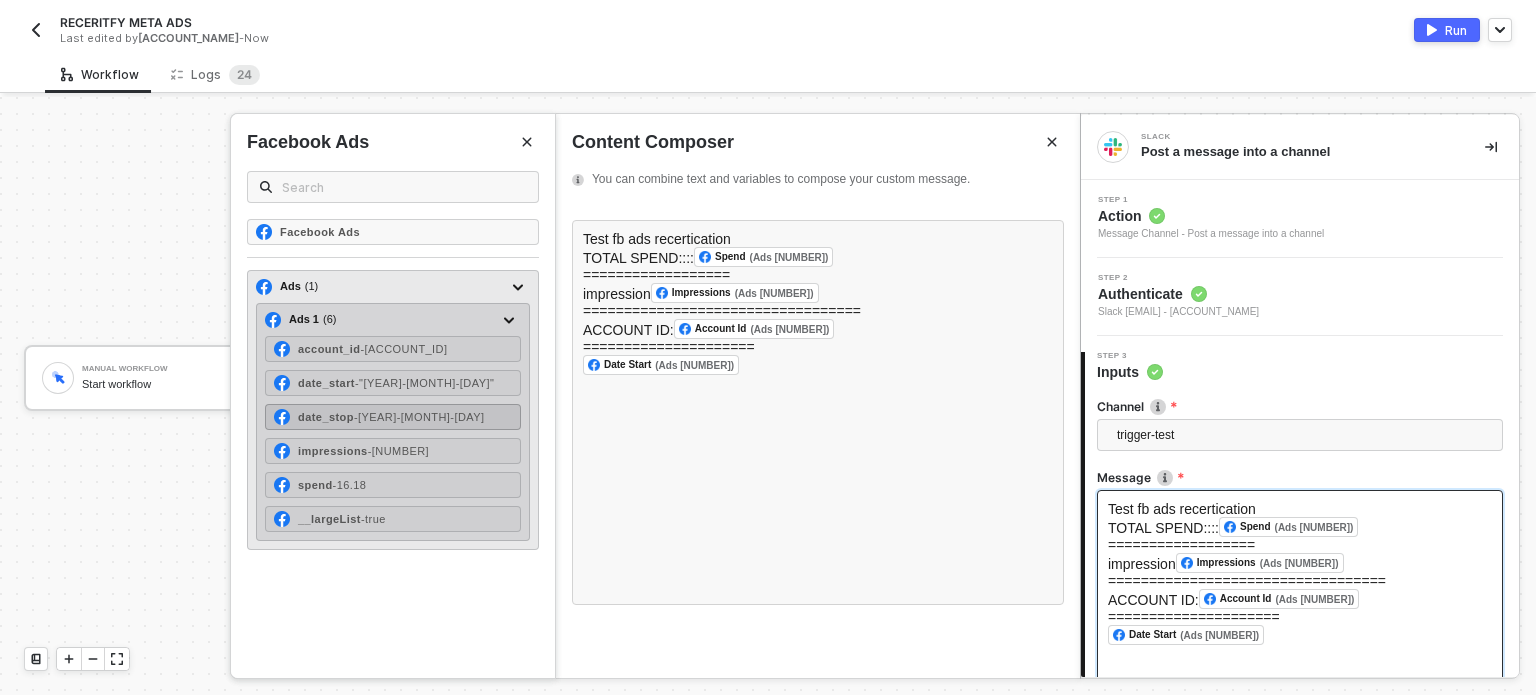 click on "-  2025-08-04" at bounding box center (419, 417) 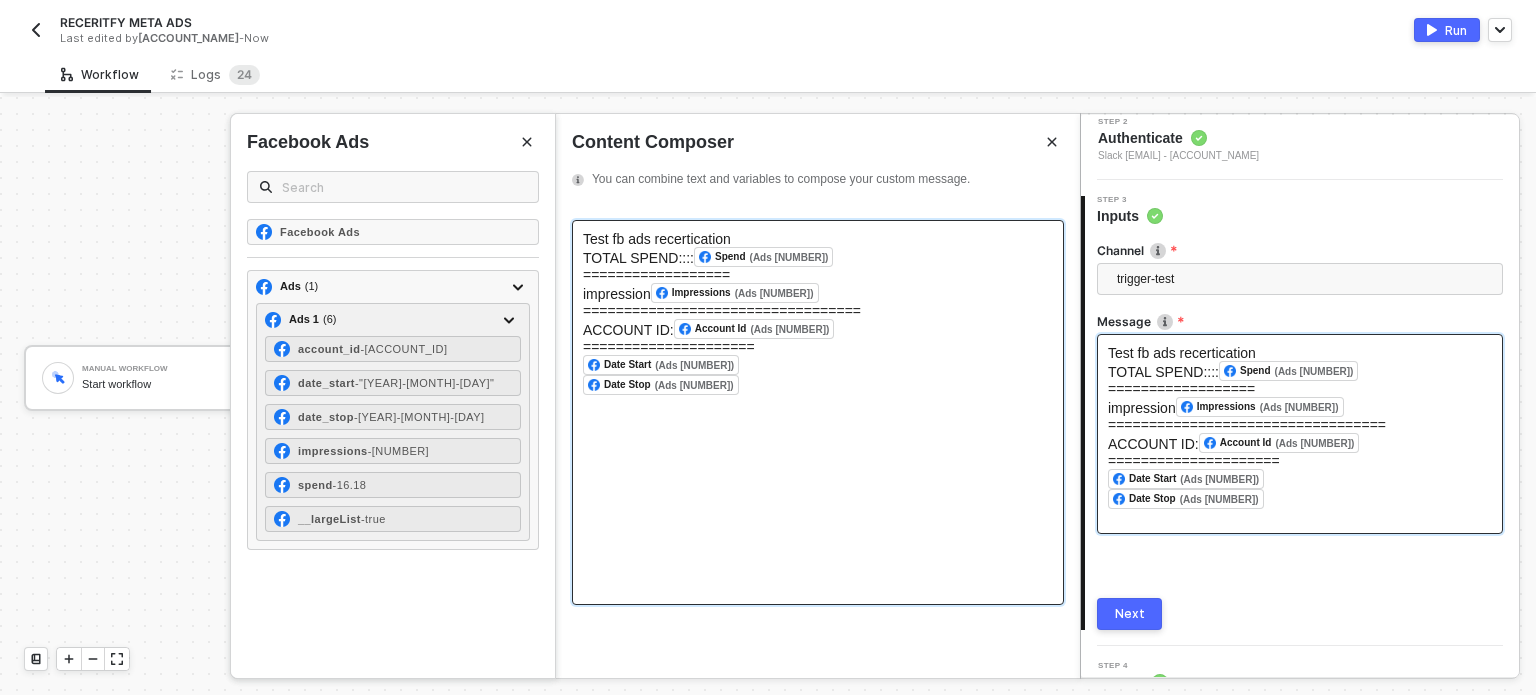 scroll, scrollTop: 186, scrollLeft: 0, axis: vertical 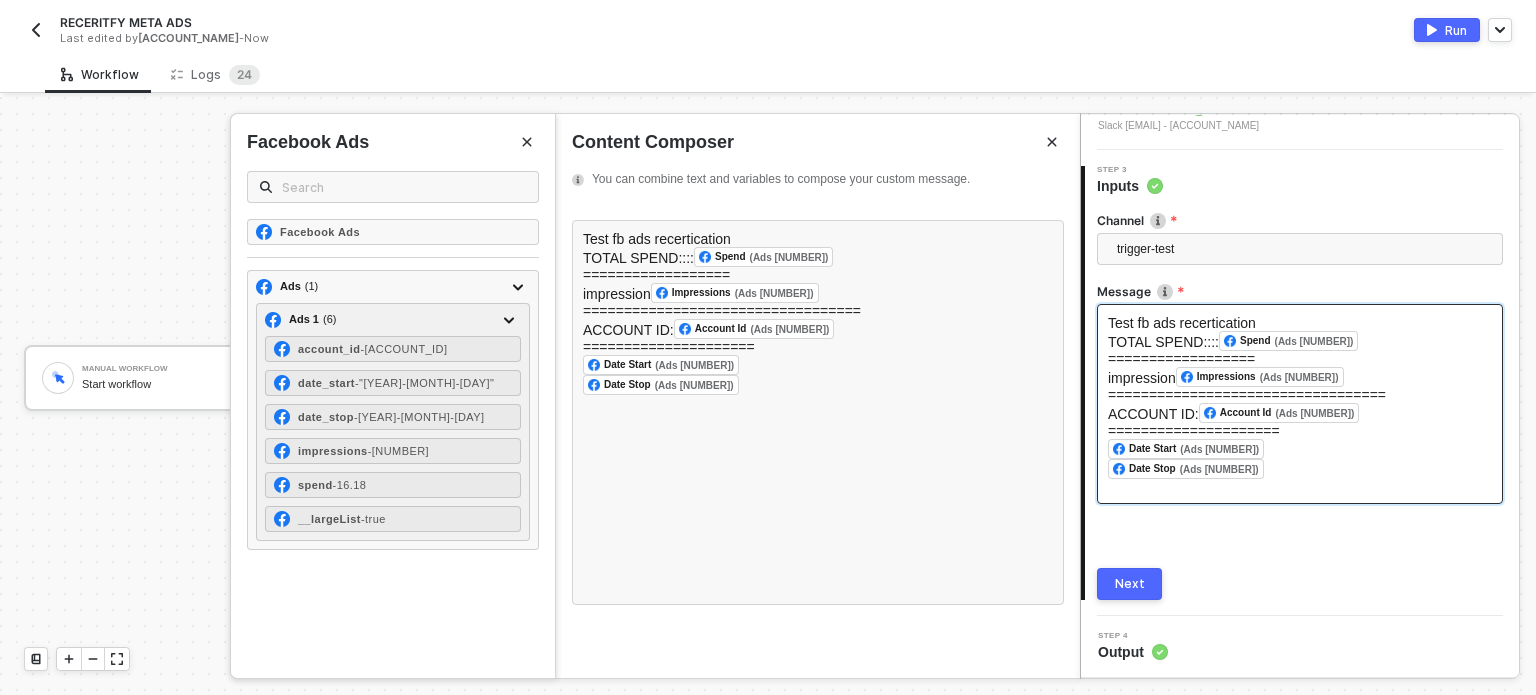 click on "Next" at bounding box center (1129, 584) 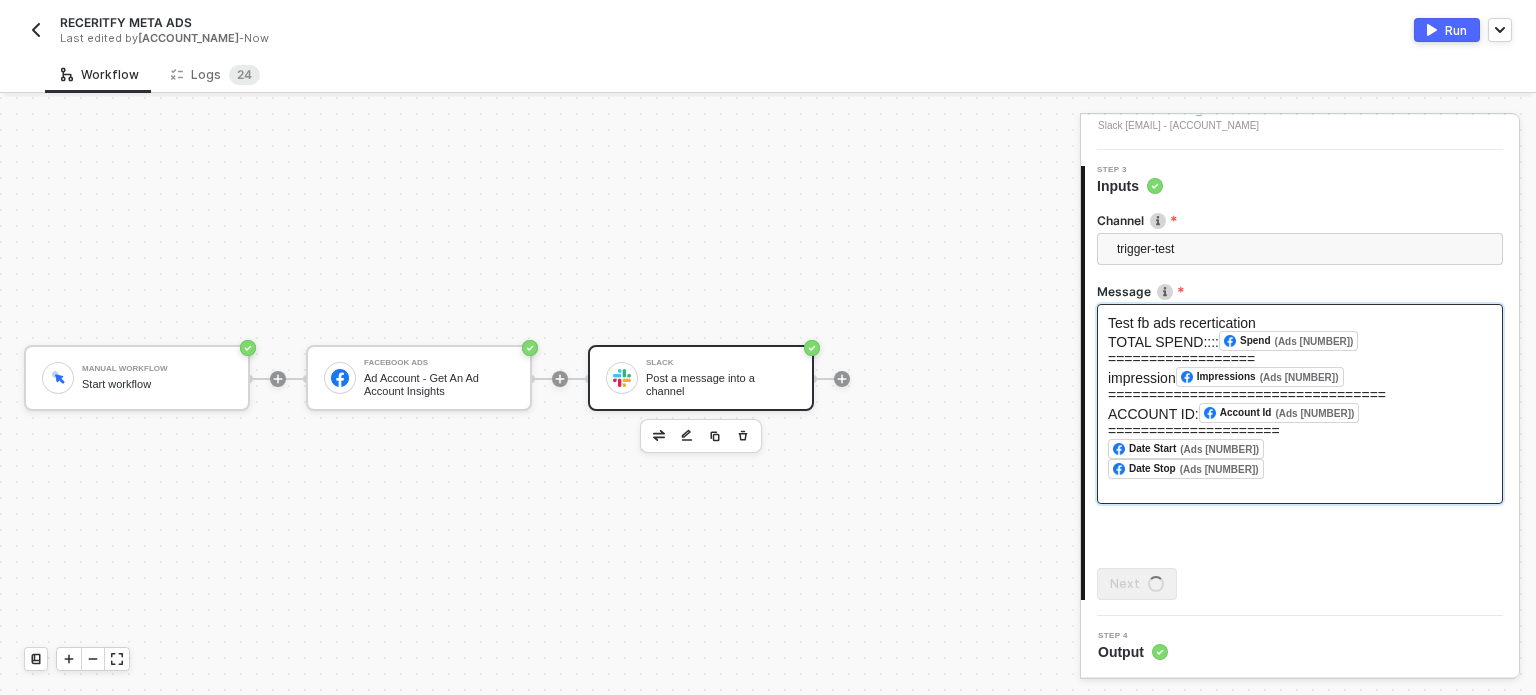 click on "Run" at bounding box center (1456, 30) 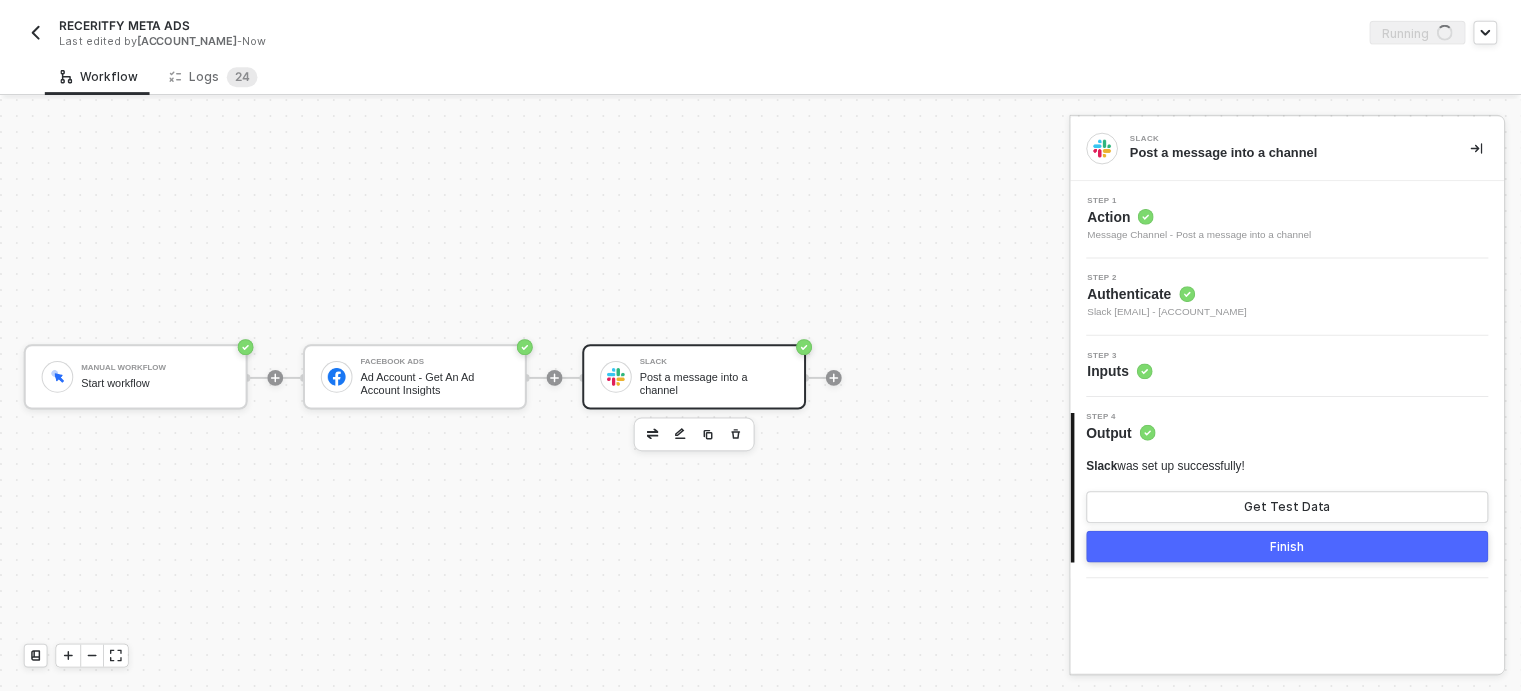 scroll, scrollTop: 0, scrollLeft: 0, axis: both 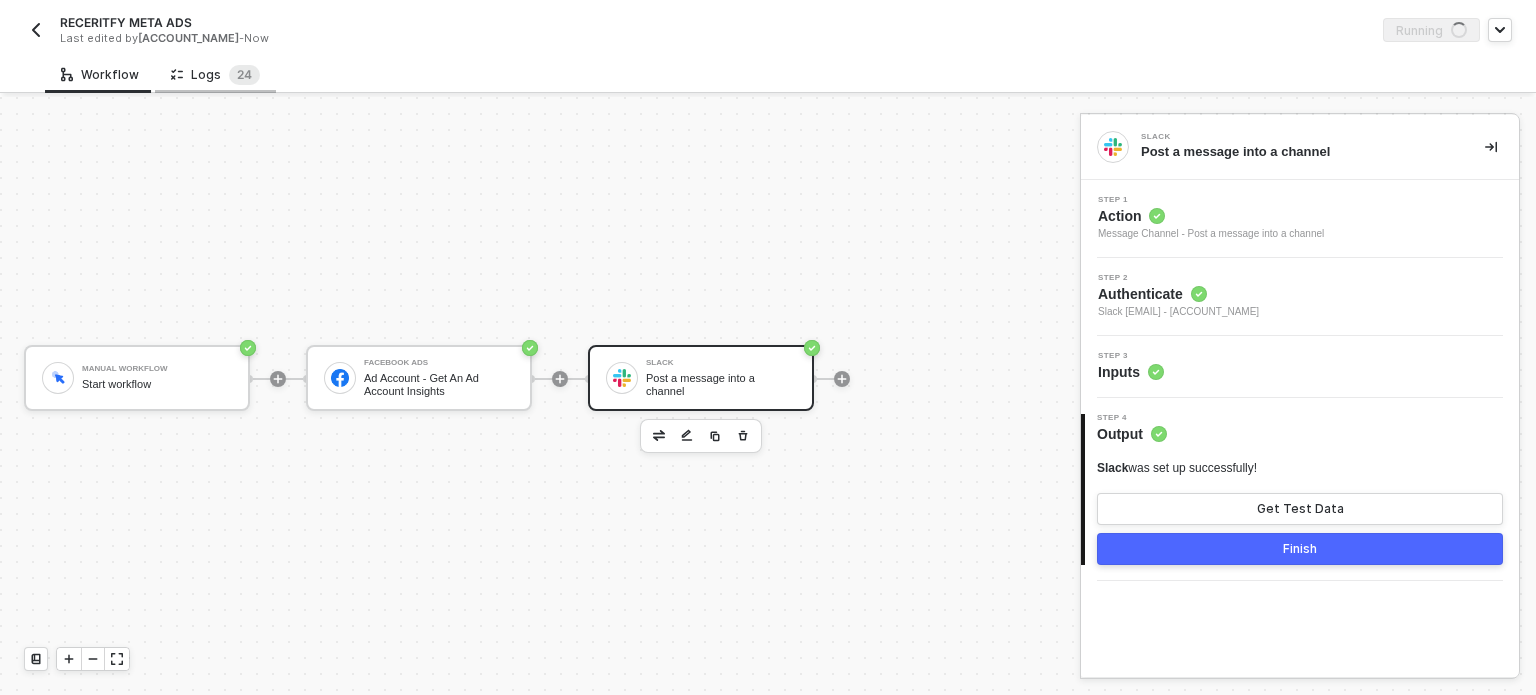 click on "Logs 2 4" at bounding box center (215, 75) 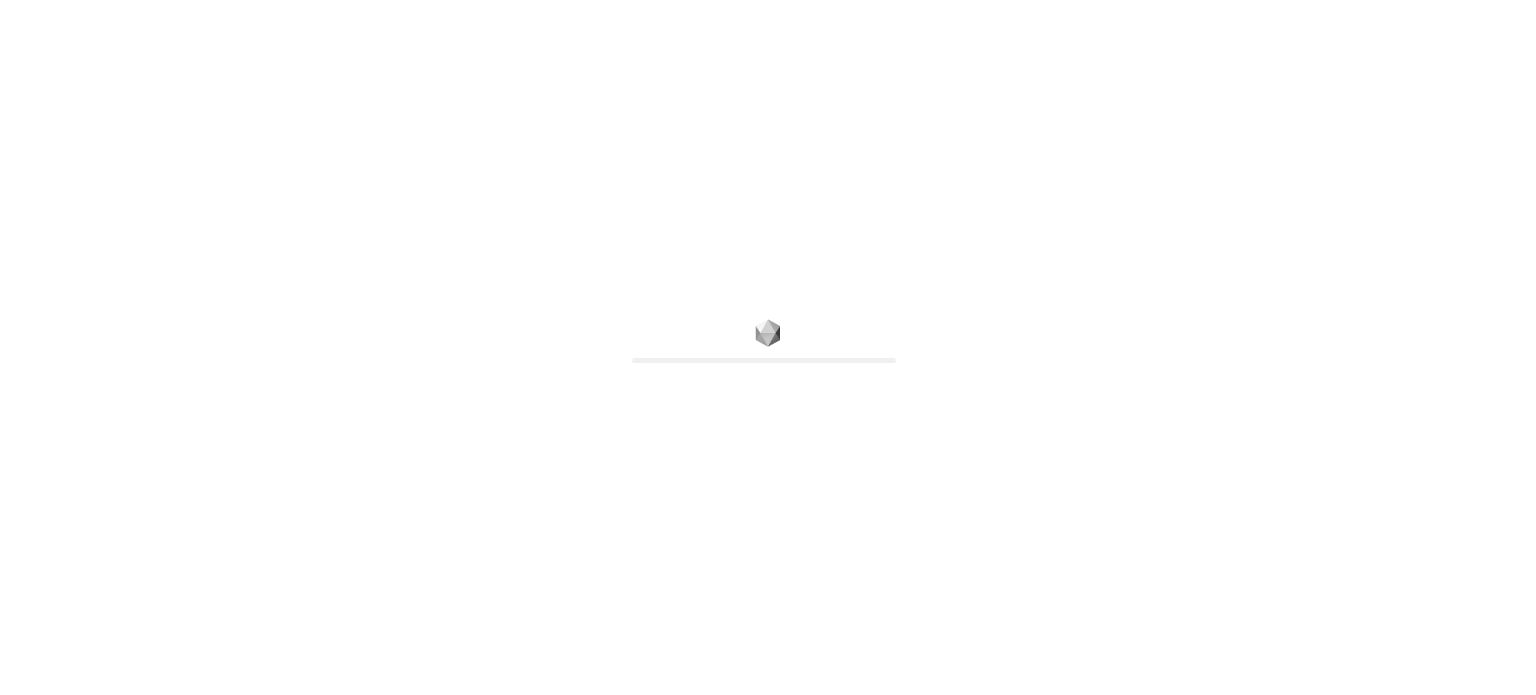 scroll, scrollTop: 0, scrollLeft: 0, axis: both 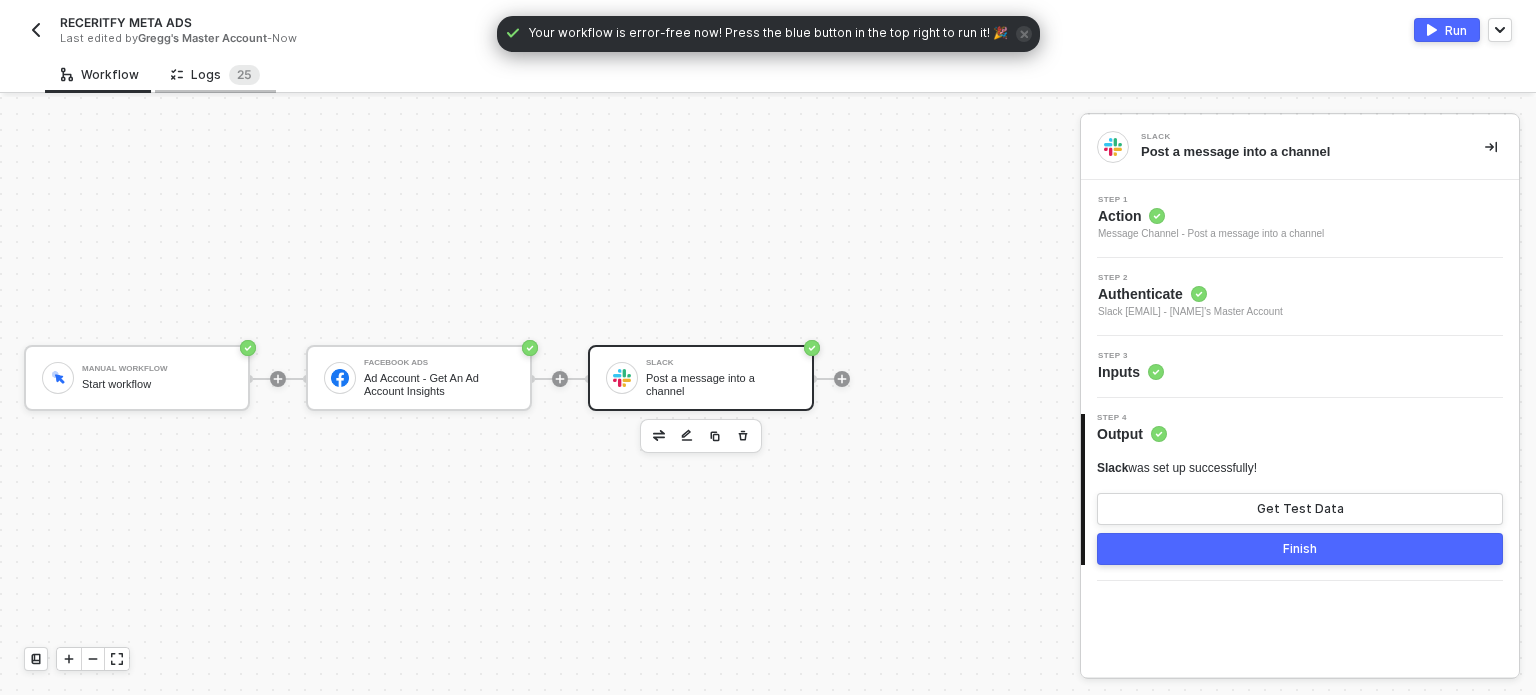 click on "Logs 2 5" at bounding box center (215, 74) 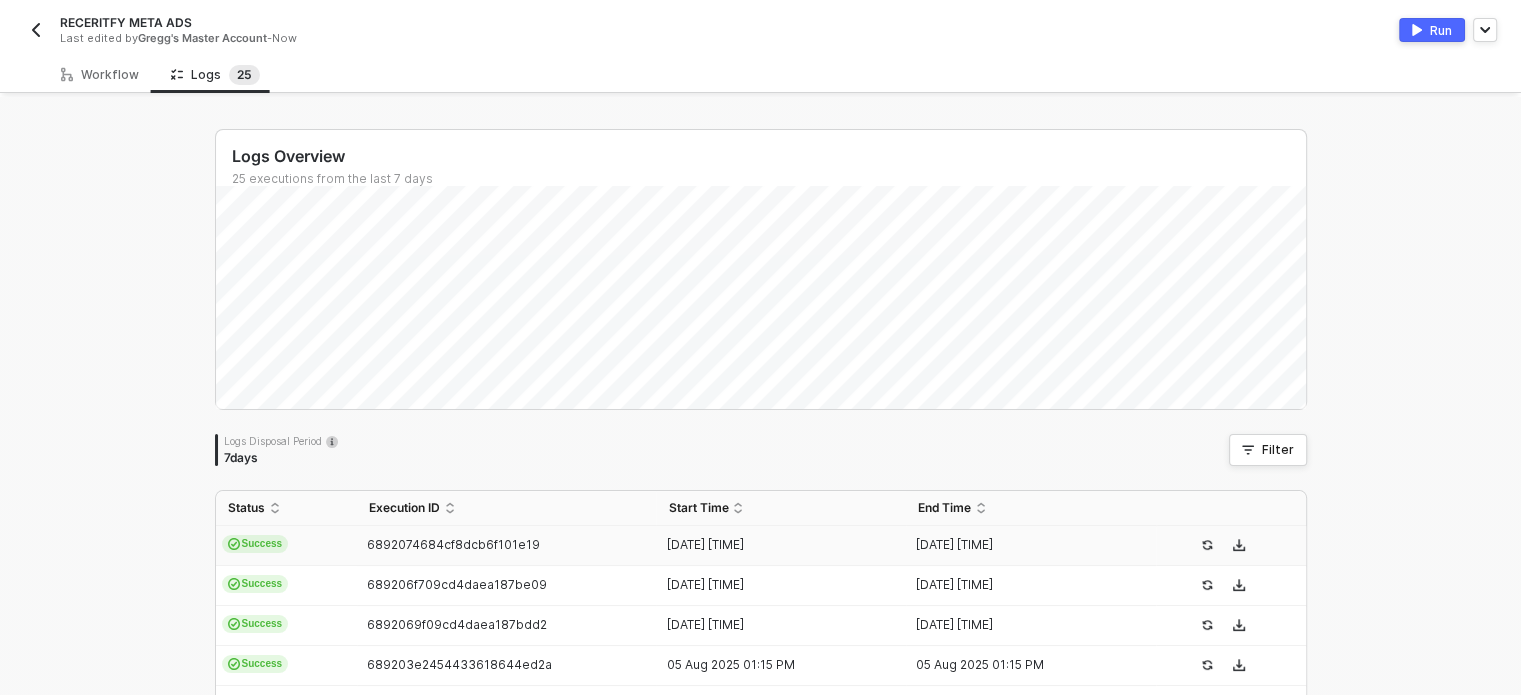 click on "Success" at bounding box center (286, 546) 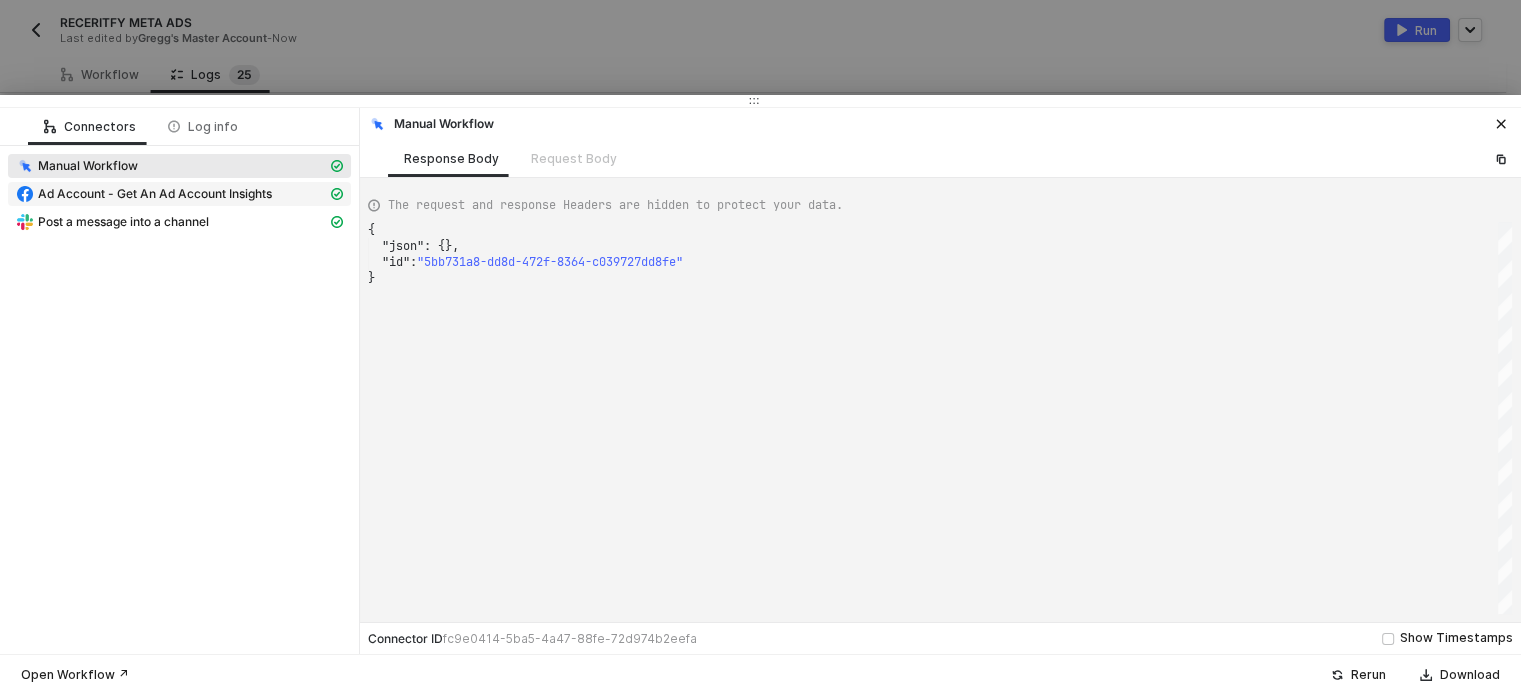 click on "Ad Account - Get An Ad Account Insights" at bounding box center [155, 194] 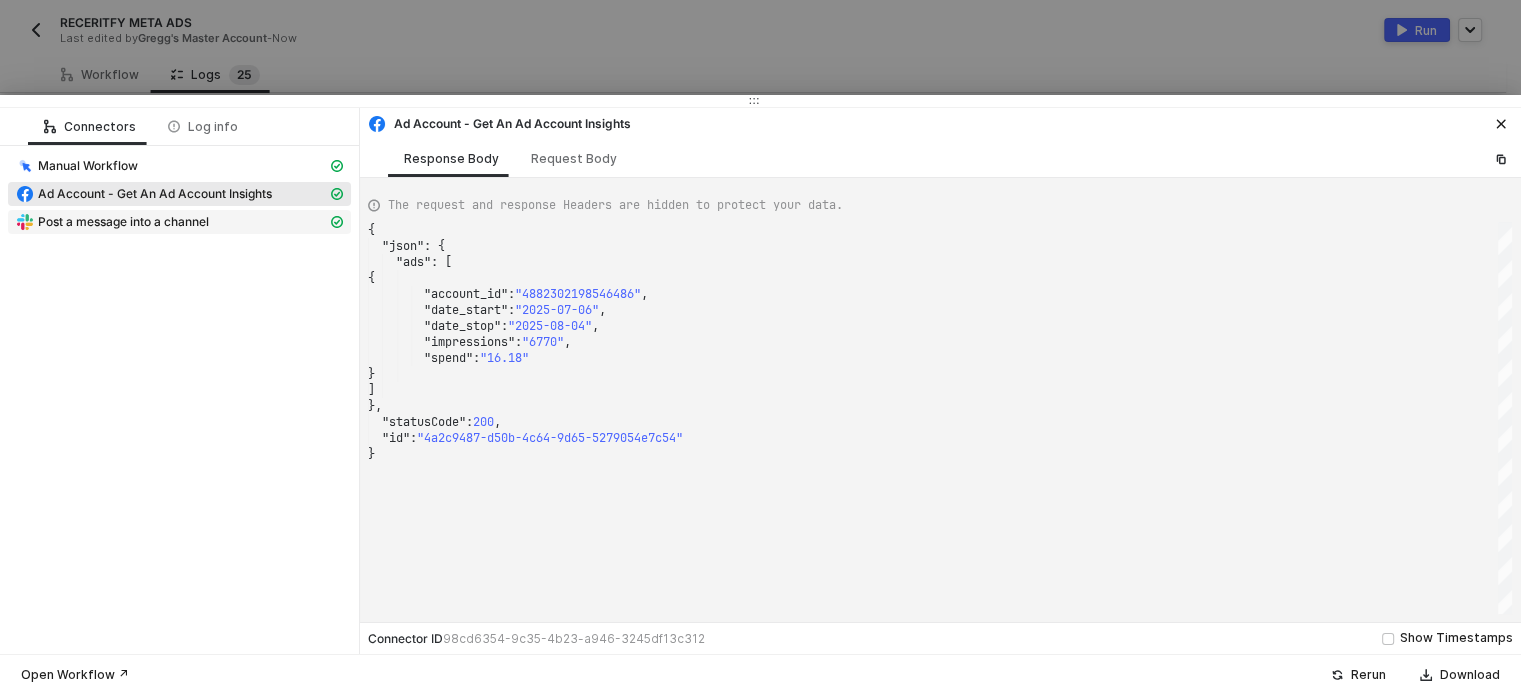 click on "Post a message into a channel" at bounding box center (179, 222) 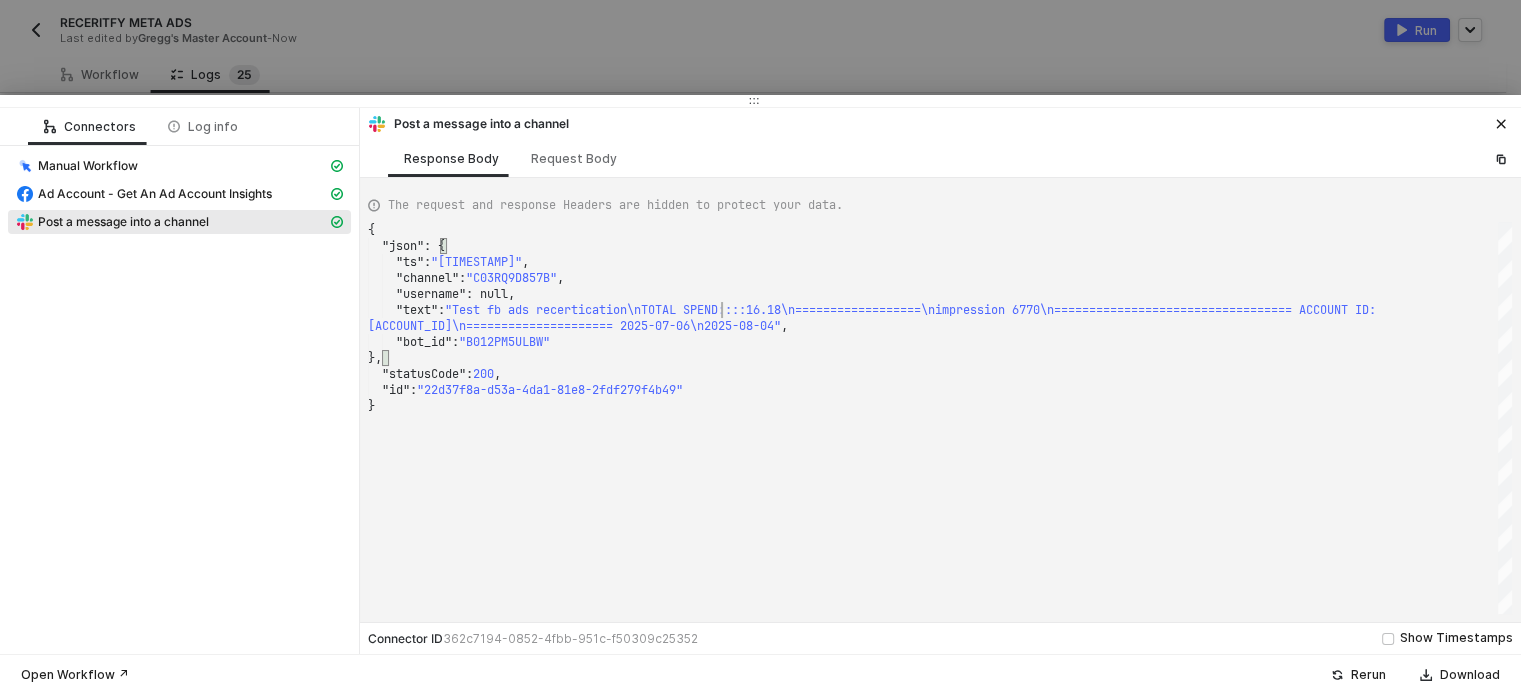 scroll, scrollTop: 0, scrollLeft: 0, axis: both 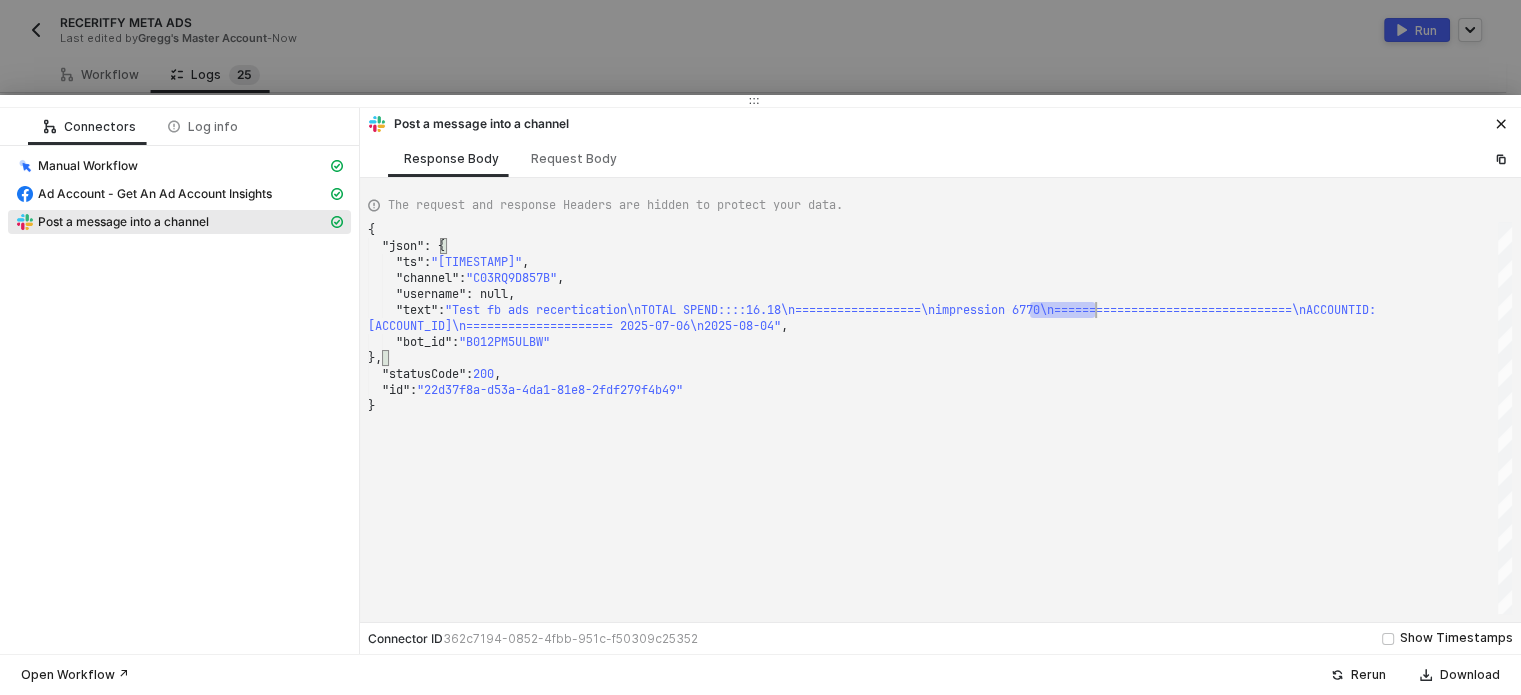 drag, startPoint x: 1034, startPoint y: 313, endPoint x: 1092, endPoint y: 317, distance: 58.137768 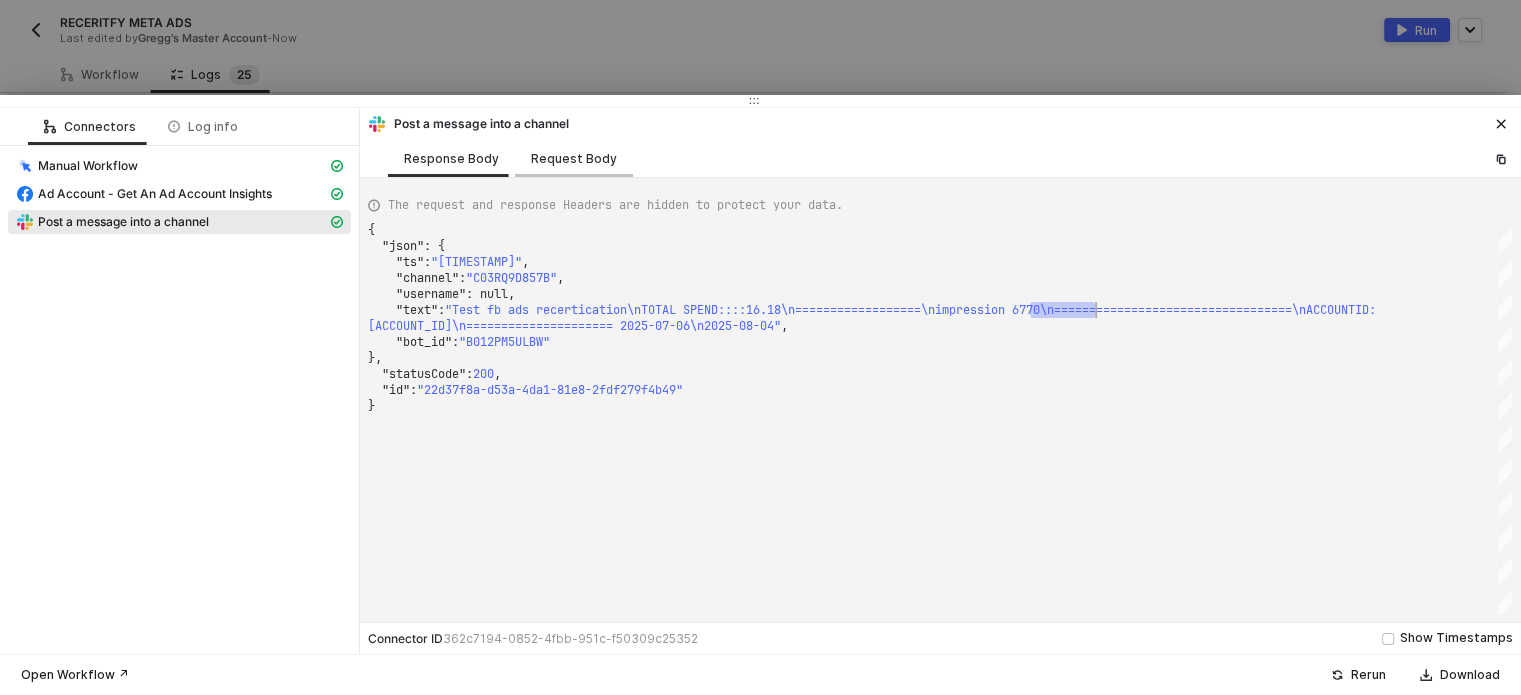 click on "Request Body" at bounding box center (574, 159) 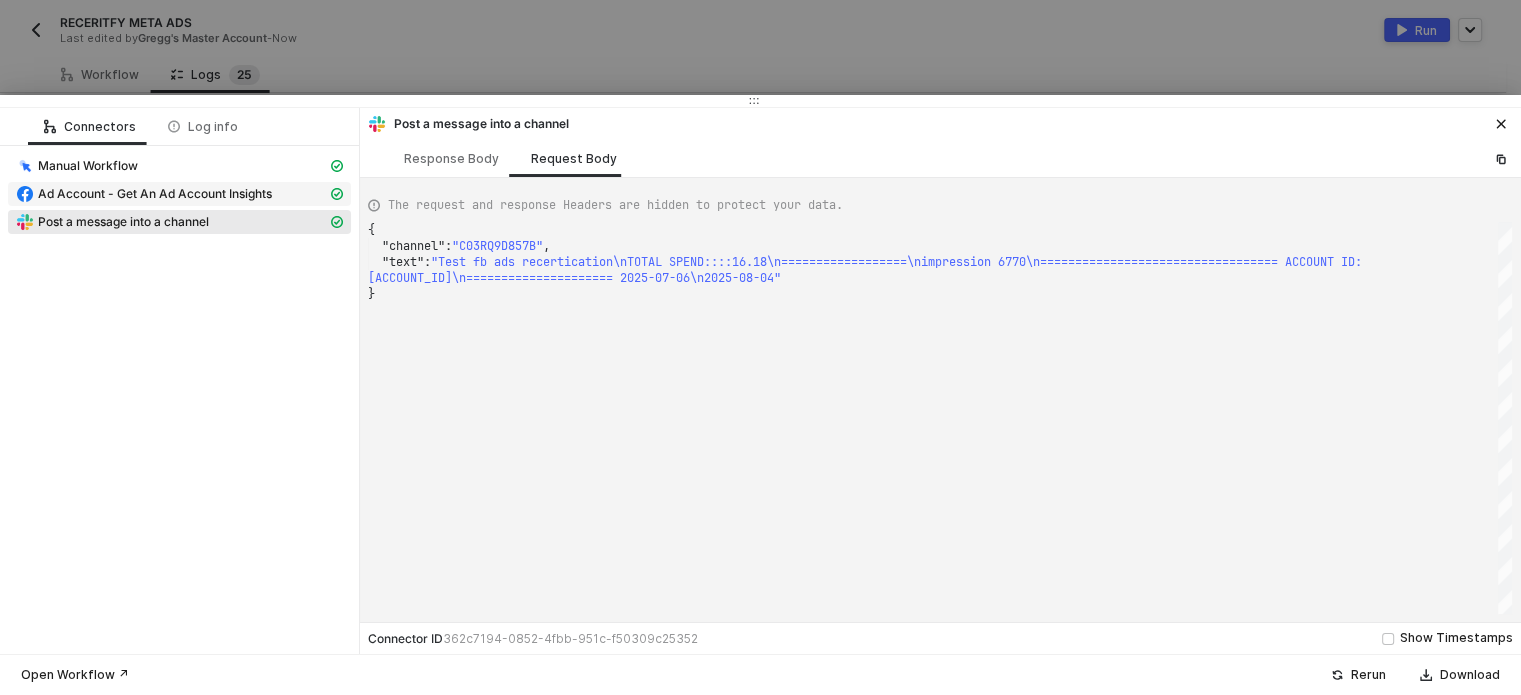 click on "Ad Account - Get An Ad Account Insights" at bounding box center (171, 194) 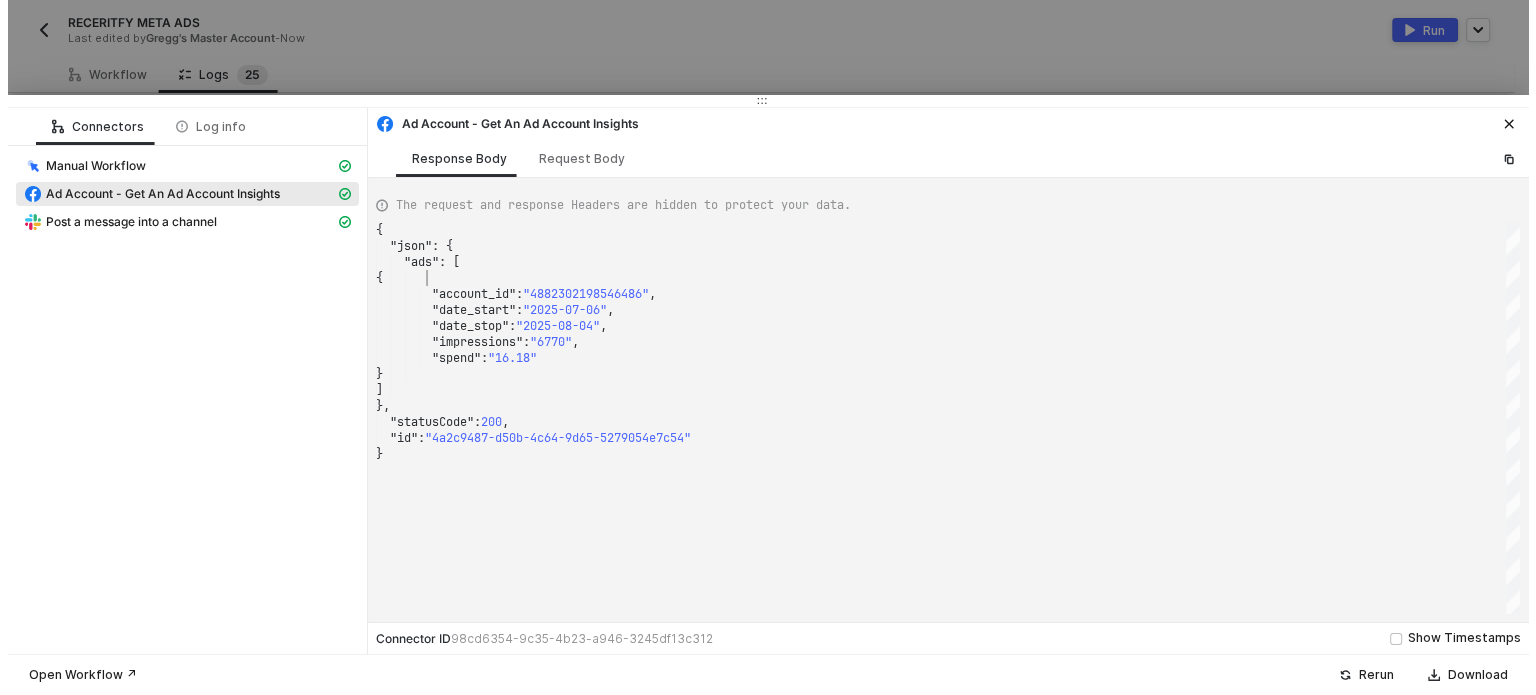 scroll, scrollTop: 0, scrollLeft: 0, axis: both 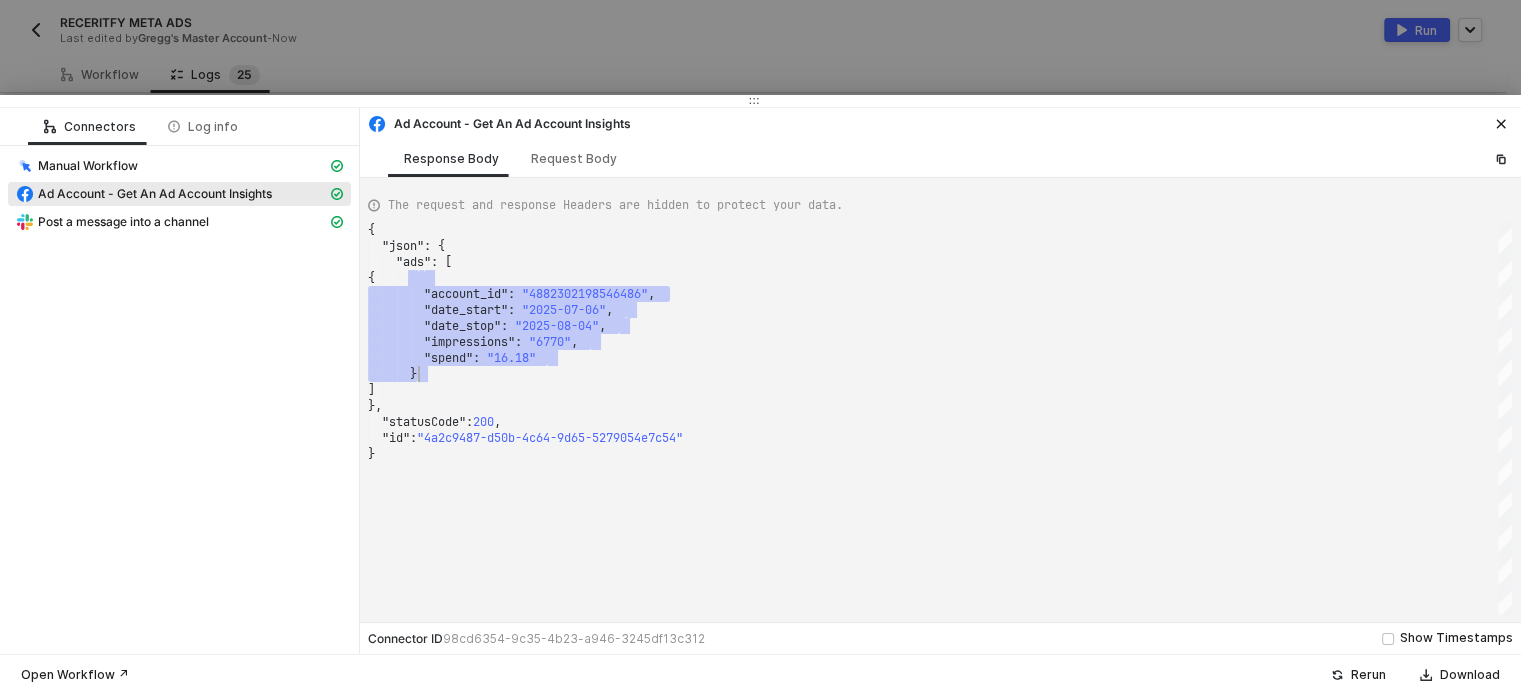 drag, startPoint x: 508, startPoint y: 285, endPoint x: 620, endPoint y: 372, distance: 141.82031 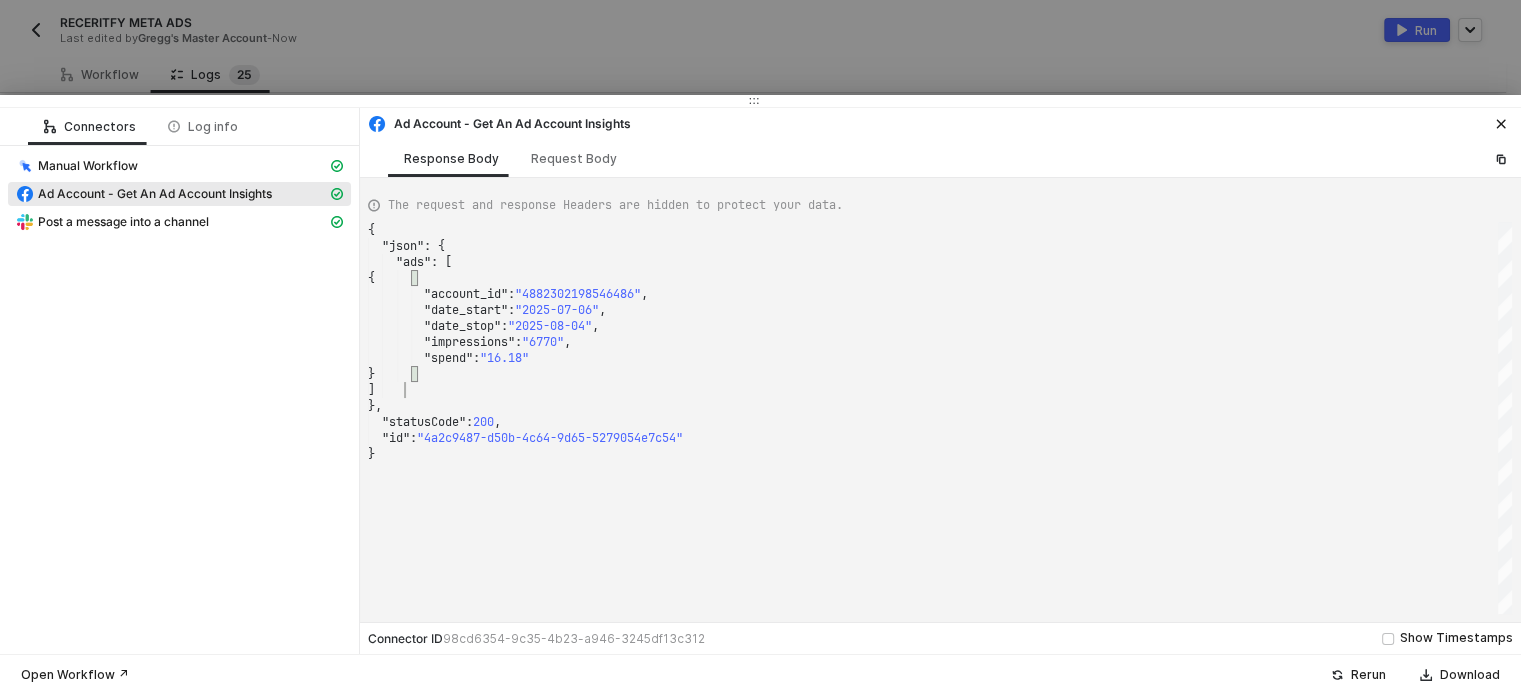 drag, startPoint x: 429, startPoint y: 391, endPoint x: 488, endPoint y: 371, distance: 62.297672 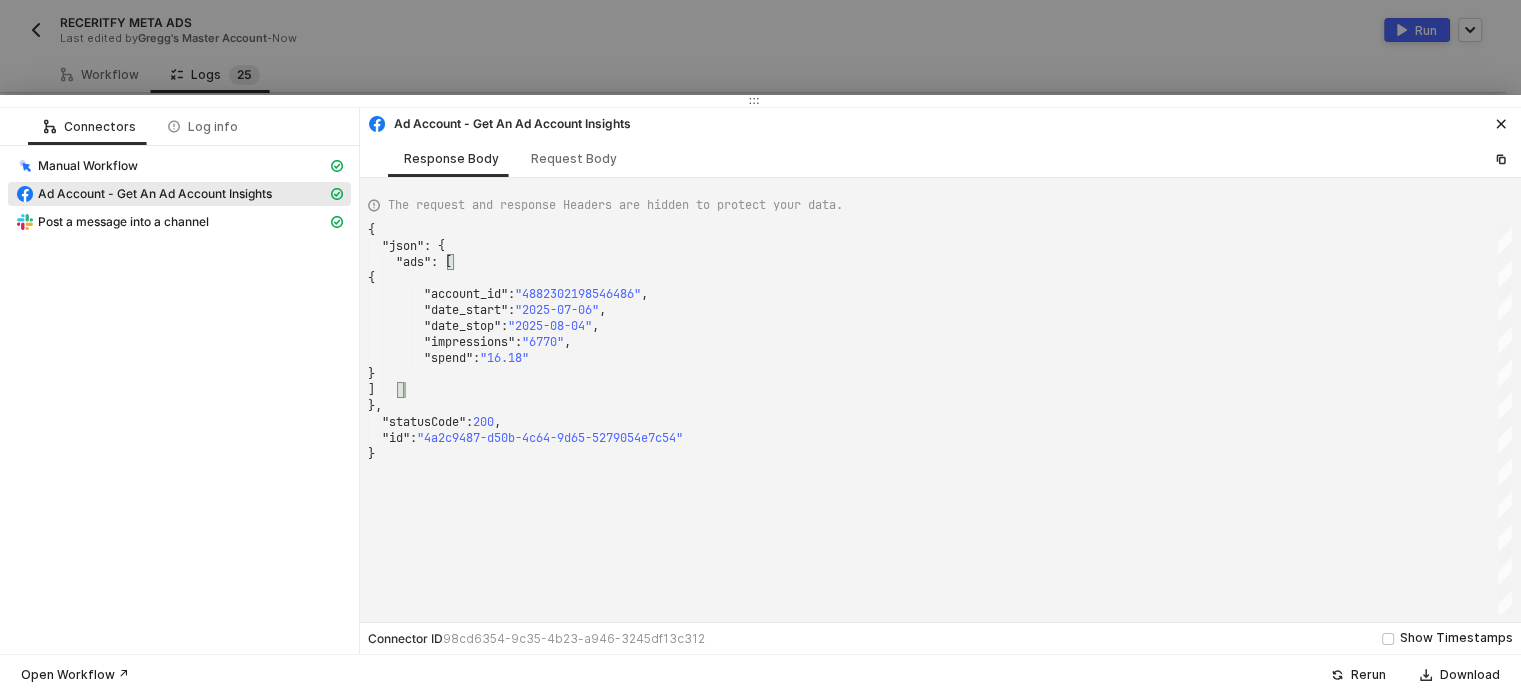 type on "{
"json": {
"ads": [
{
"account_id": "[ACCOUNT_ID]",
"date_start": "2025-07-06",
"date_stop": "2025-08-04",
"impressions": "6770",
"spend": "16.18"
}" 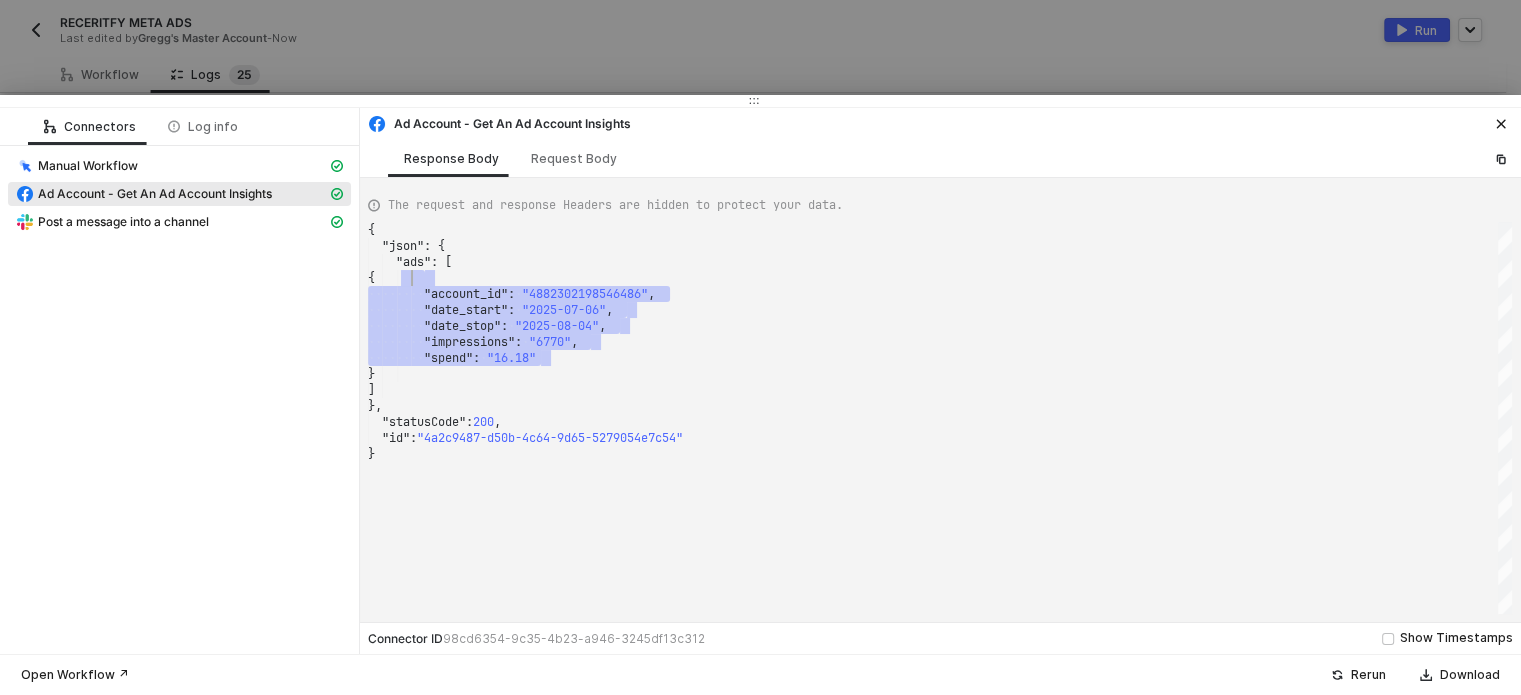 drag, startPoint x: 559, startPoint y: 361, endPoint x: 407, endPoint y: 280, distance: 172.2353 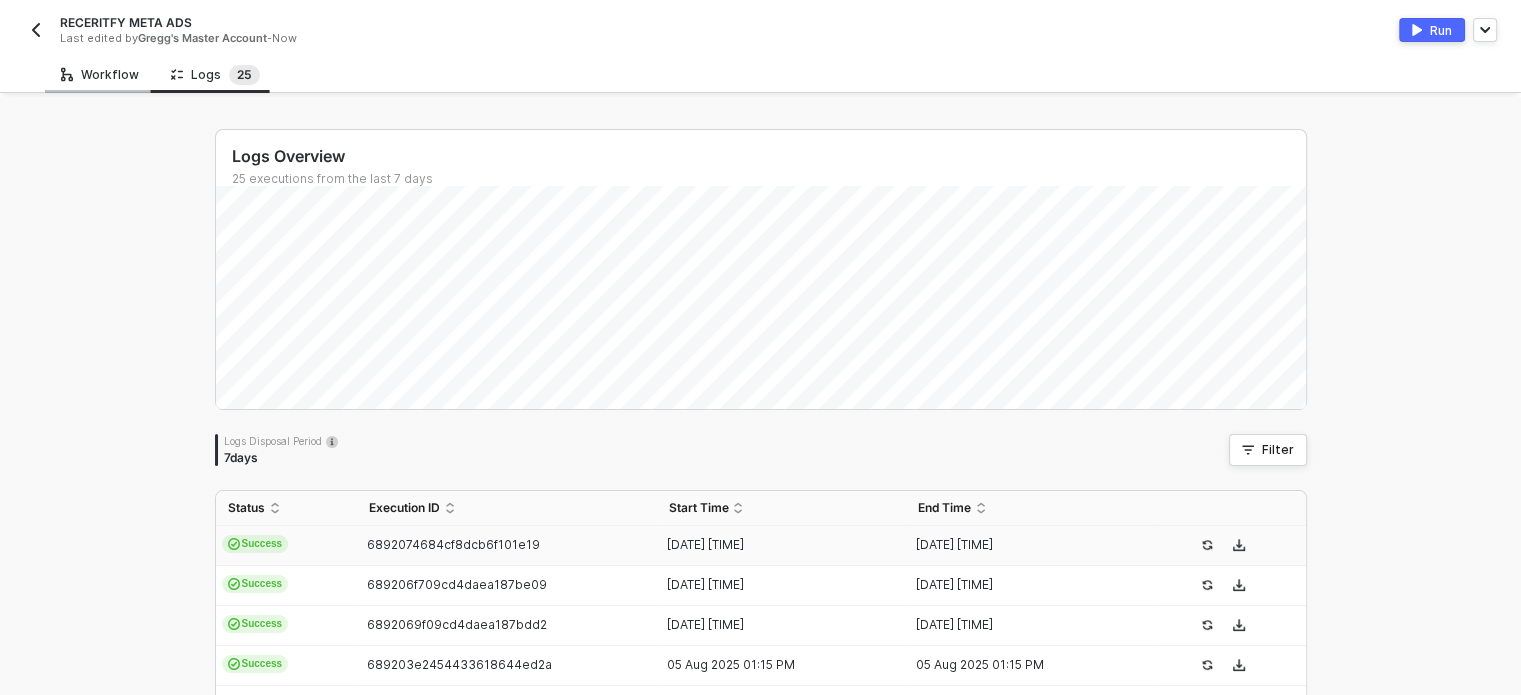 click on "Workflow" at bounding box center (100, 75) 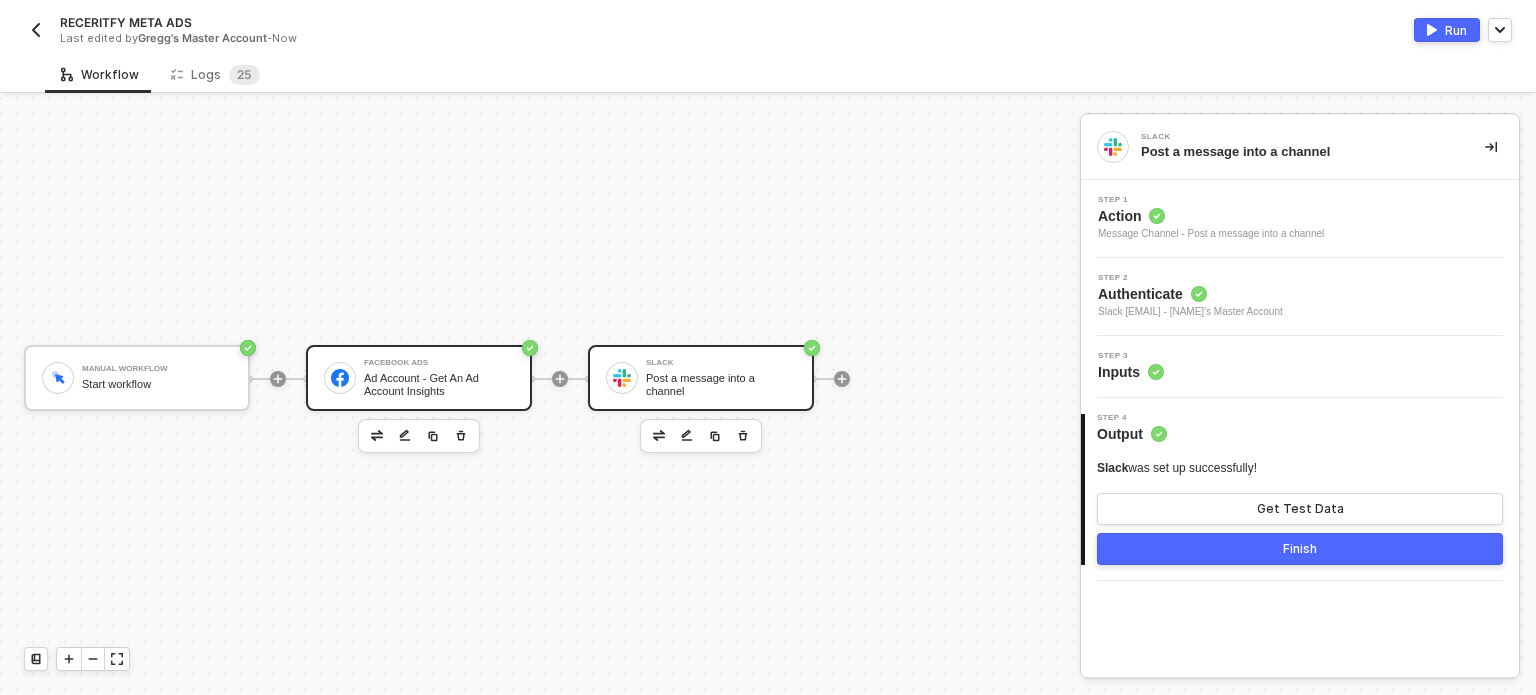 click on "Ad Account - Get An Ad Account Insights" at bounding box center [439, 384] 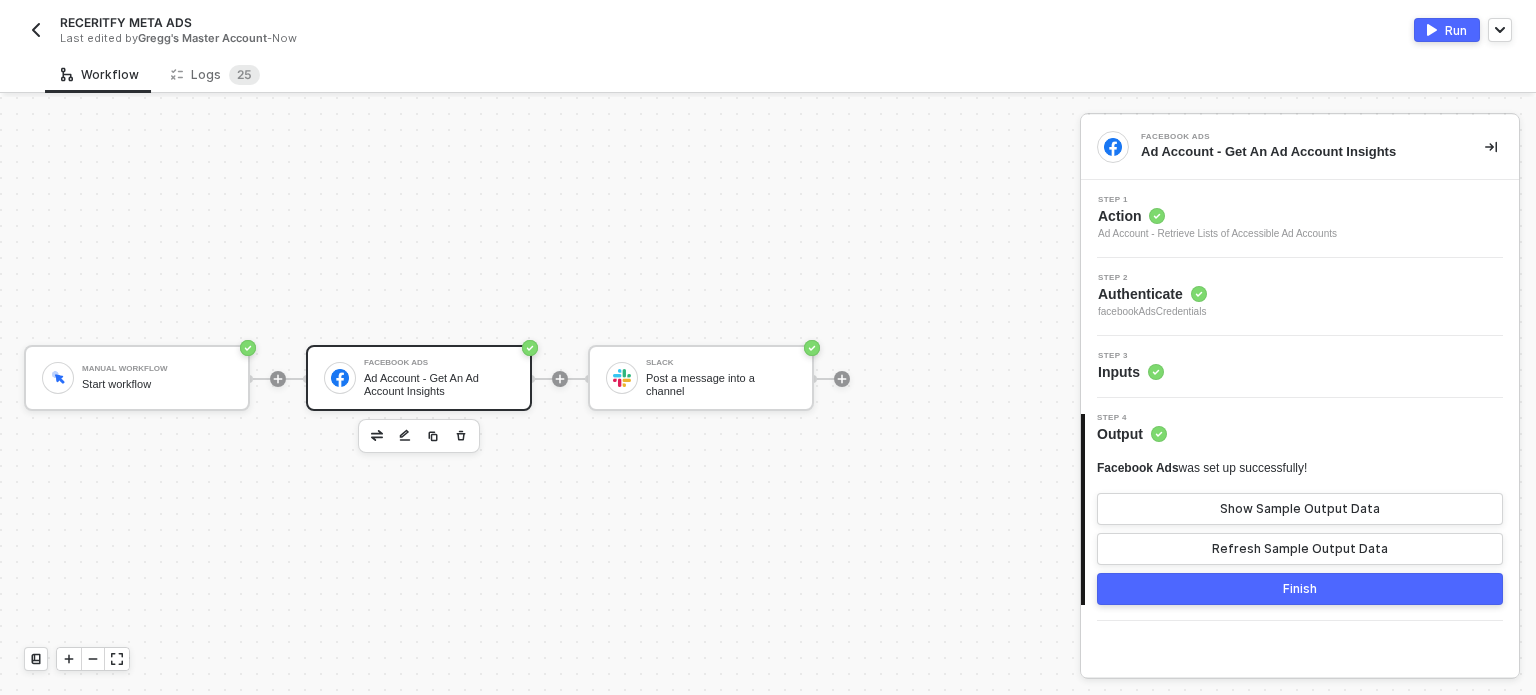 click 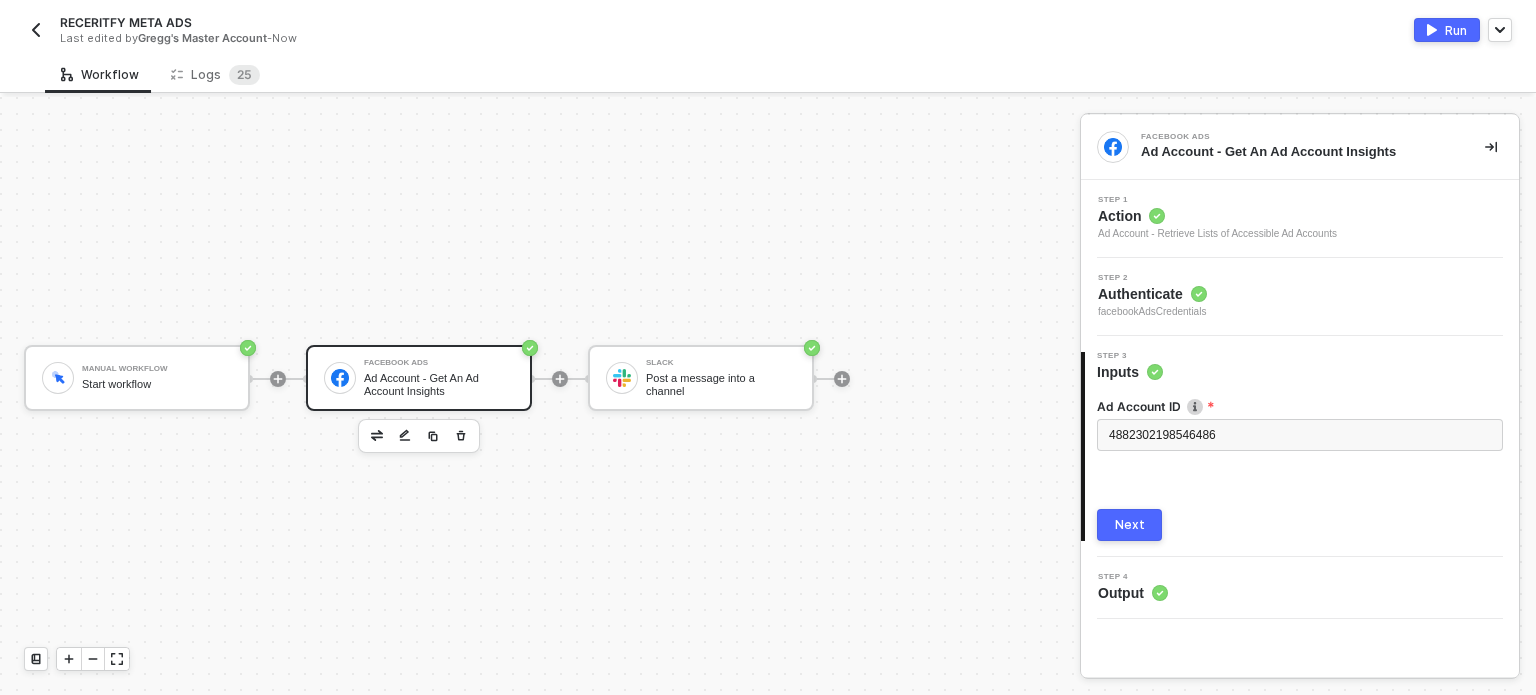 click on "Next" at bounding box center [1129, 525] 